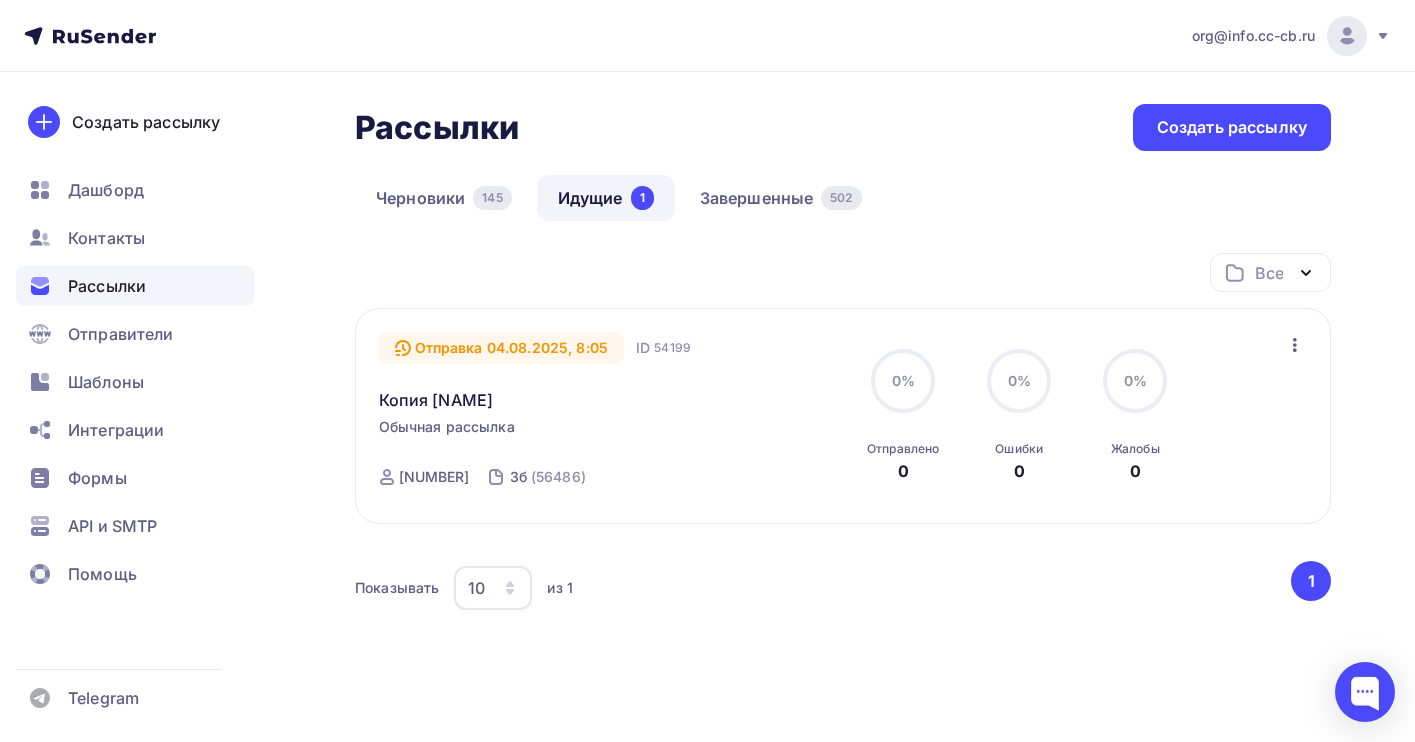 scroll, scrollTop: 0, scrollLeft: 0, axis: both 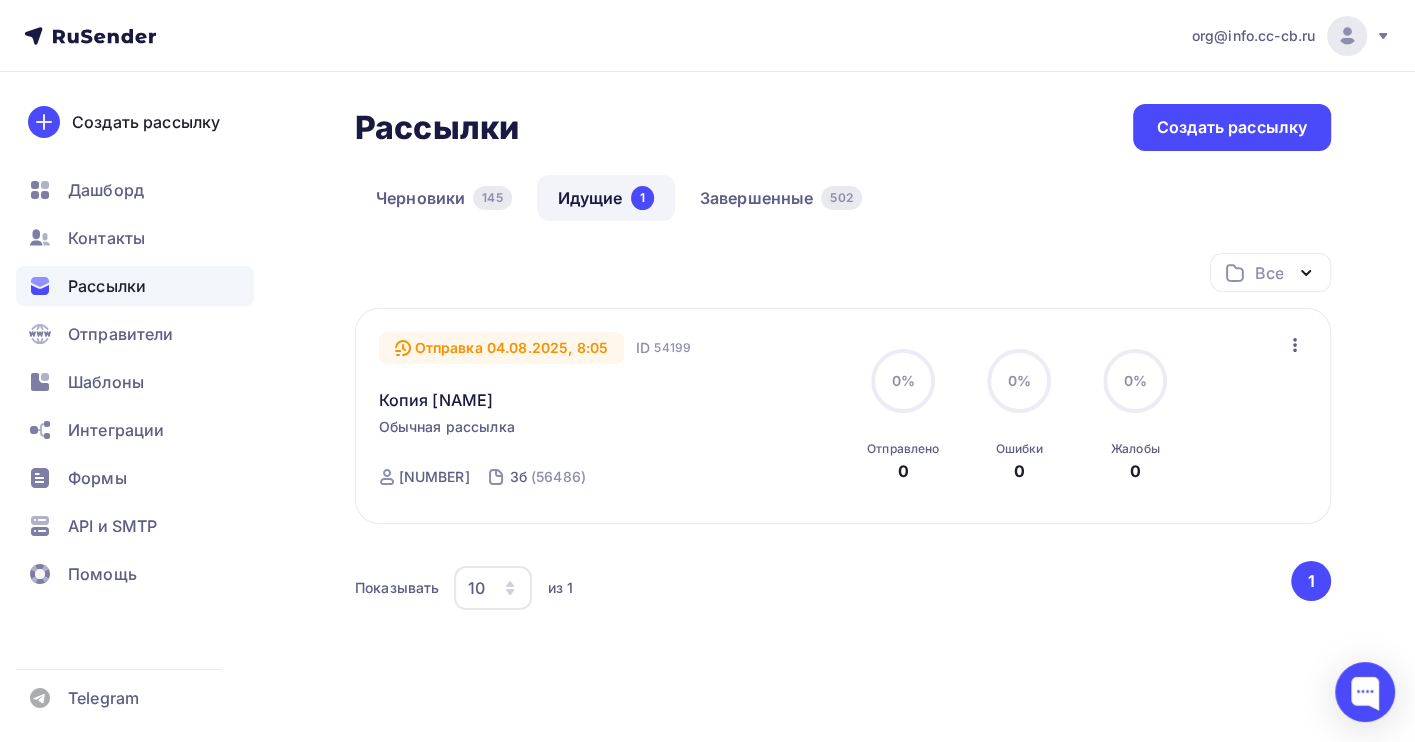 click on "Рассылки" at bounding box center (107, 286) 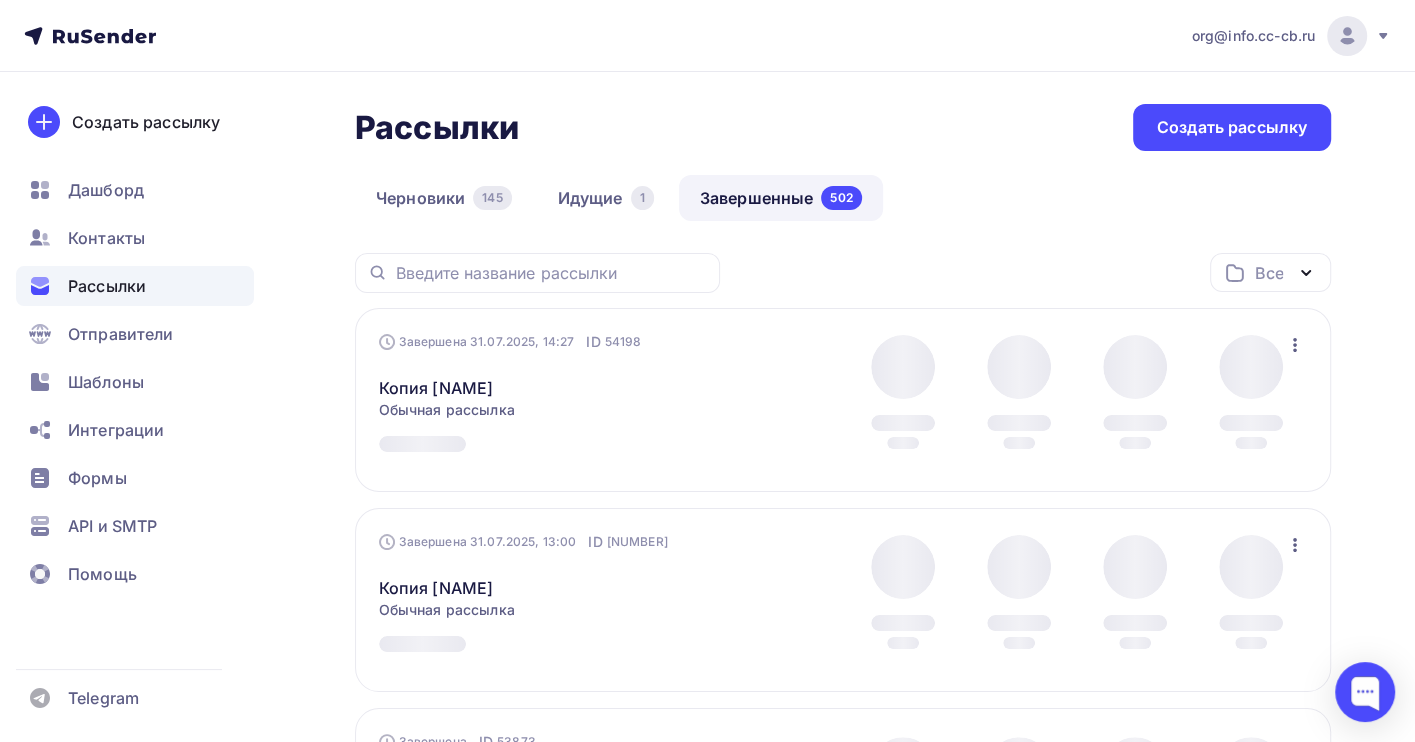 click 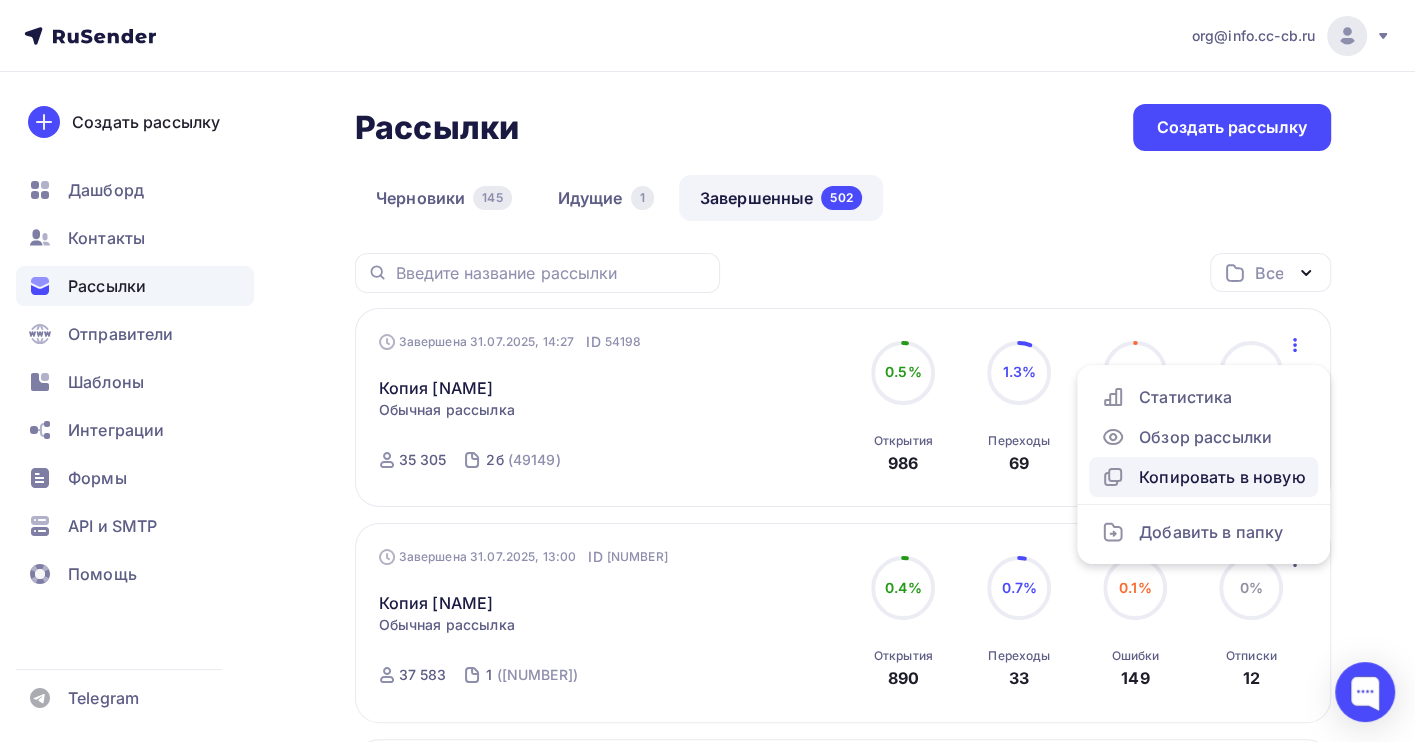 click on "Копировать в новую" at bounding box center [1203, 477] 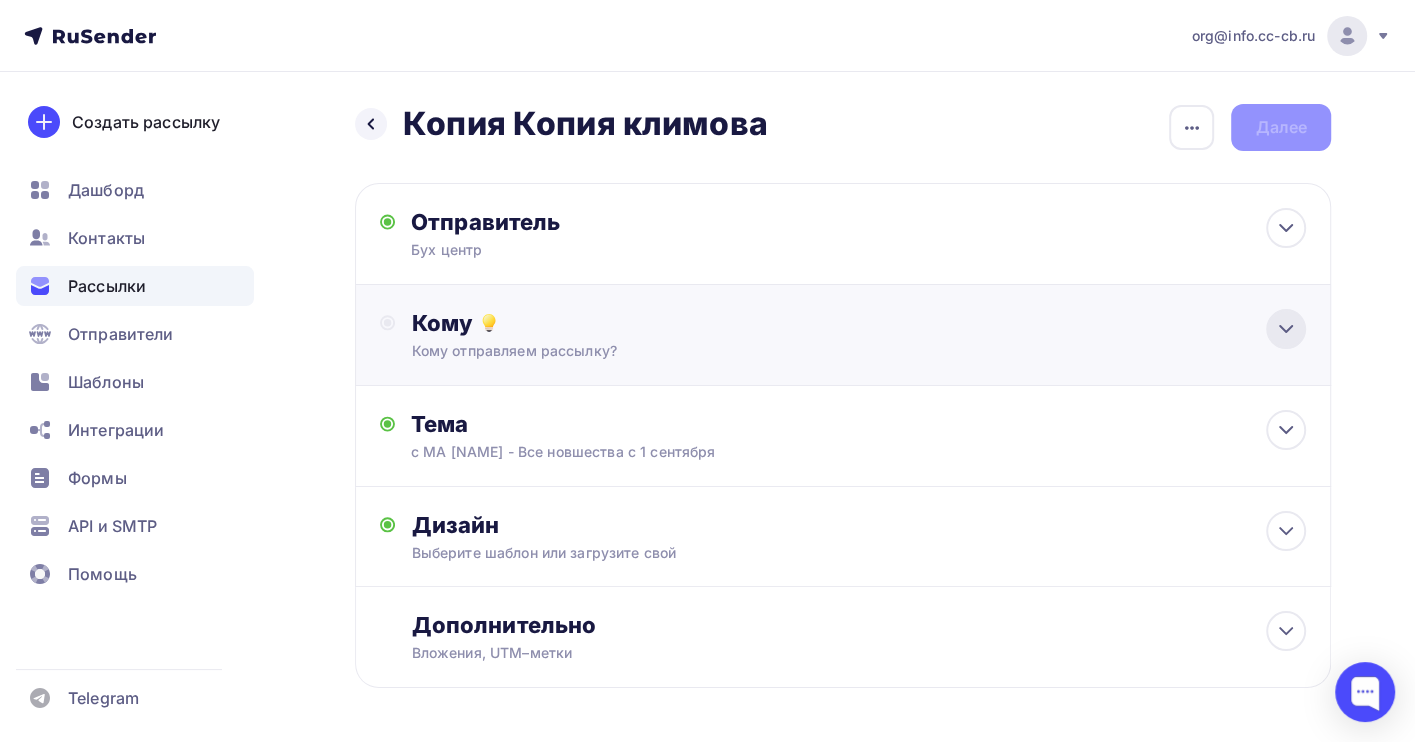 click 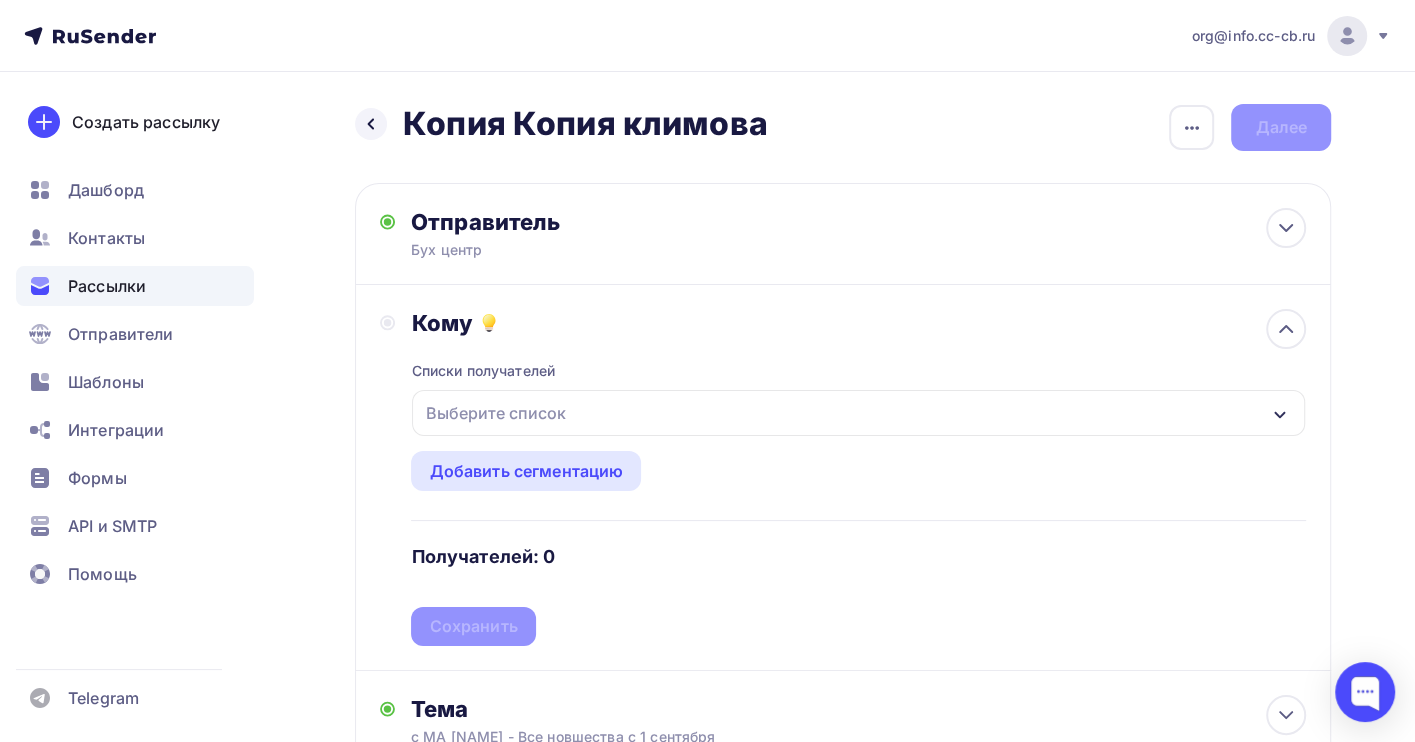 click on "Выберите список" at bounding box center [858, 413] 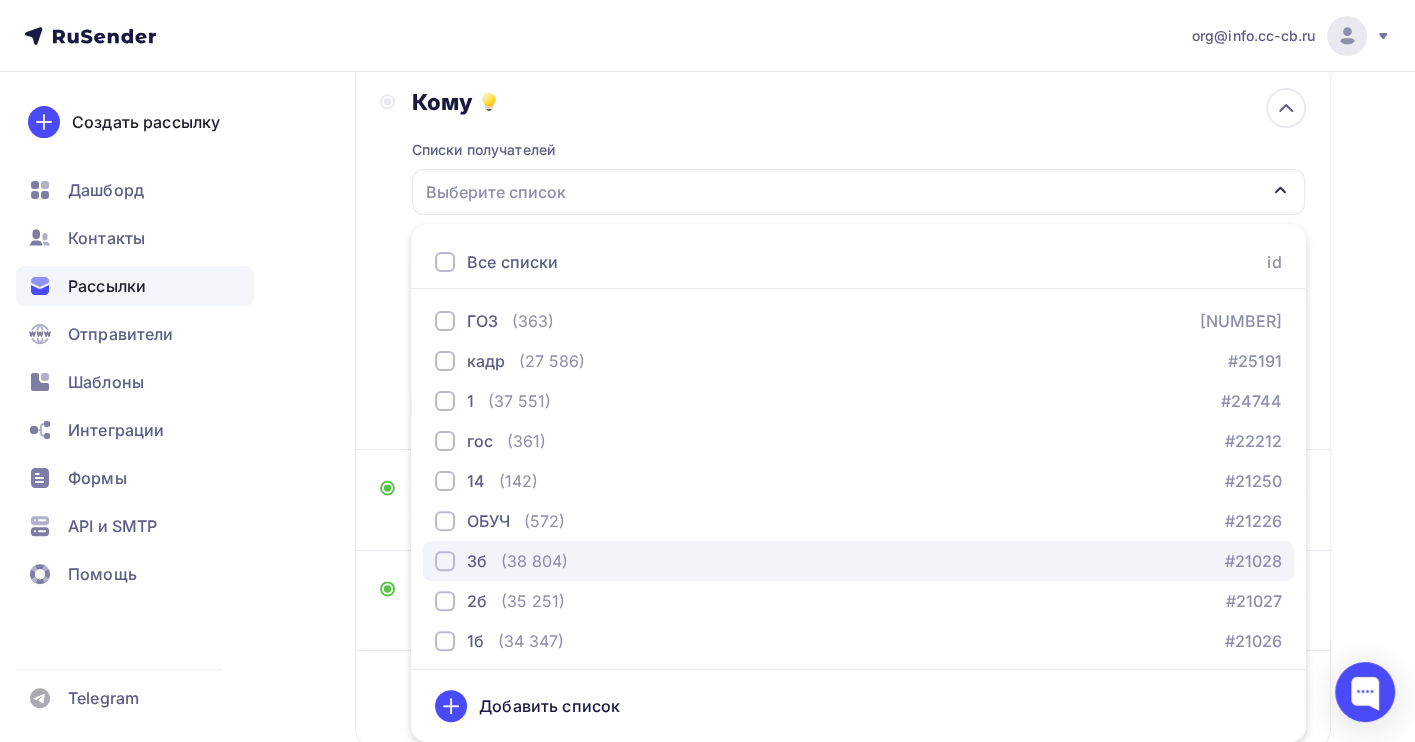 click on "(38 804)" at bounding box center [534, 561] 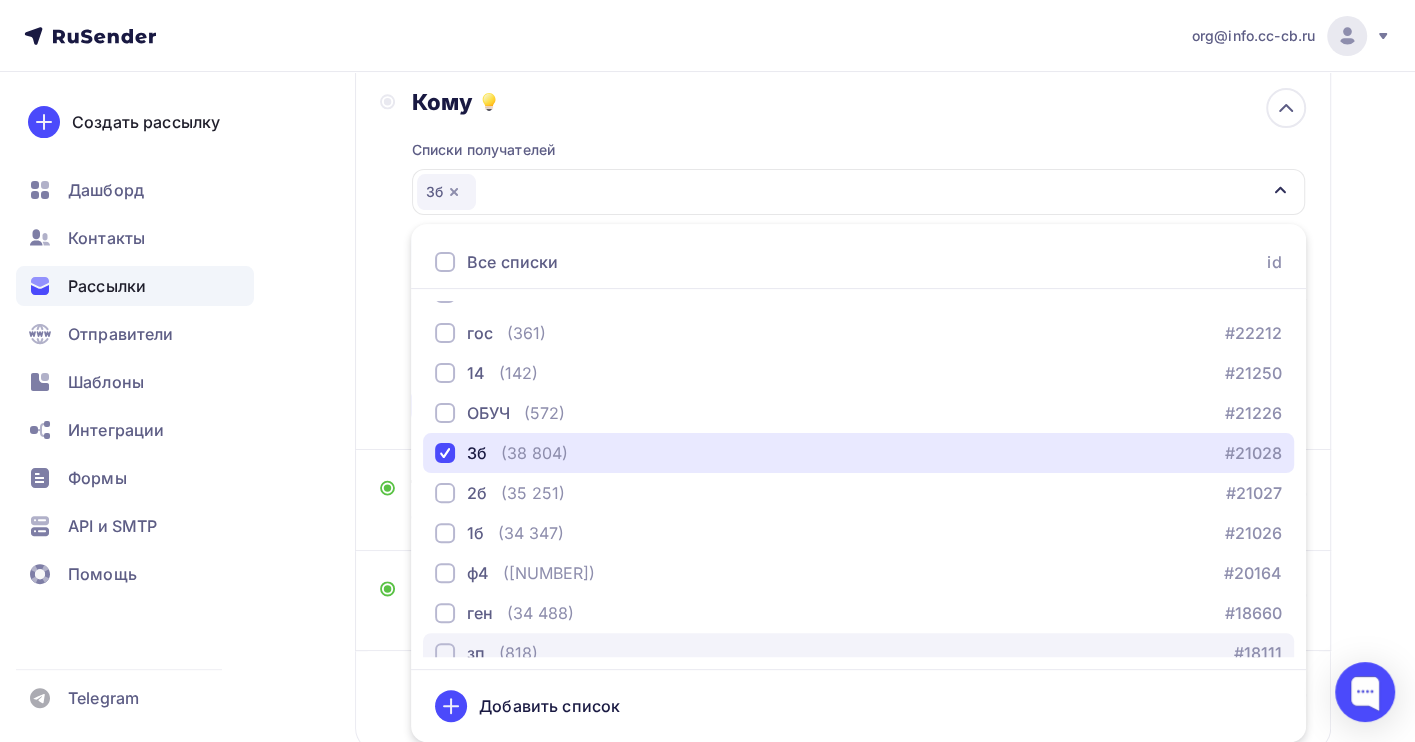 scroll, scrollTop: 203, scrollLeft: 0, axis: vertical 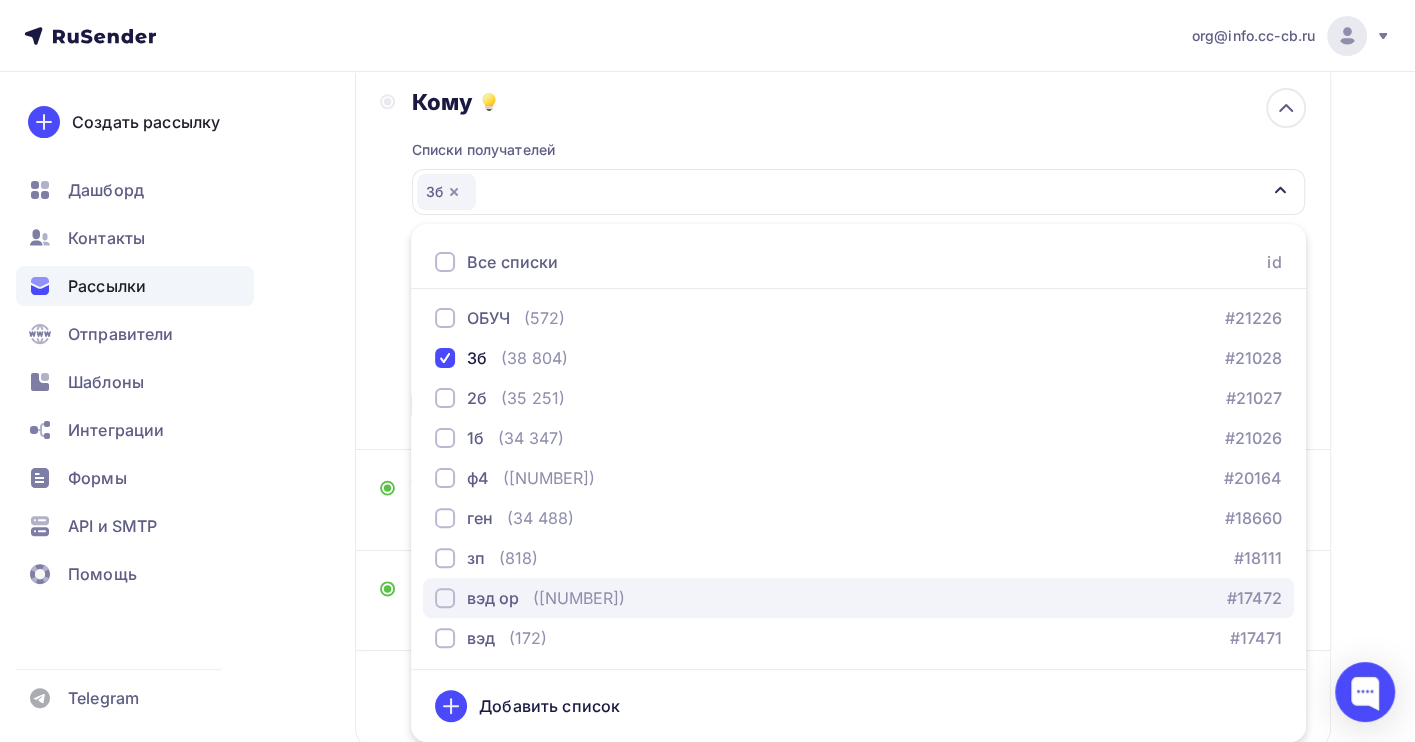 click on "([NUMBER])" at bounding box center [579, 598] 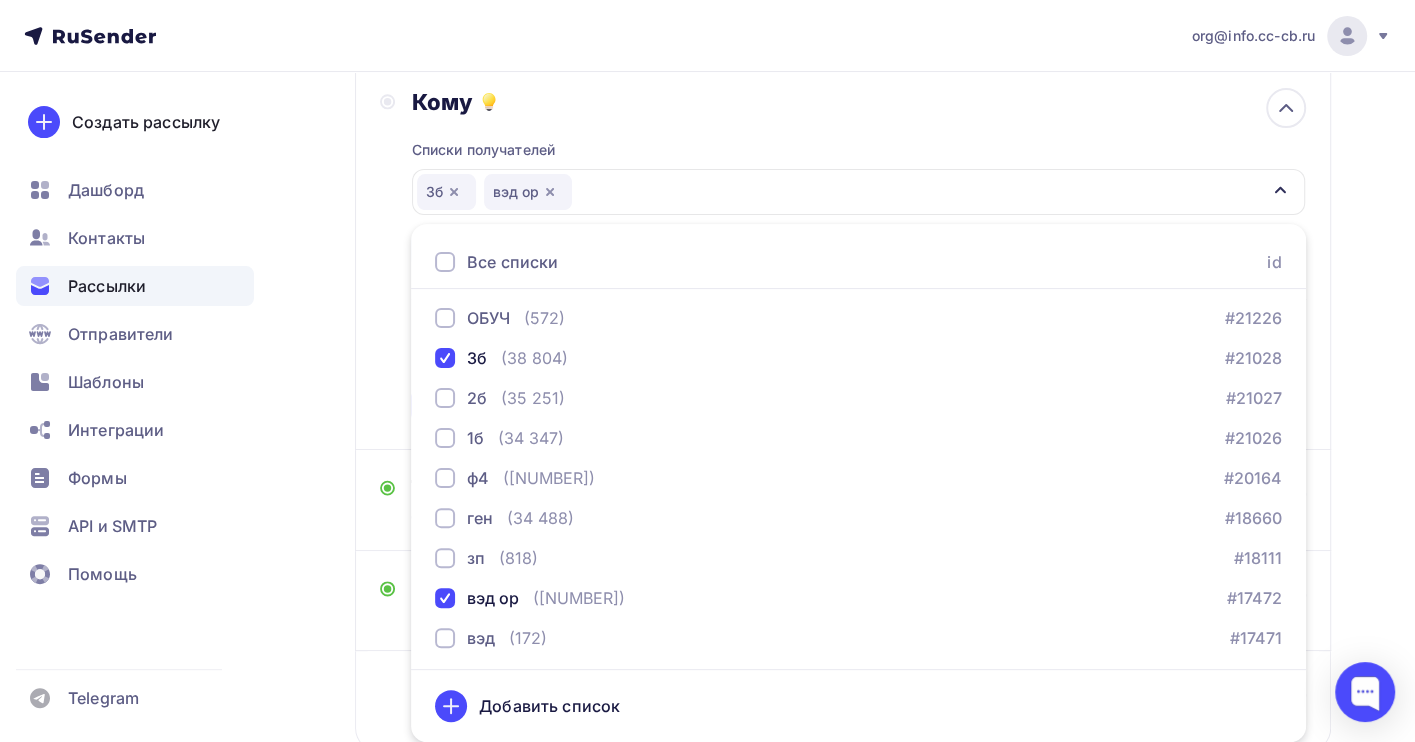 click on "Назад
Копия Копия [LAST]
Копия Копия [LAST]
Закончить позже
Переименовать рассылку
Удалить
Далее
Отправитель
Бух центр
Email  *
org@info.cc-cb.ru
buh@all.cc-cb.ru           org@info.cc-cb.ru               Добавить отправителя
Рекомендуем  добавить почту на домене , чтобы рассылка не попала в «Спам»
Имя                 Сохранить
Предпросмотр текста
12:45" at bounding box center (707, 366) 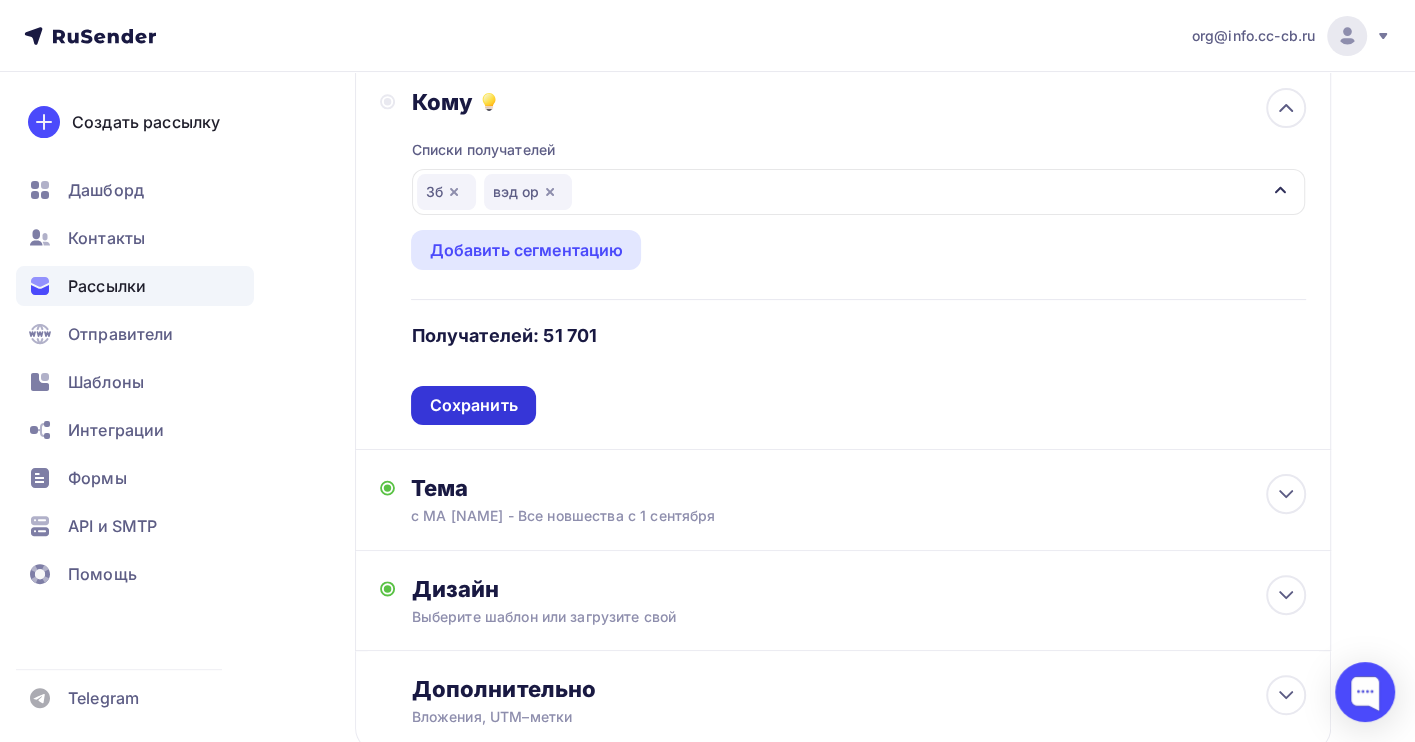 click on "Сохранить" at bounding box center [473, 405] 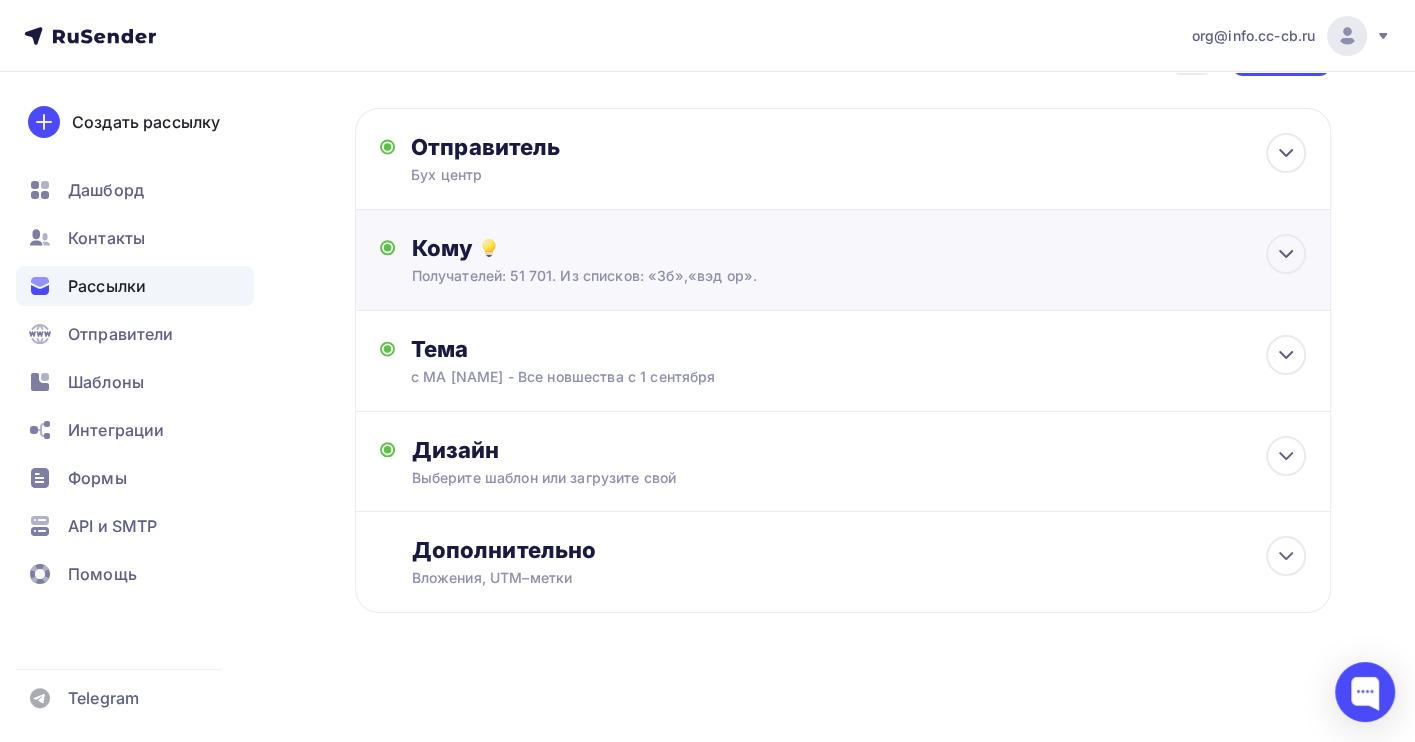 scroll, scrollTop: 77, scrollLeft: 0, axis: vertical 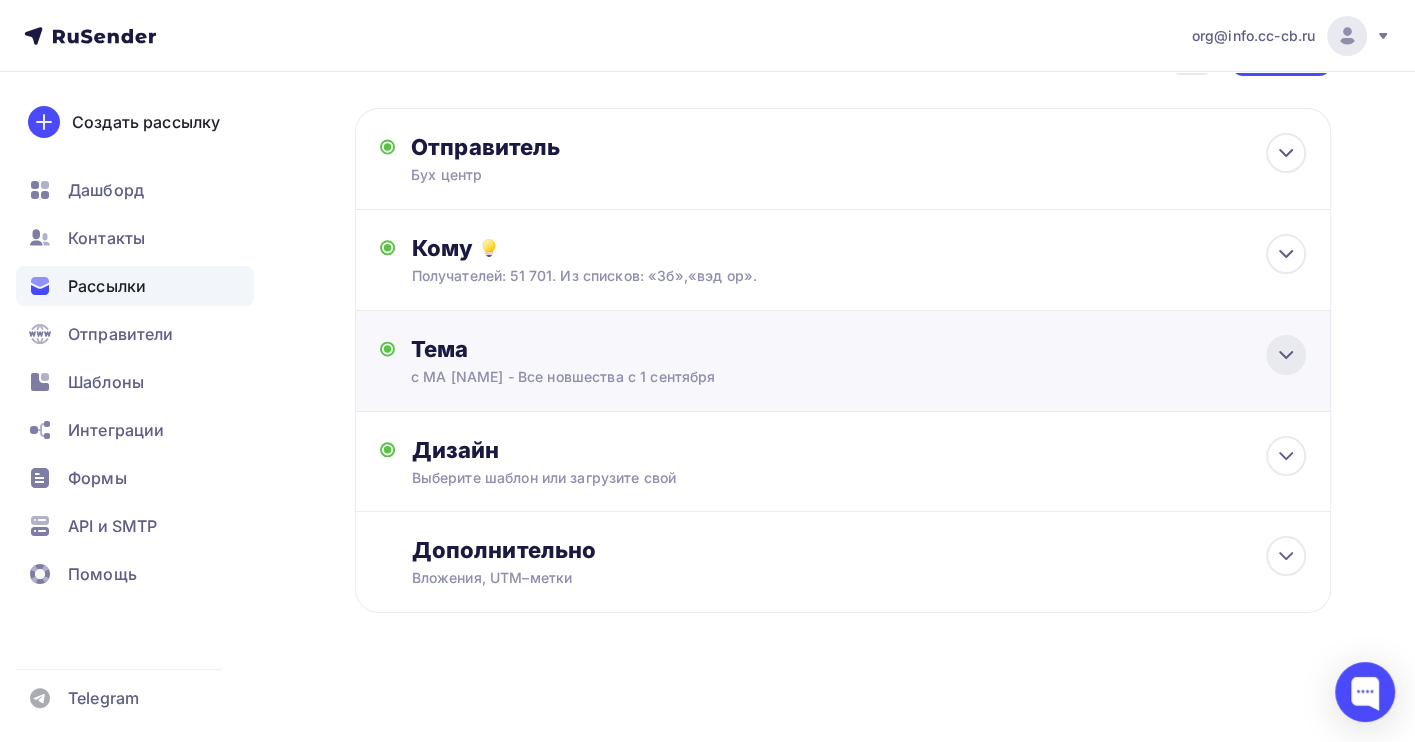 click 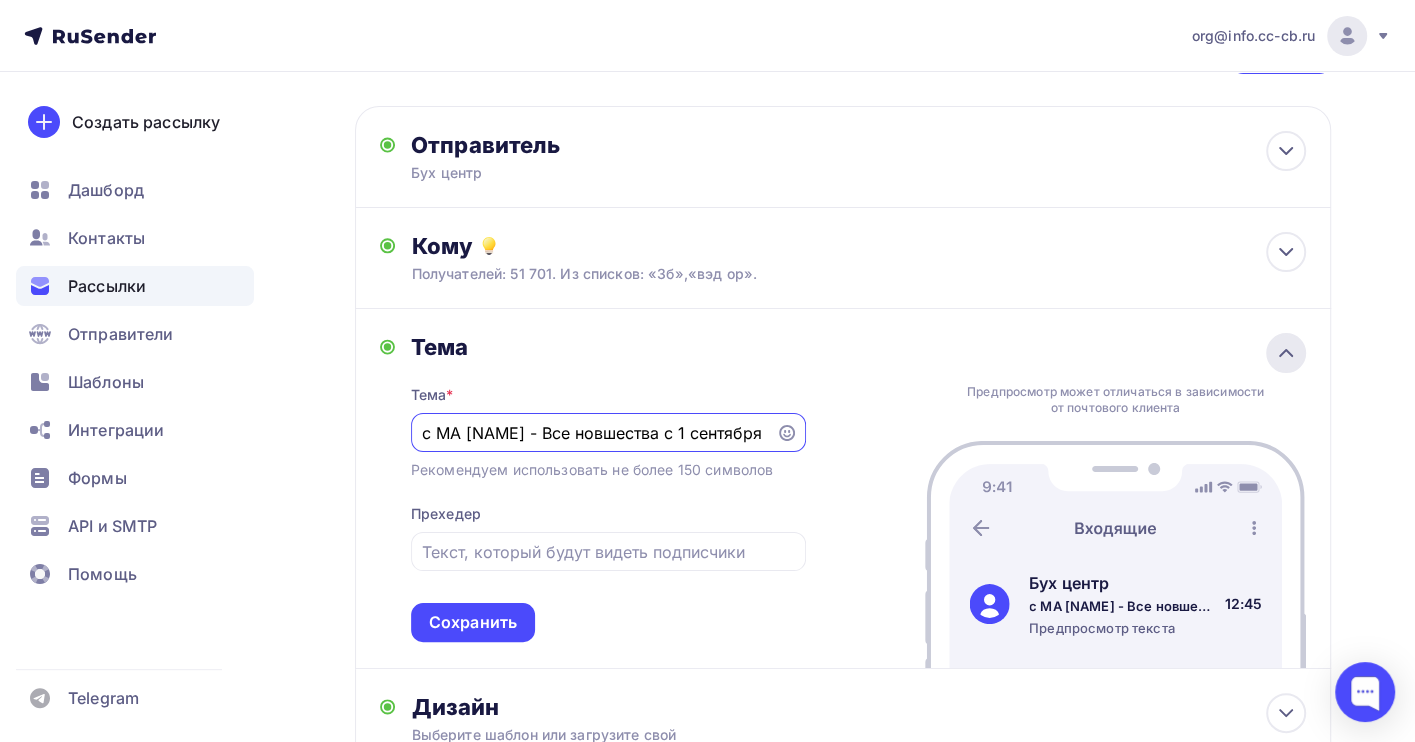 scroll, scrollTop: 76, scrollLeft: 0, axis: vertical 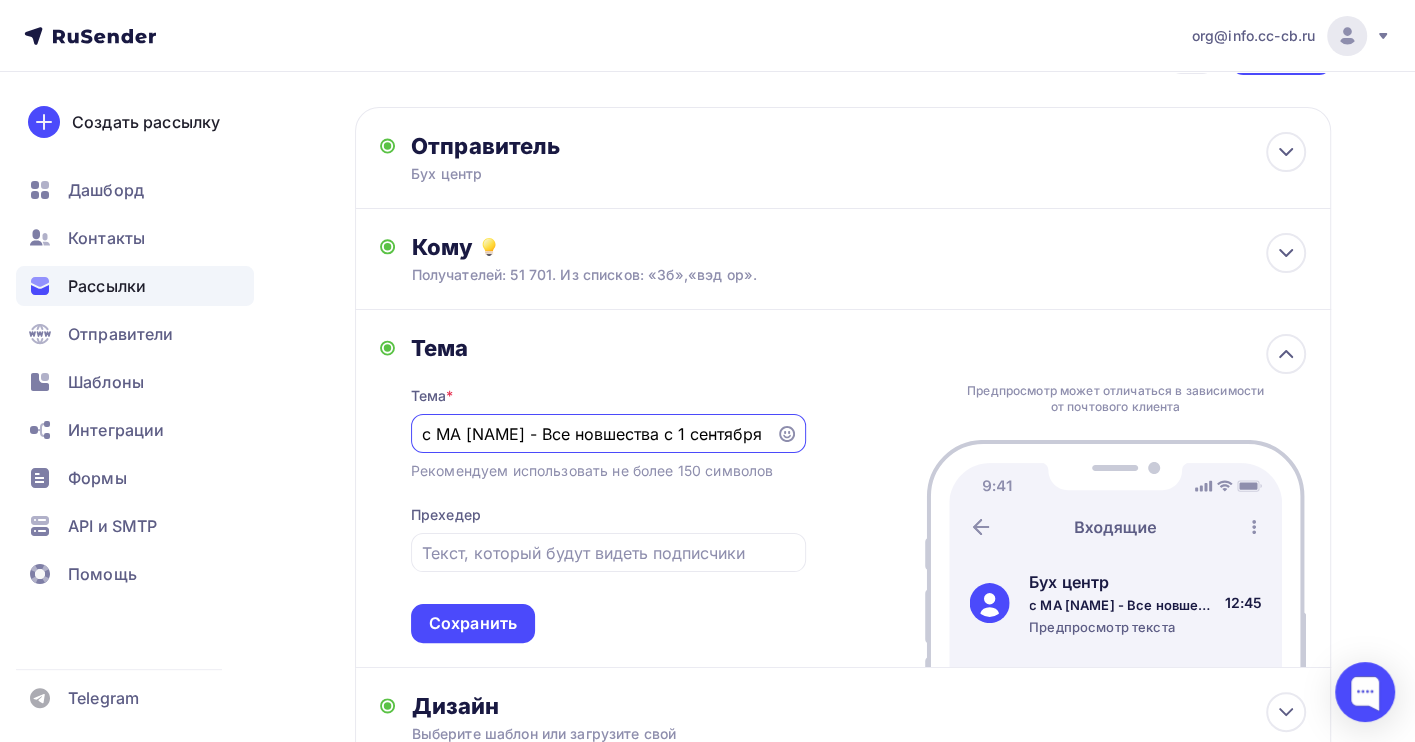 drag, startPoint x: 648, startPoint y: 431, endPoint x: 358, endPoint y: 432, distance: 290.0017 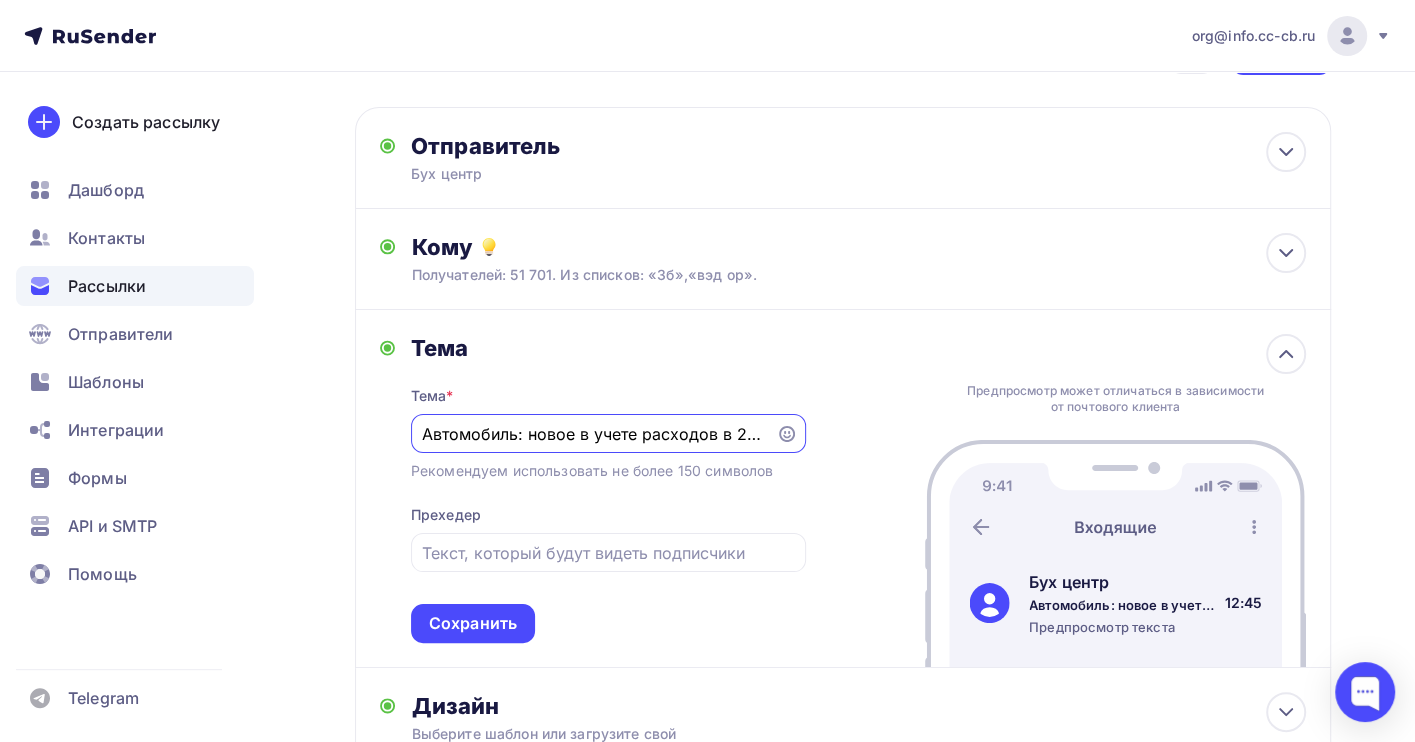 scroll, scrollTop: 0, scrollLeft: 1560, axis: horizontal 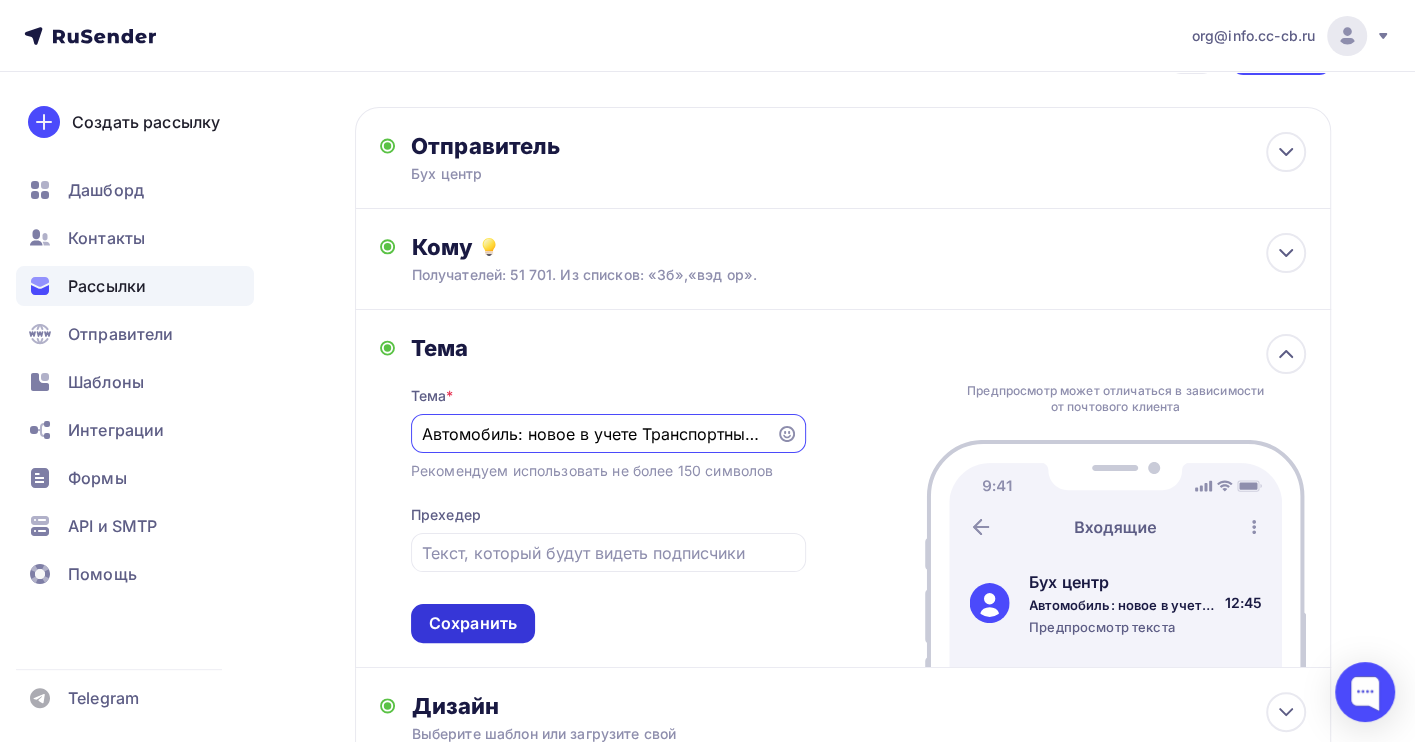 type on "Автомобиль: новое в учете Транспортный налог." 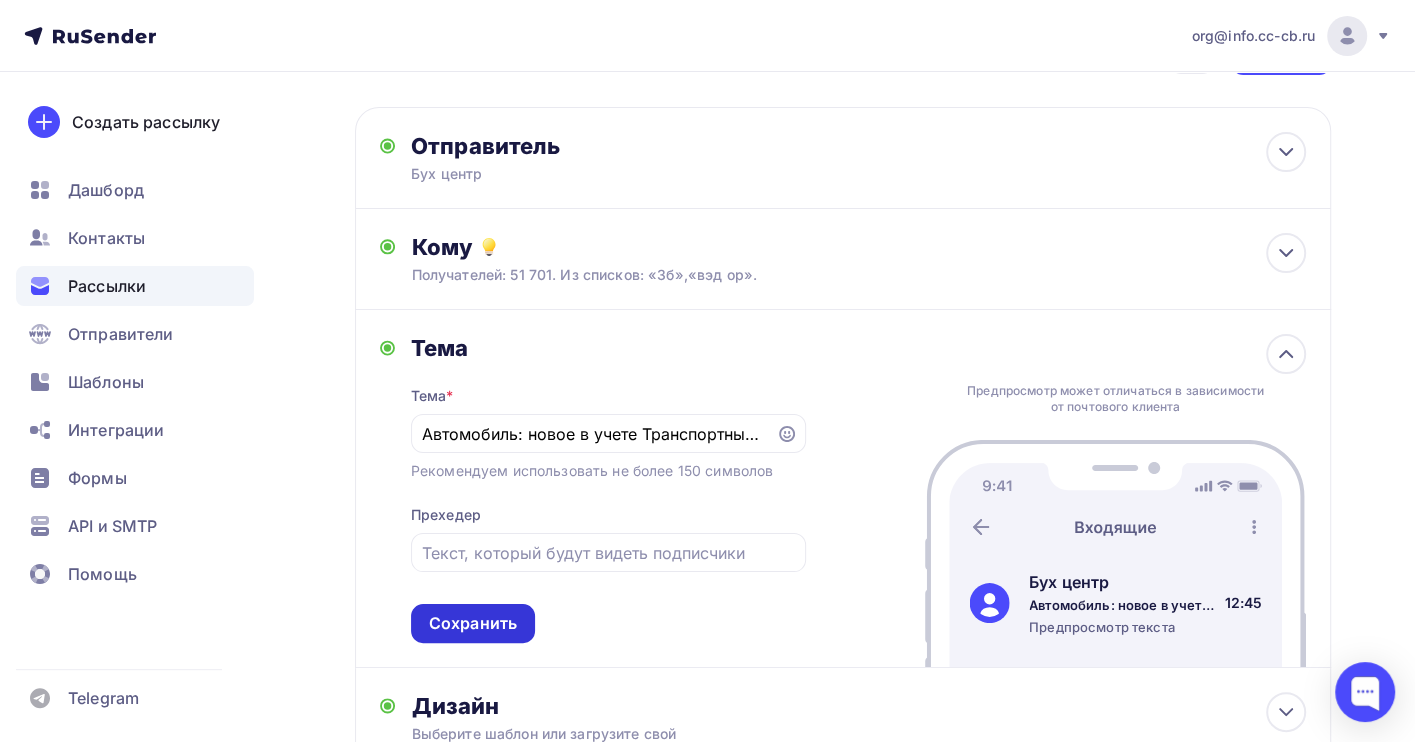 click on "Сохранить" at bounding box center (473, 623) 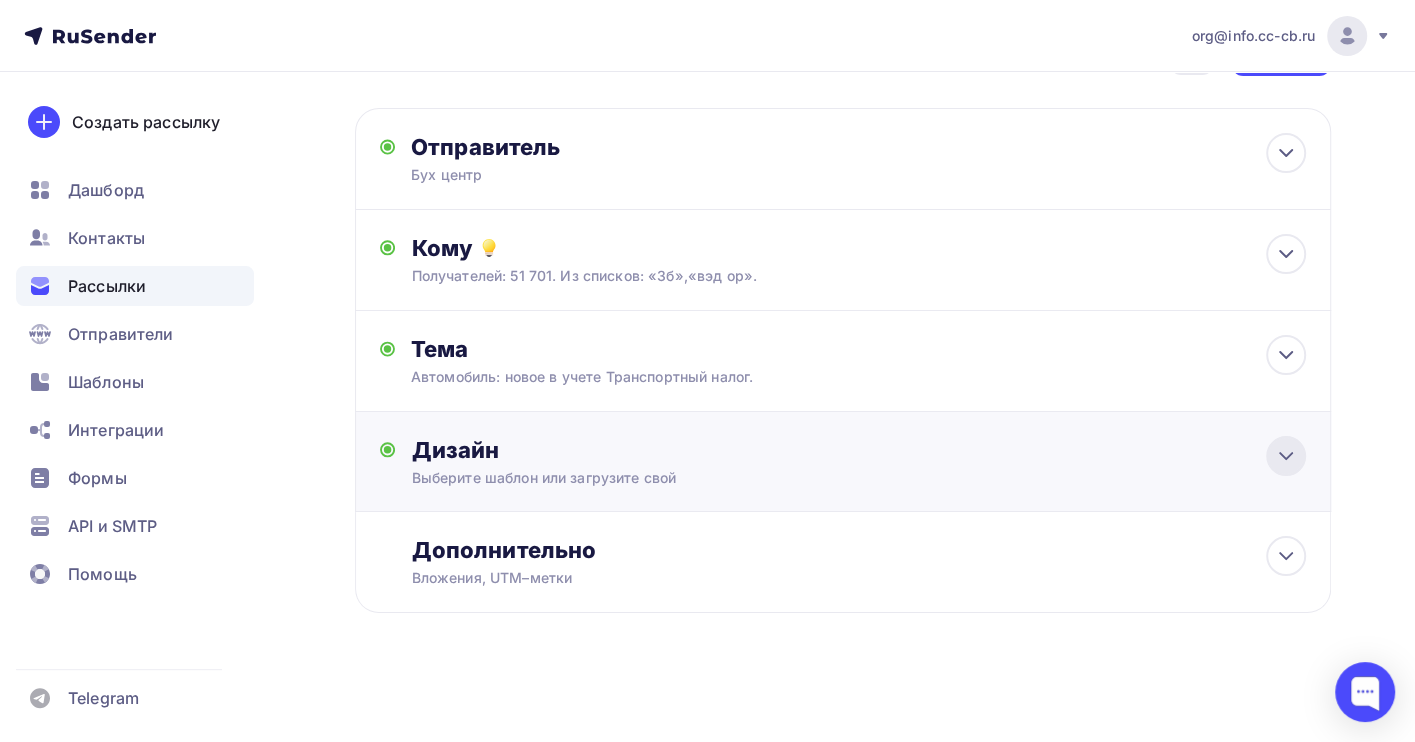 click 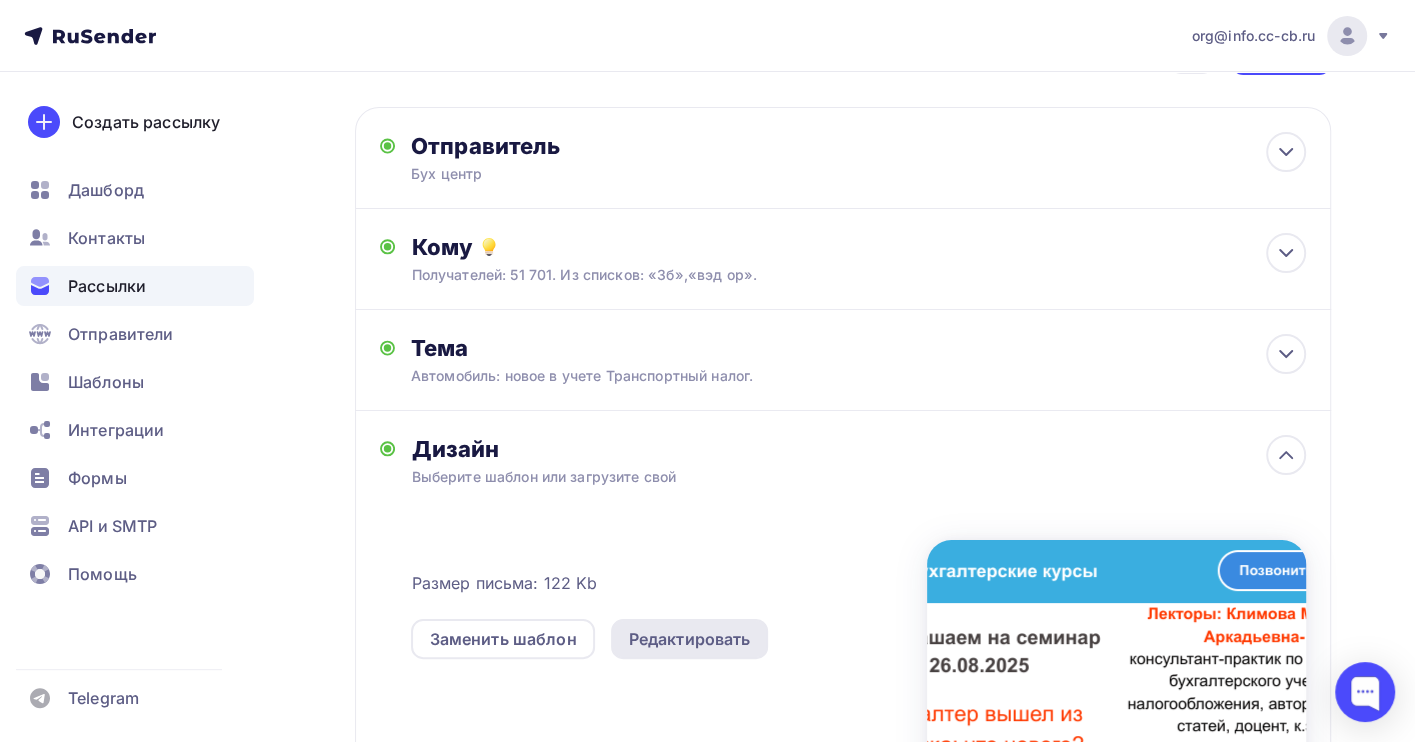click on "Редактировать" at bounding box center (690, 639) 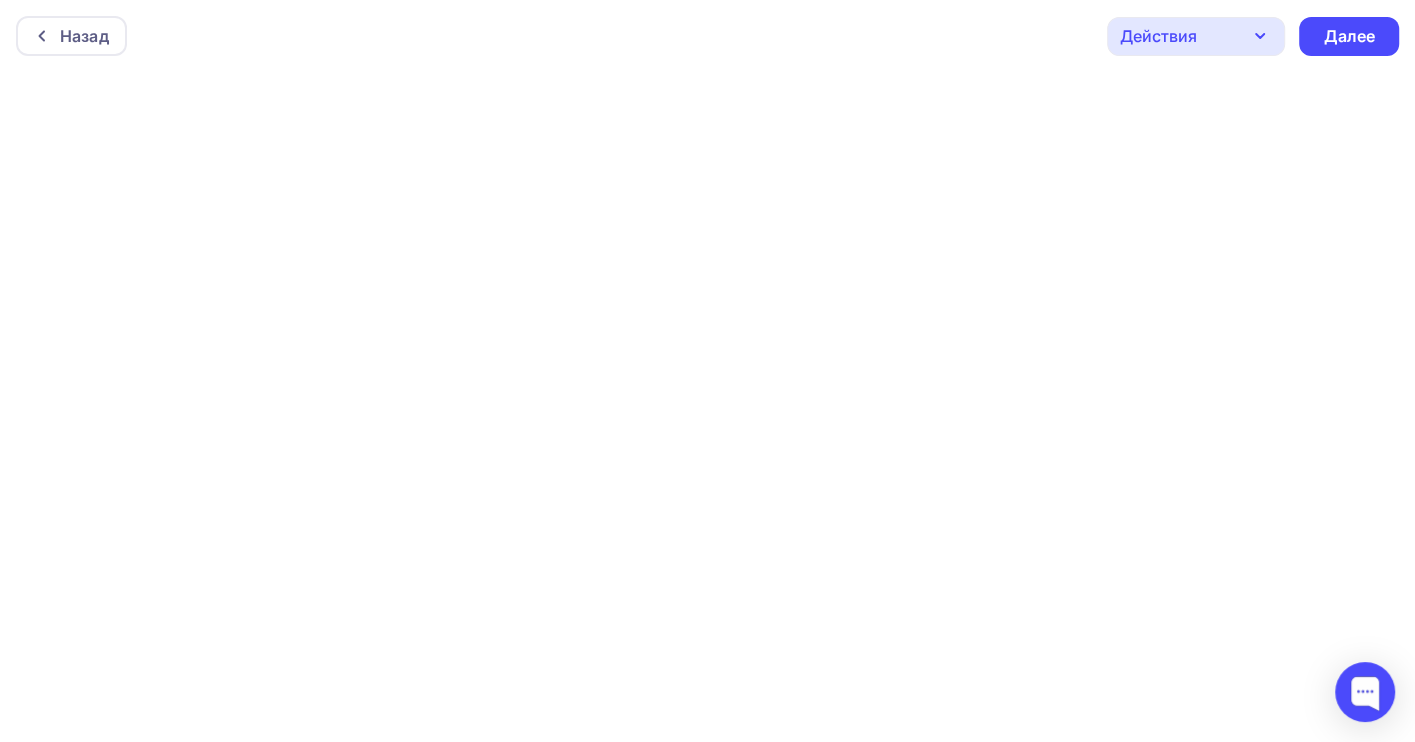 scroll, scrollTop: 5, scrollLeft: 0, axis: vertical 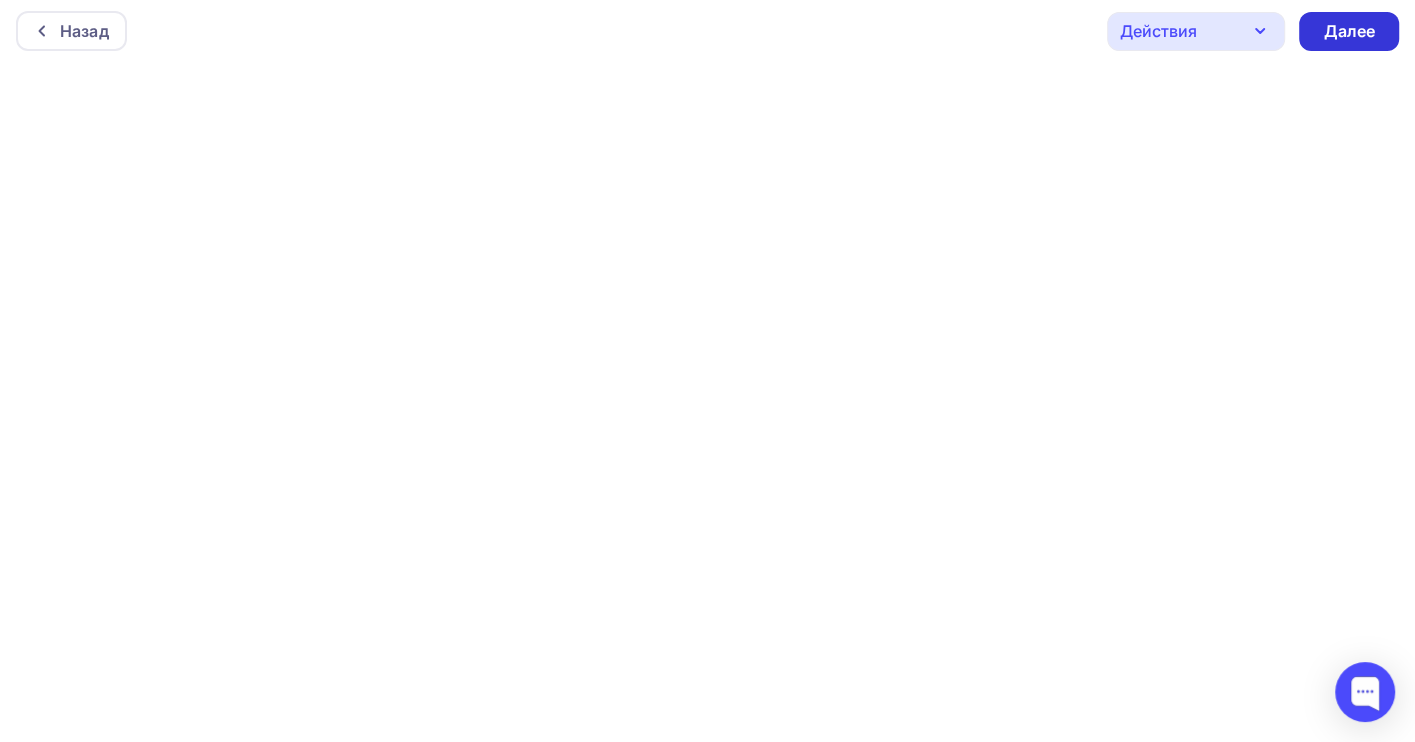 click on "Далее" at bounding box center [1349, 31] 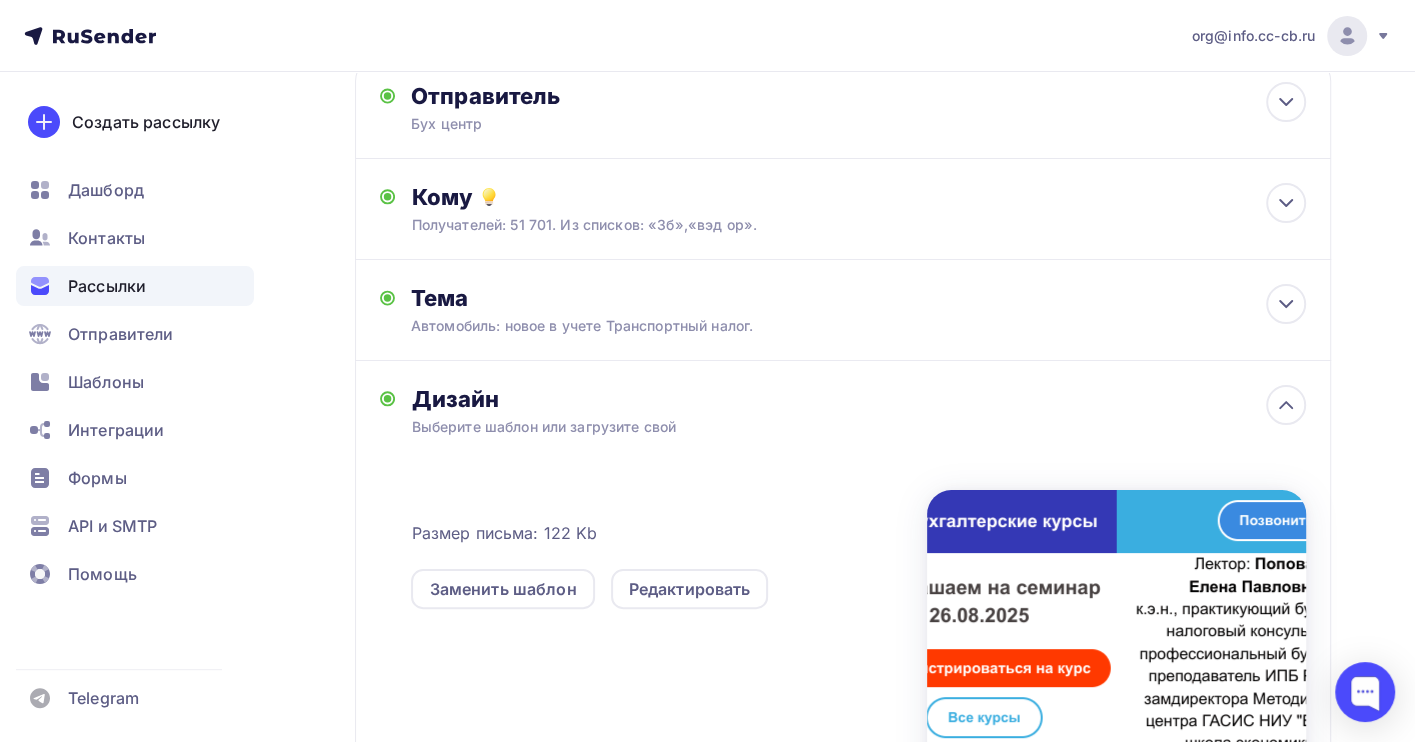 scroll, scrollTop: 0, scrollLeft: 0, axis: both 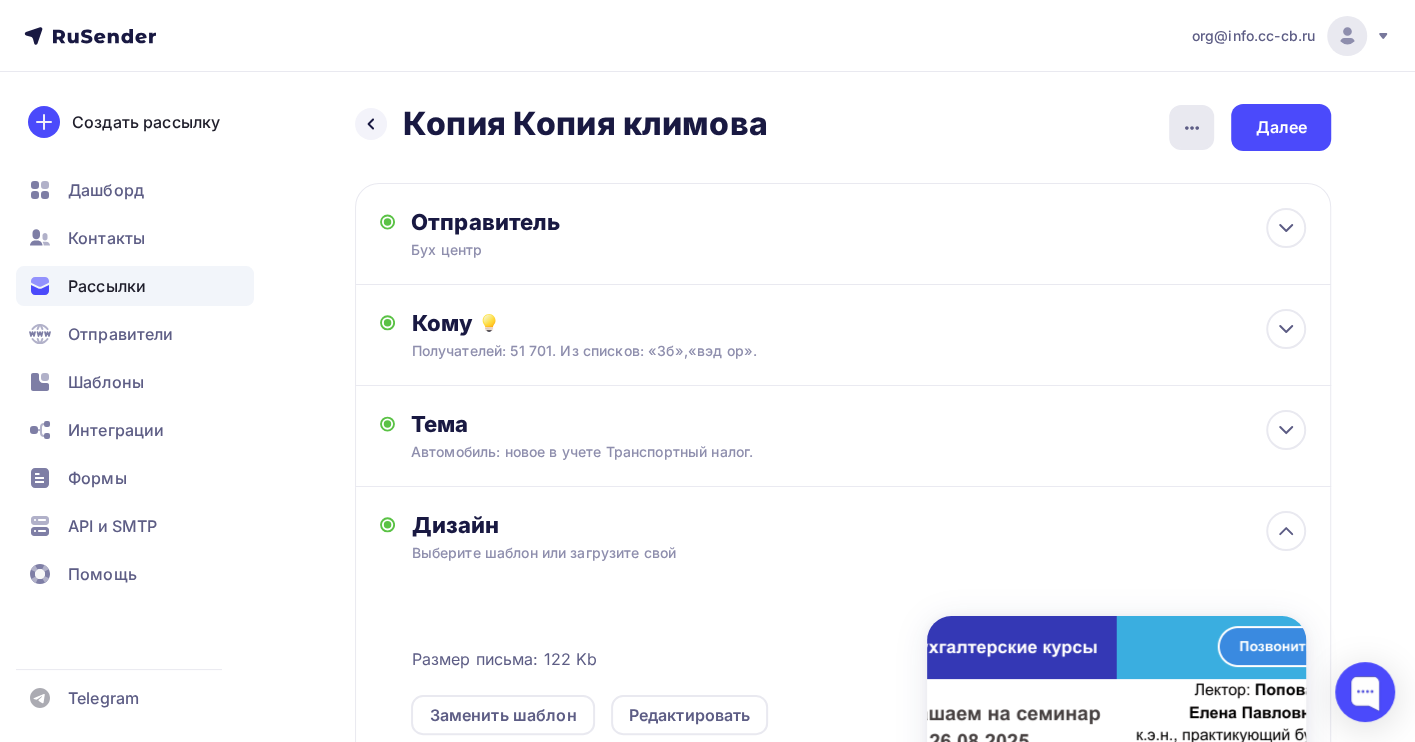 click 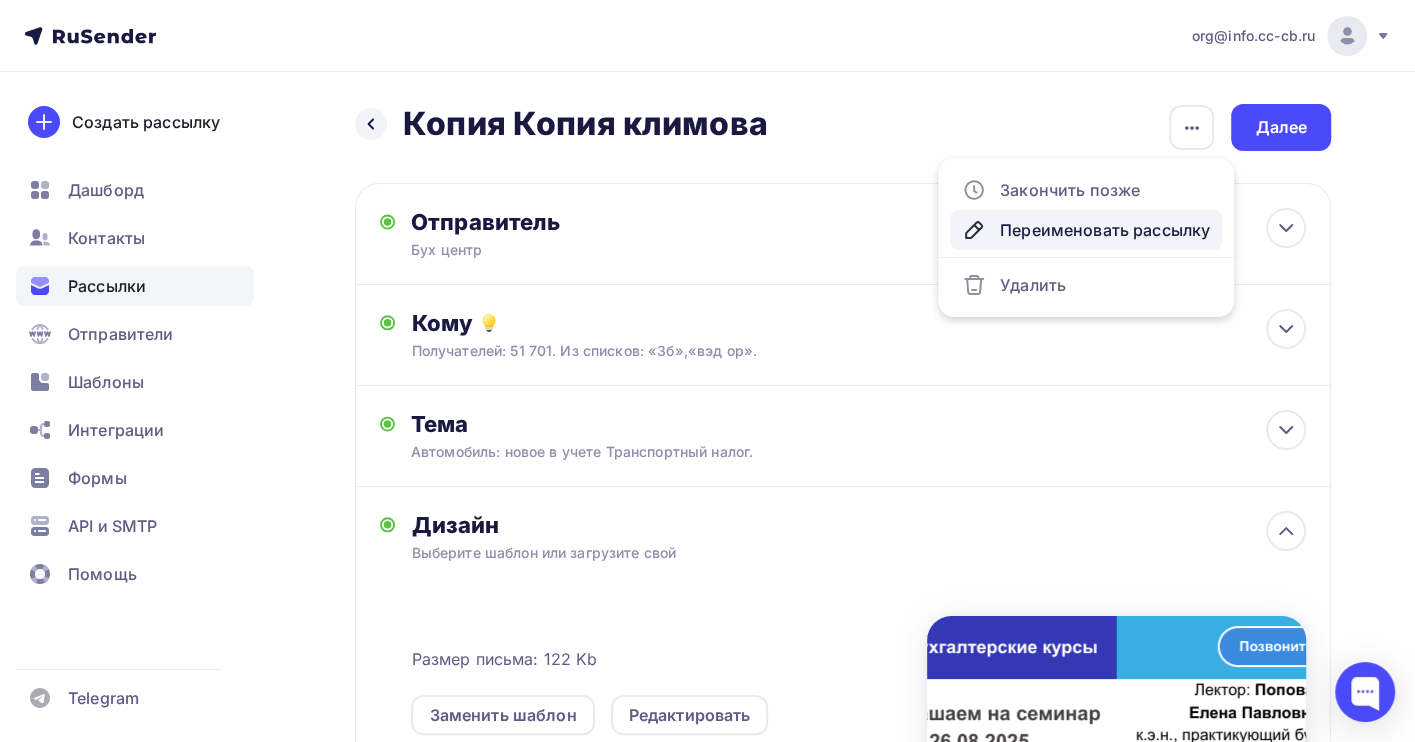click on "Переименовать рассылку" at bounding box center [1086, 230] 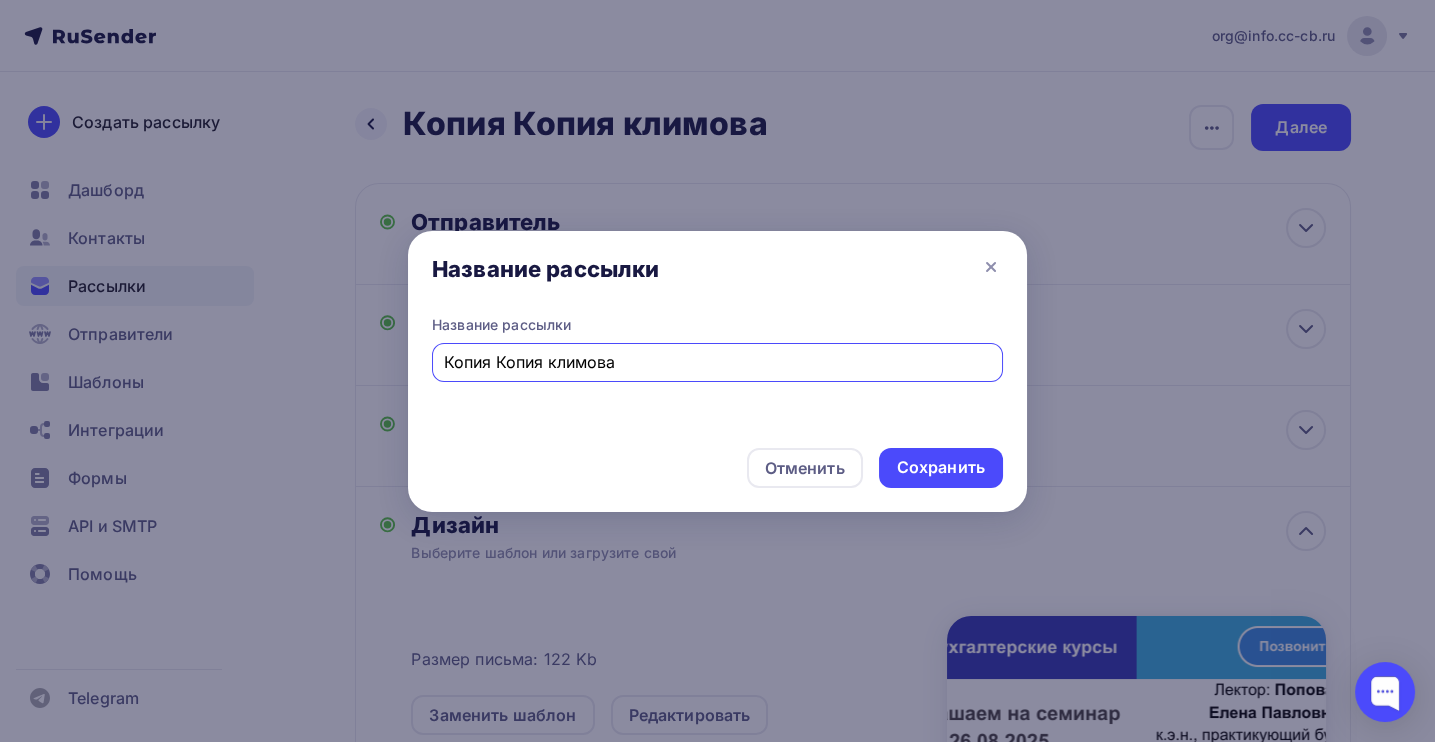 drag, startPoint x: 640, startPoint y: 364, endPoint x: 404, endPoint y: 364, distance: 236 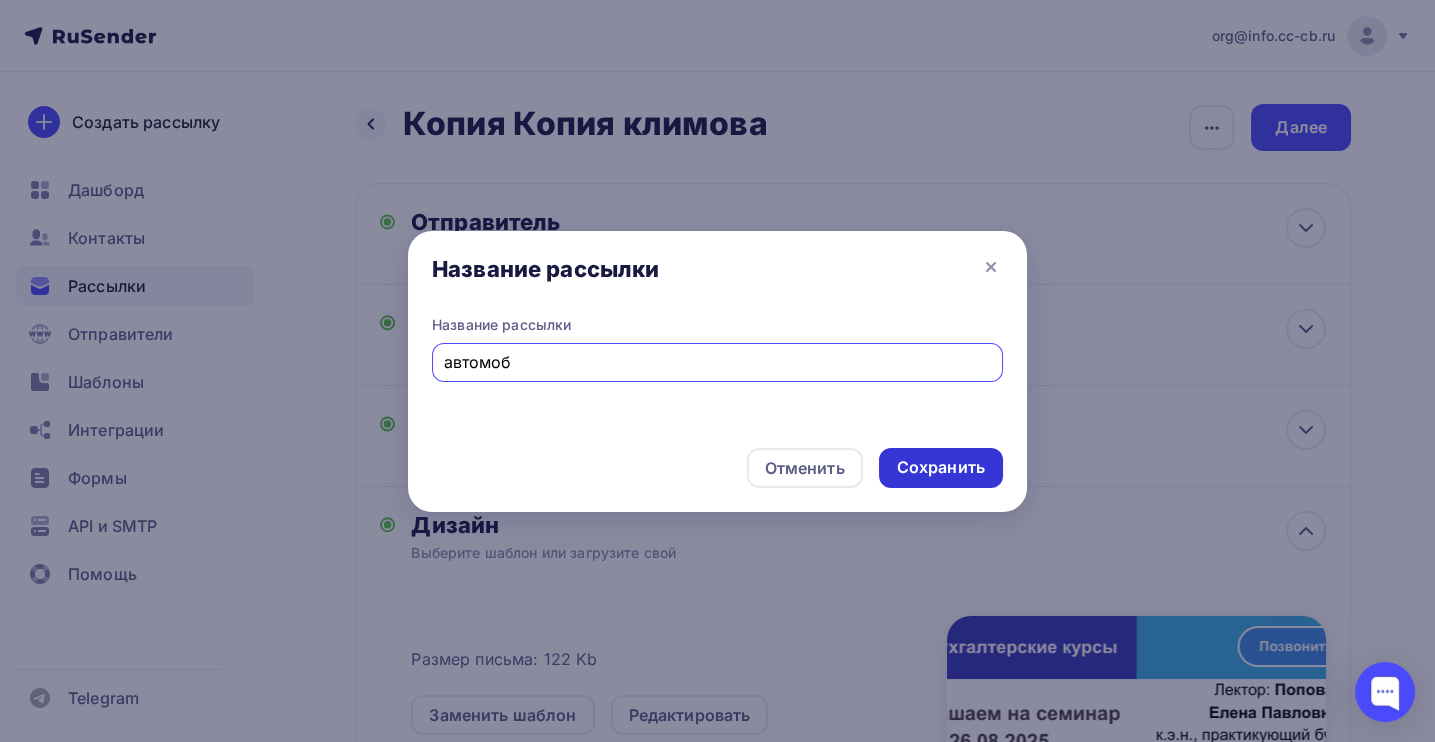 type on "автомоб" 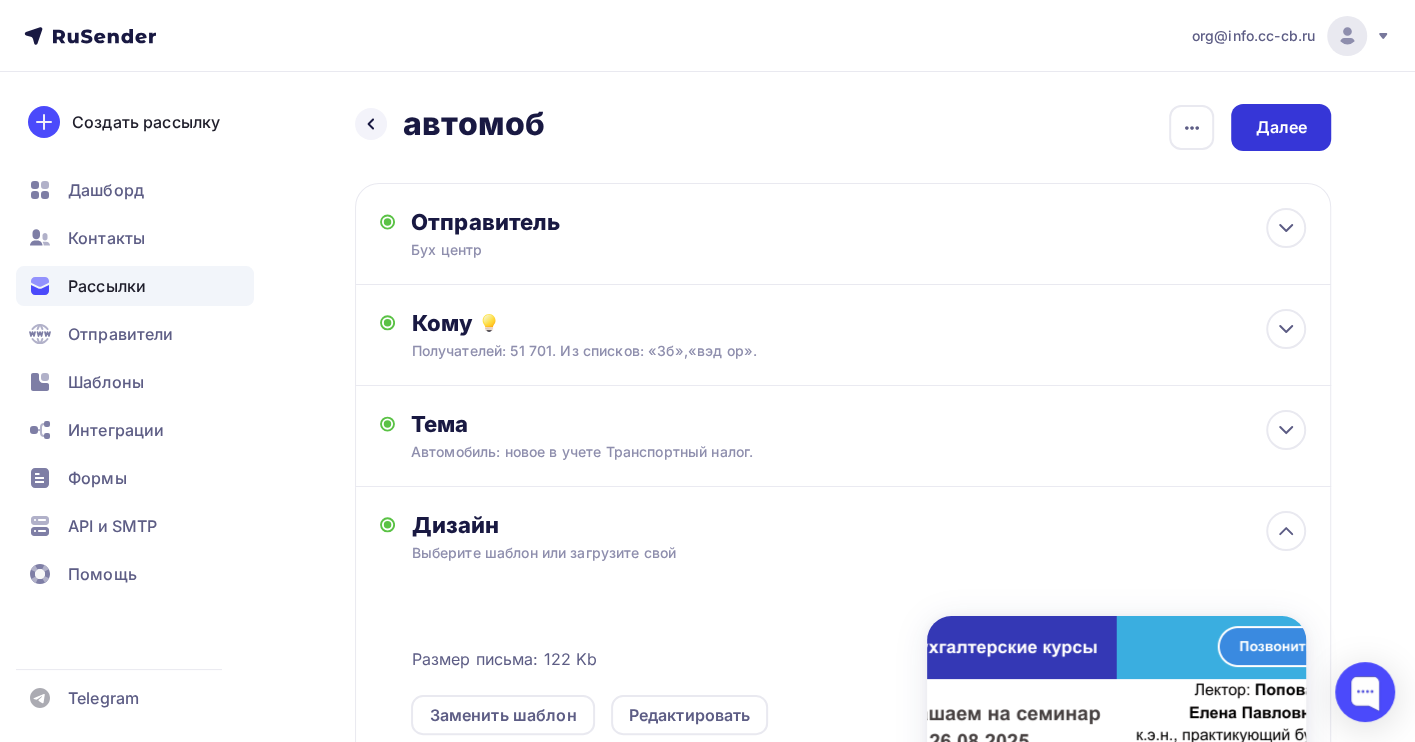 click on "Далее" at bounding box center (1281, 127) 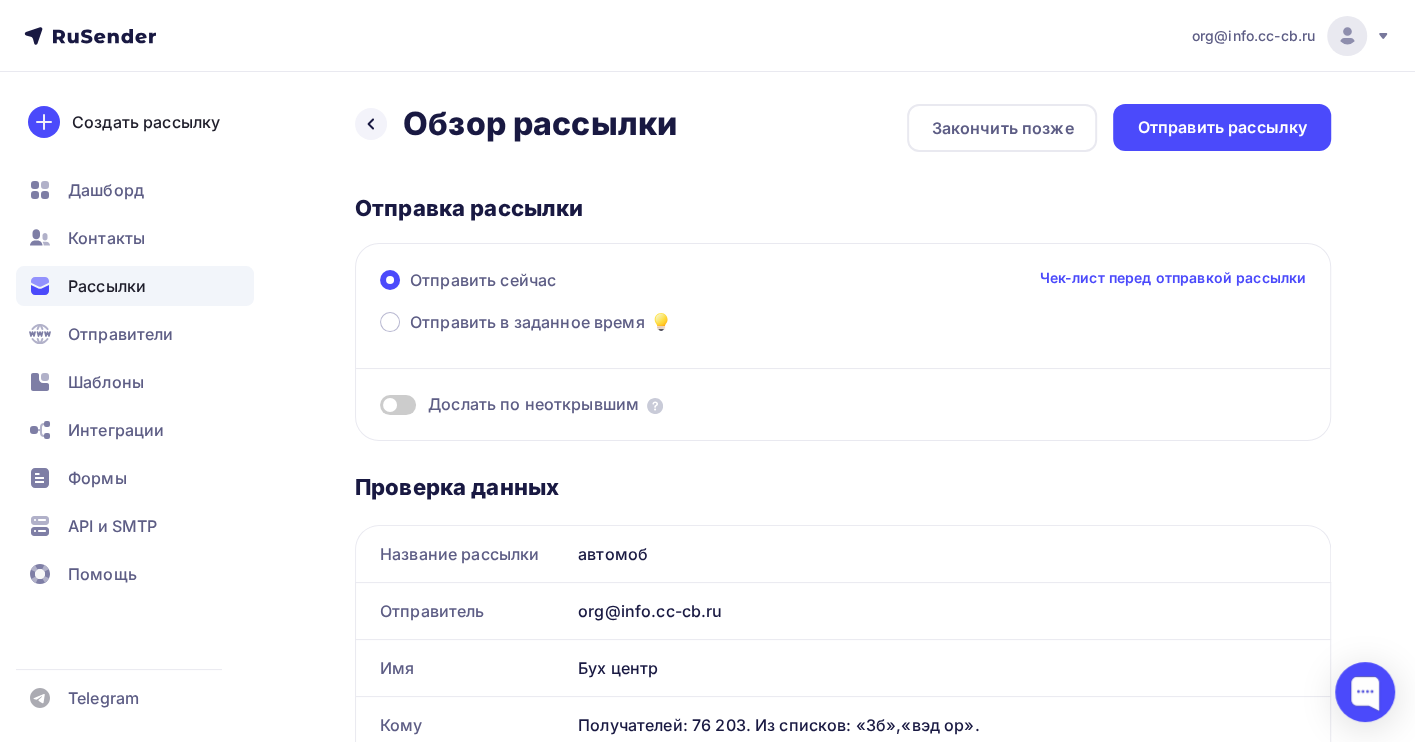 scroll, scrollTop: 0, scrollLeft: 0, axis: both 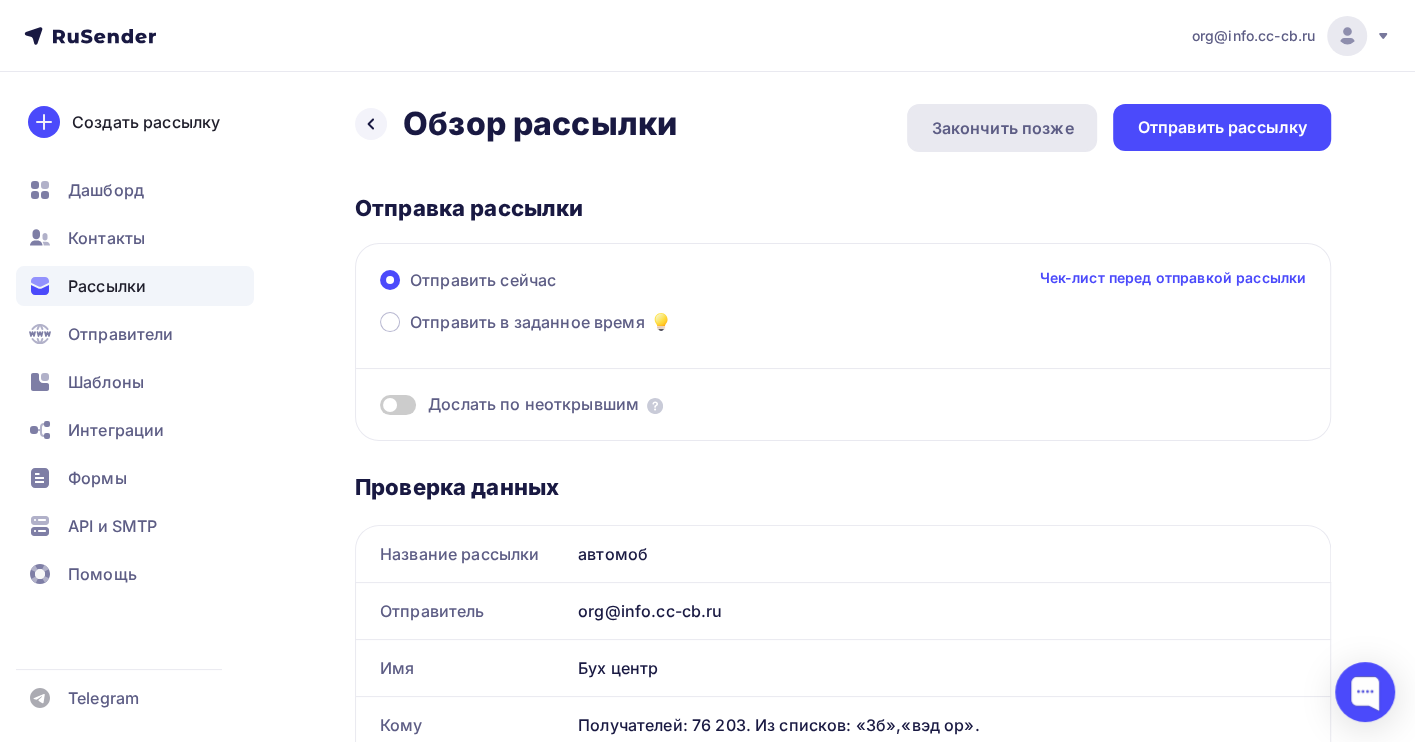 click on "Закончить позже" at bounding box center [1002, 128] 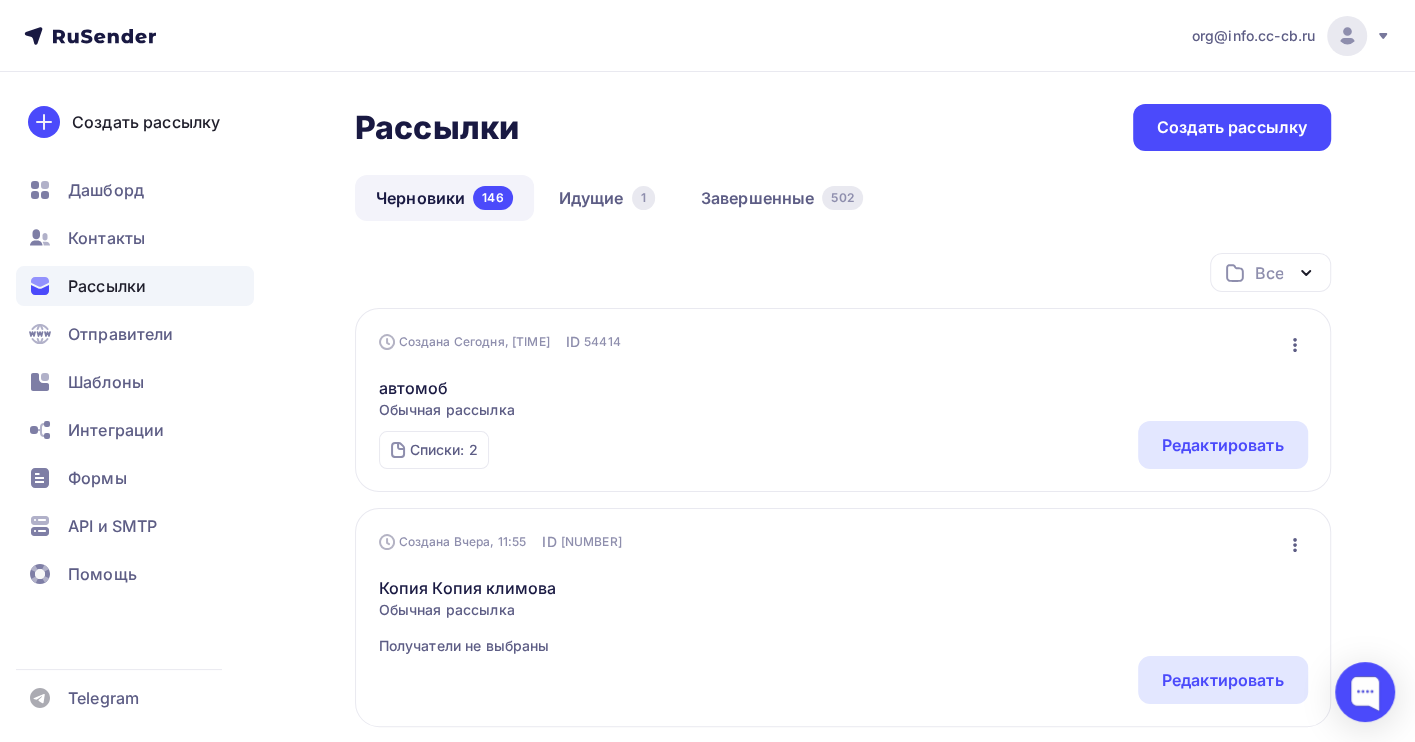 click 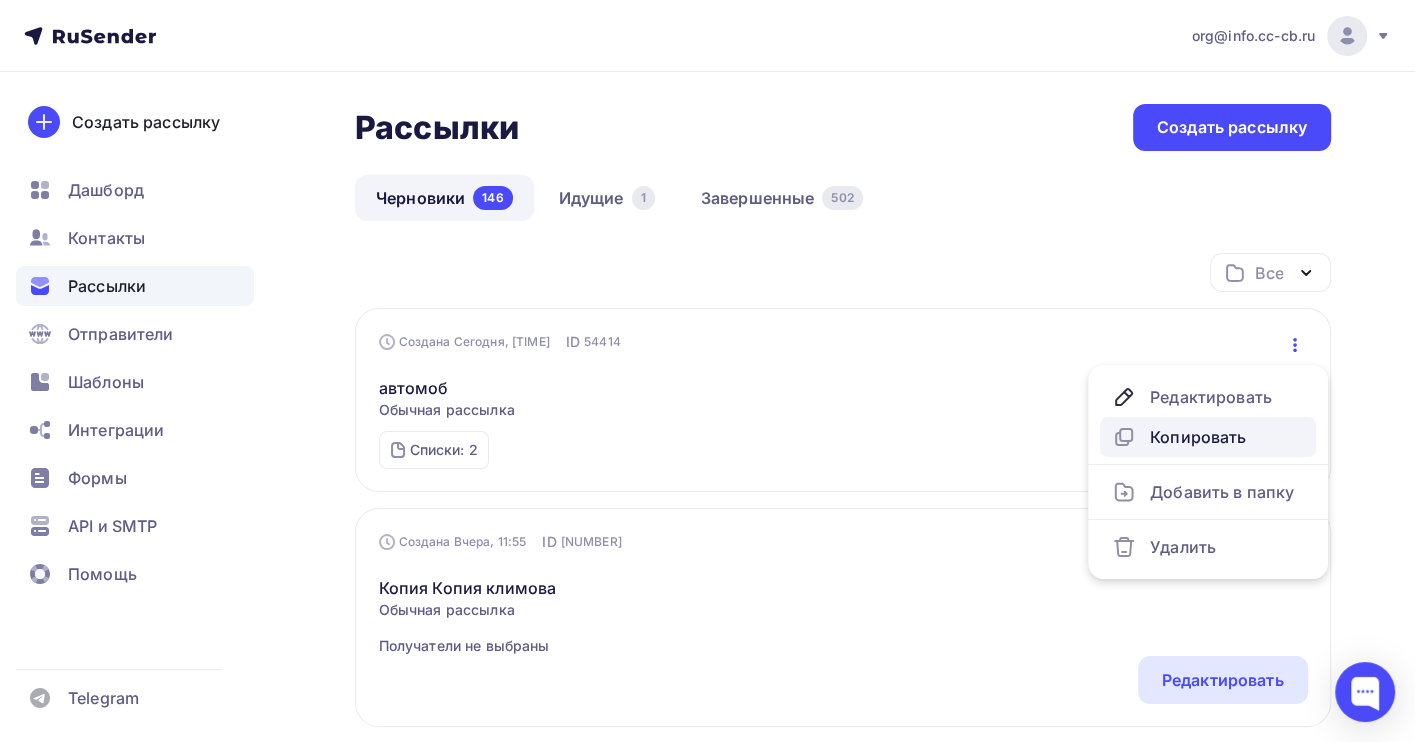 click on "Копировать" at bounding box center [1208, 437] 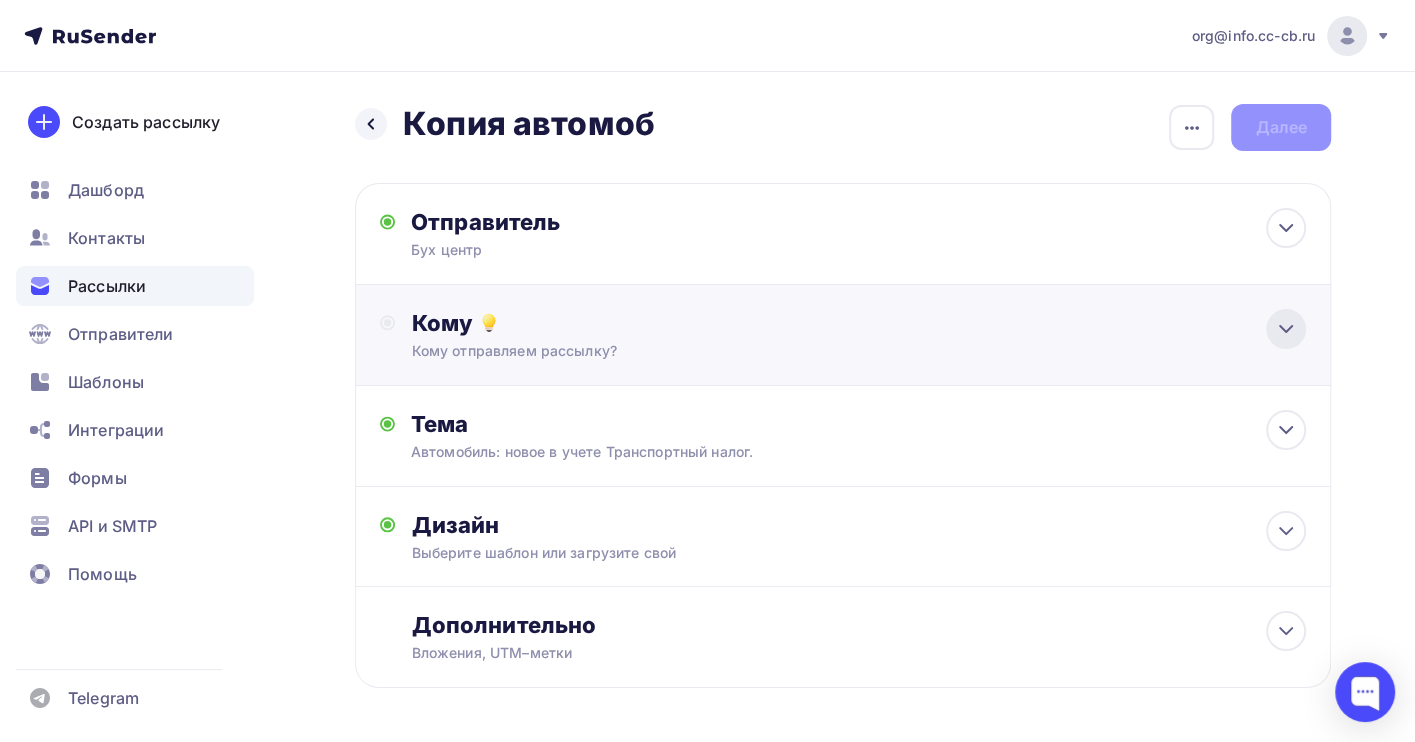 click 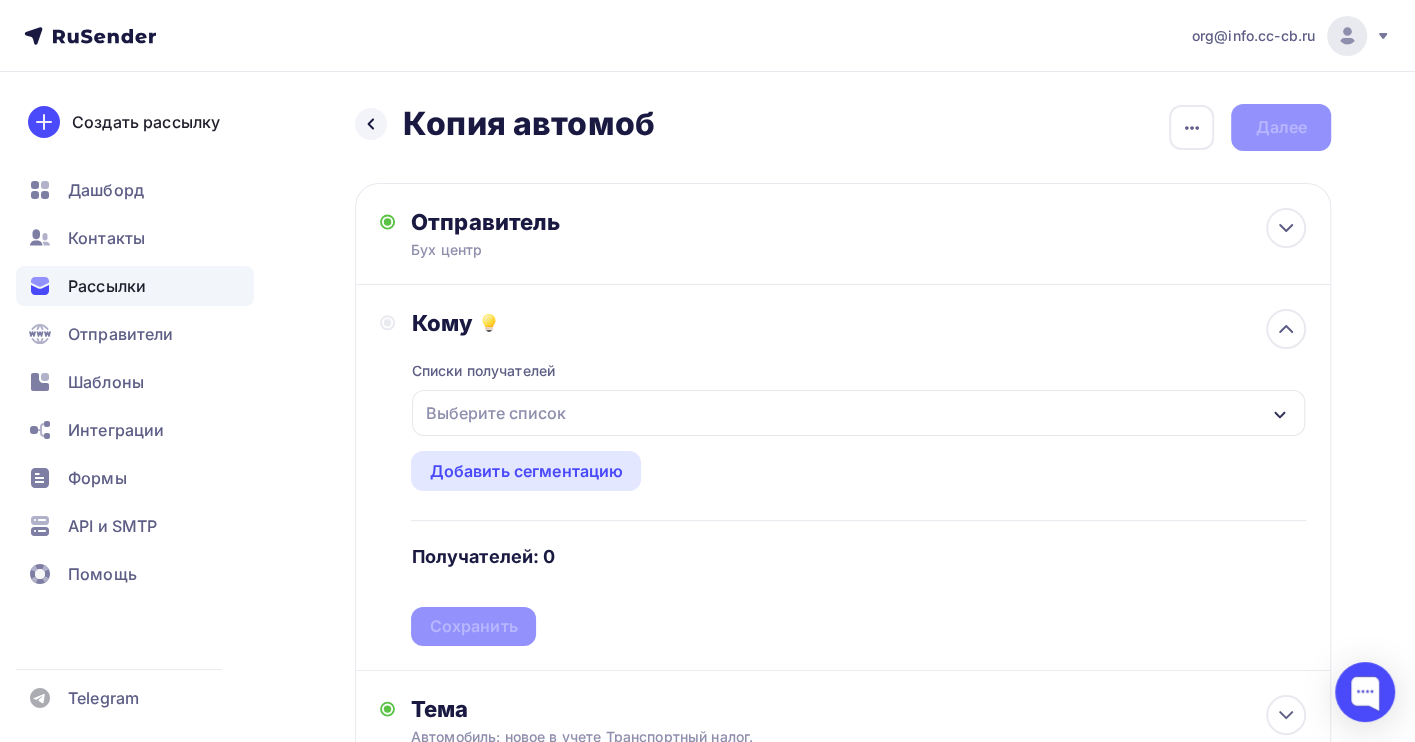 click on "Выберите список" at bounding box center (858, 413) 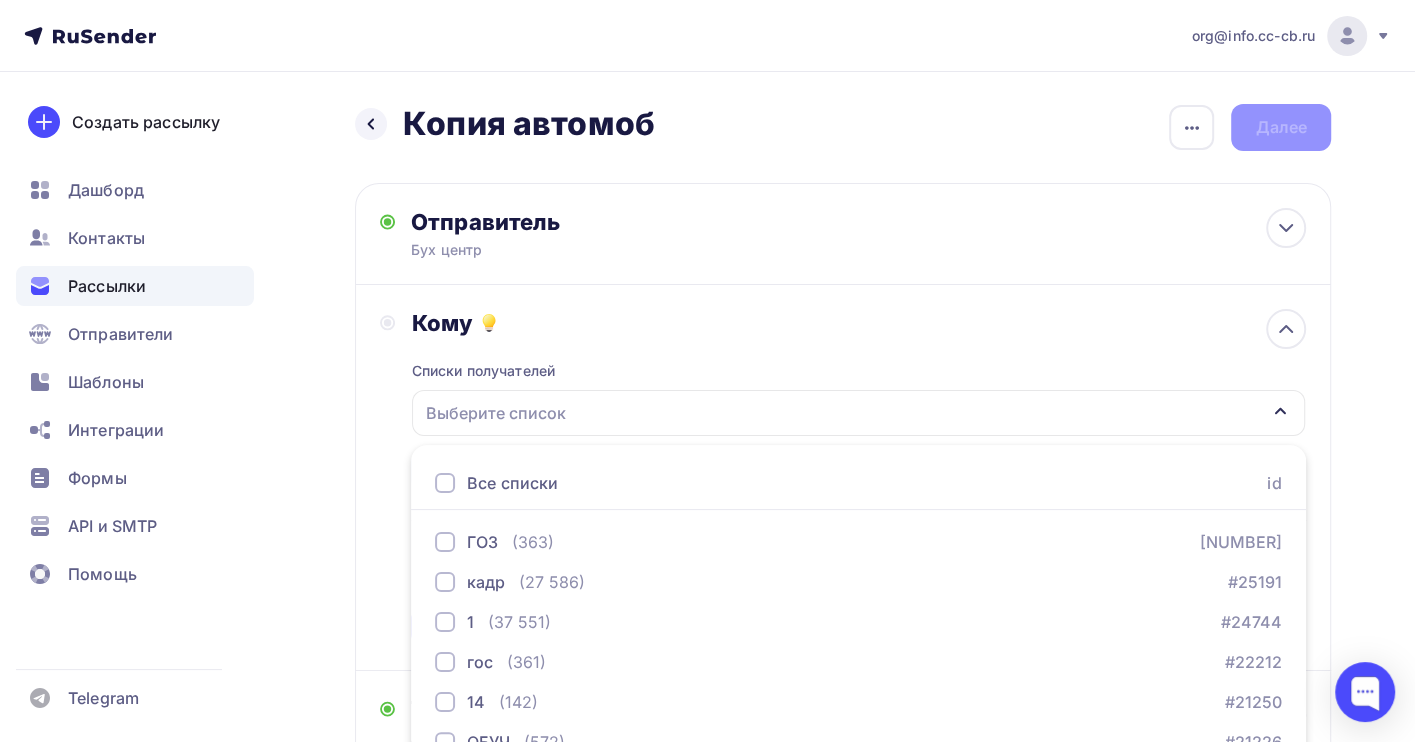 scroll, scrollTop: 221, scrollLeft: 0, axis: vertical 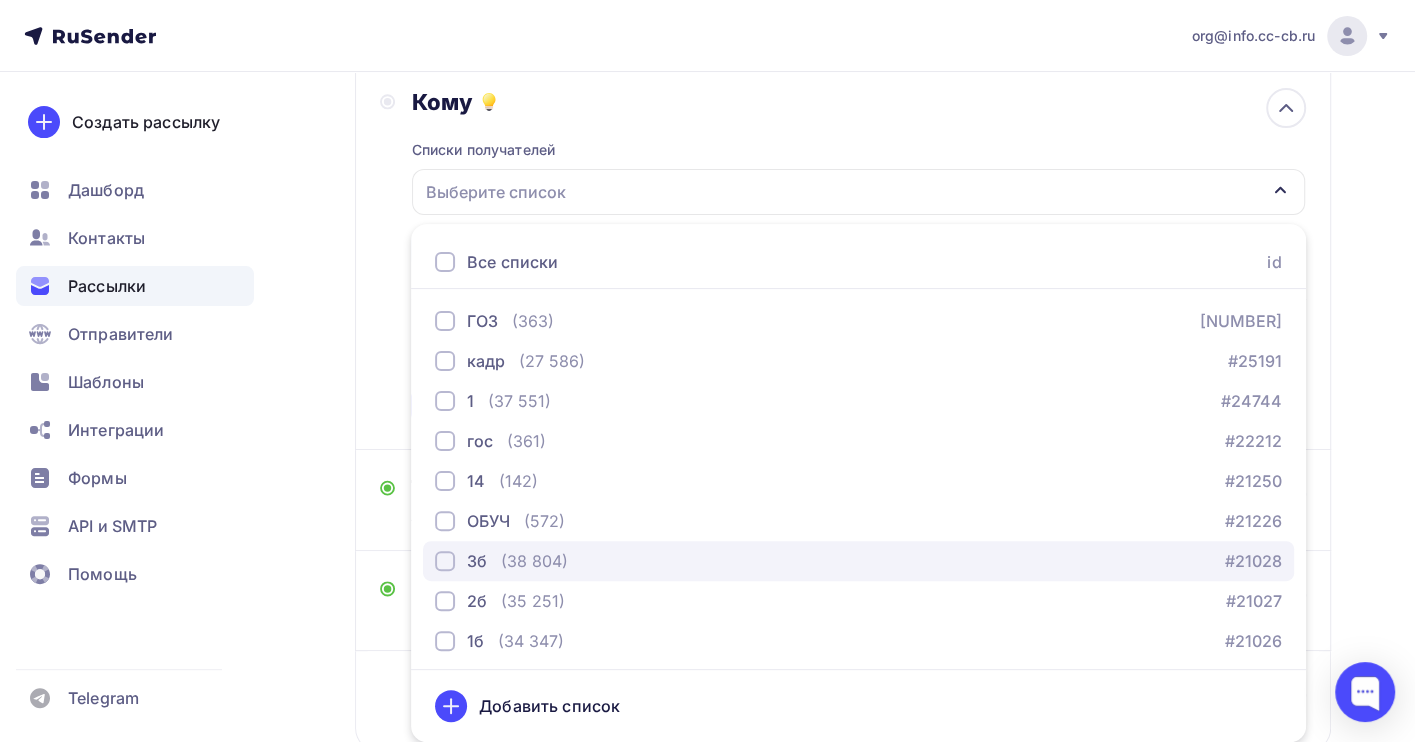 click on "3б
(38 804)
#21028" at bounding box center (858, 561) 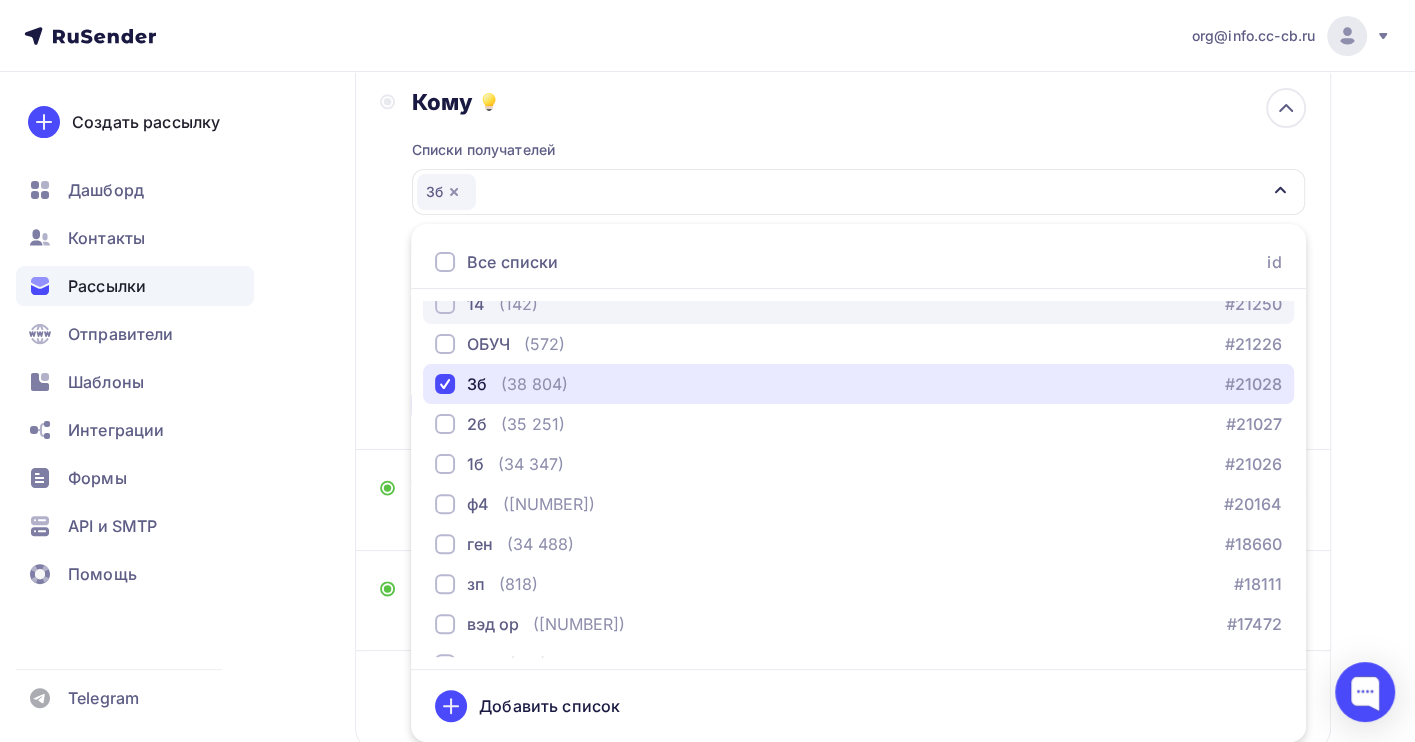 scroll, scrollTop: 203, scrollLeft: 0, axis: vertical 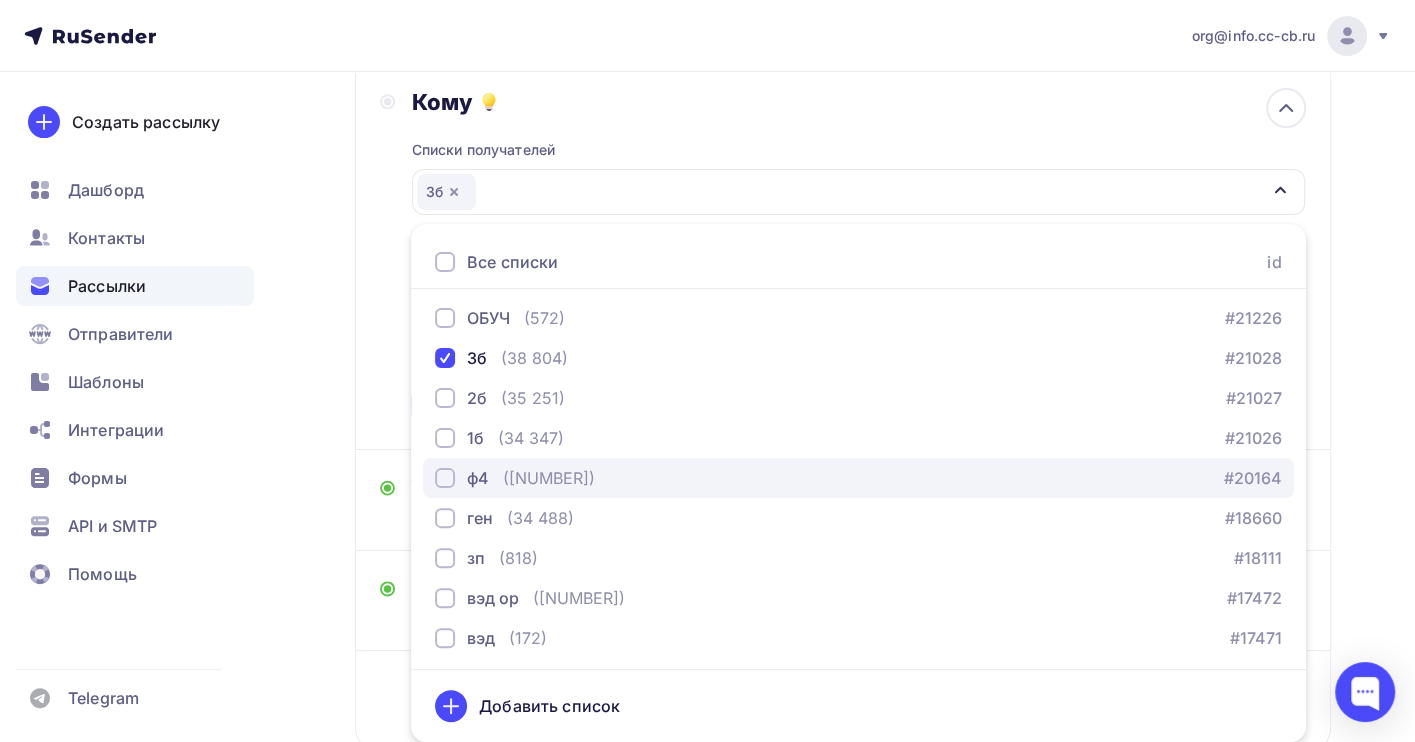 click on "ф4
([NUMBER])
[NUMBER]" at bounding box center [858, 478] 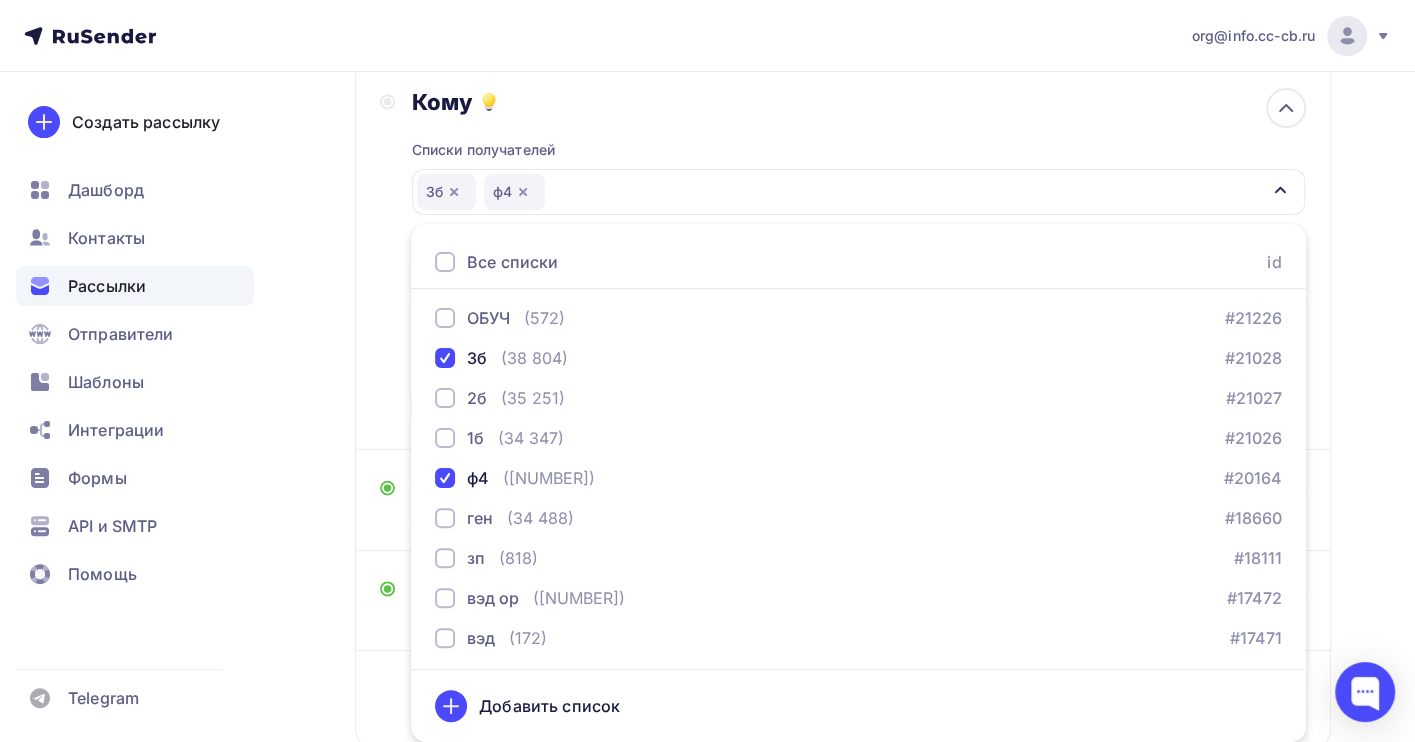 click on "Назад
Копия автомоб
Копия автомоб
Закончить позже
Переименовать рассылку
Удалить
Далее
Отправитель
Бух центр
Email  *
org@info.cc-cb.ru
buh@all.cc-cb.ru           org@info.cc-cb.ru               Добавить отправителя
Рекомендуем  добавить почту на домене , чтобы рассылка не попала в «Спам»
Имя                 Сохранить
Предпросмотр может отличаться  в зависимости от почтового клиента" at bounding box center [707, 366] 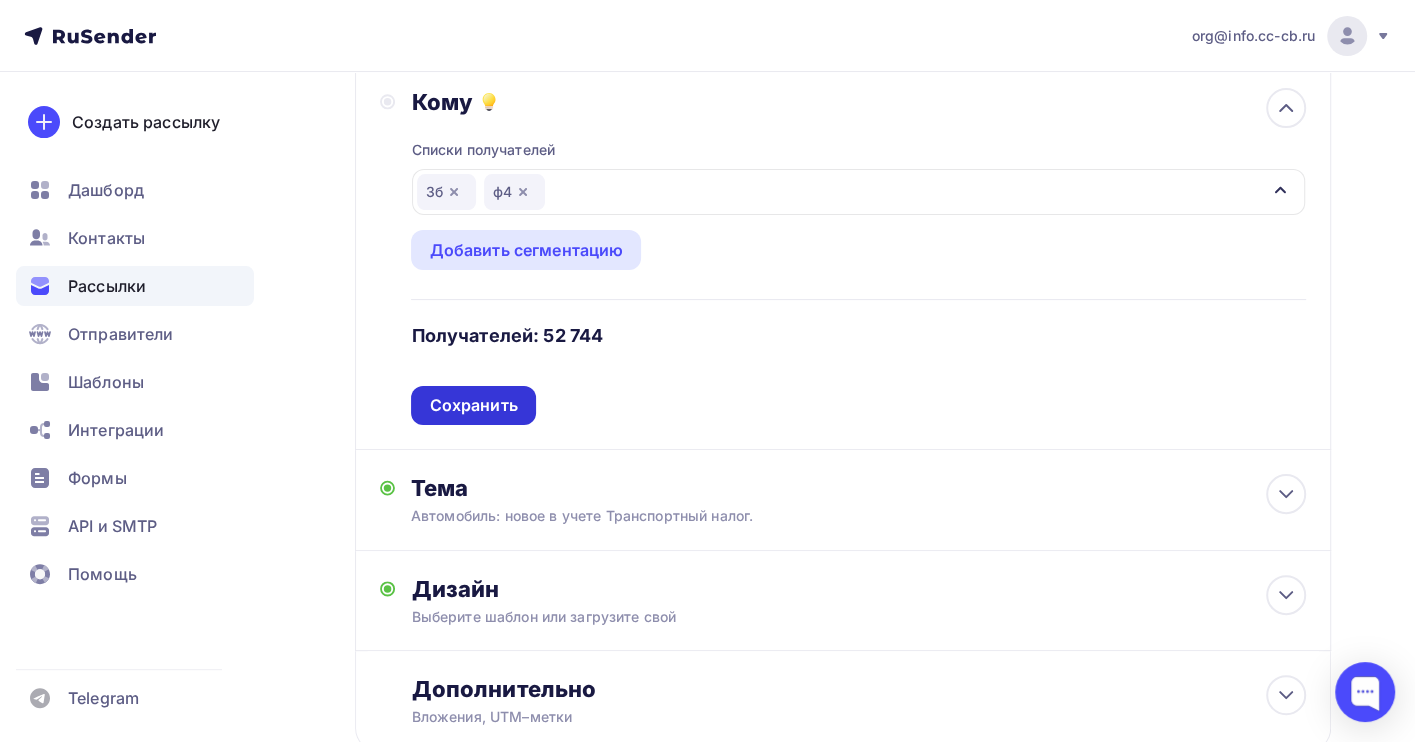 click on "Сохранить" at bounding box center [473, 405] 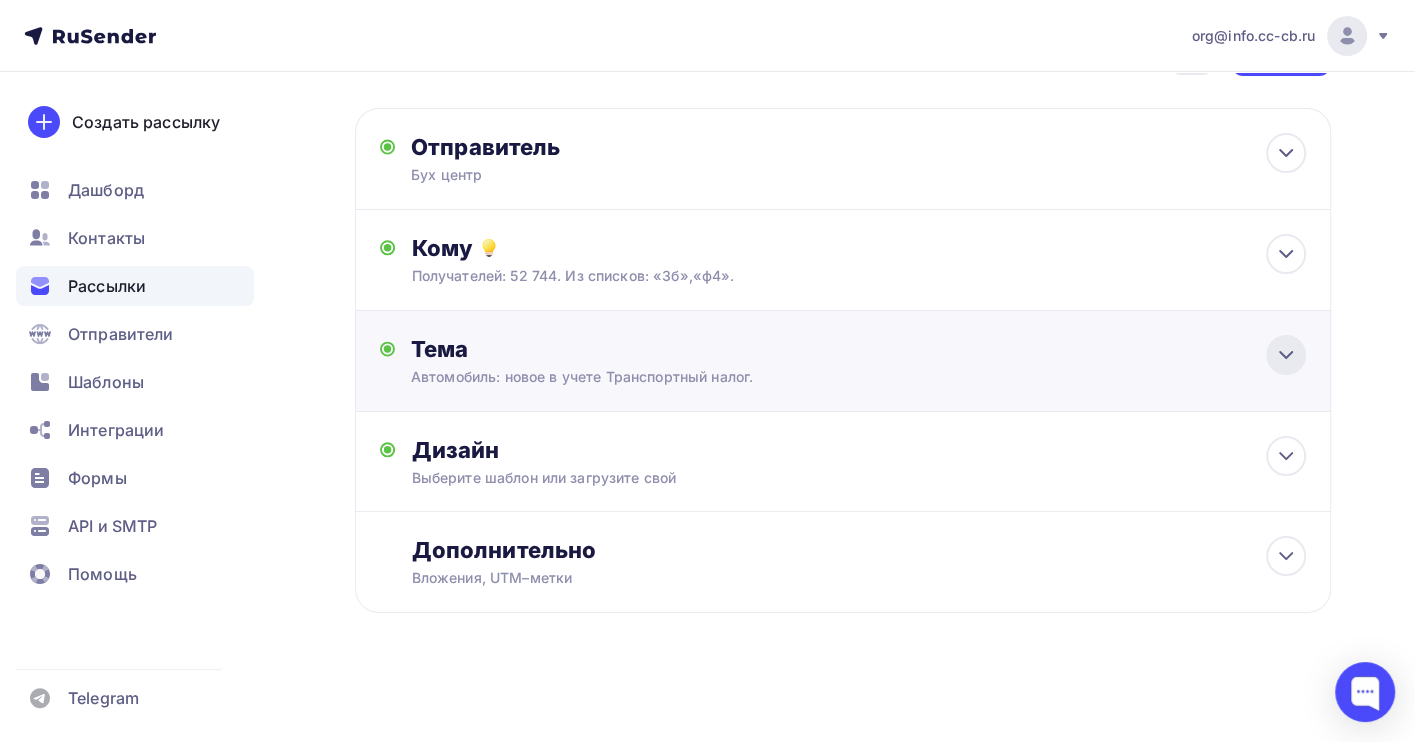click 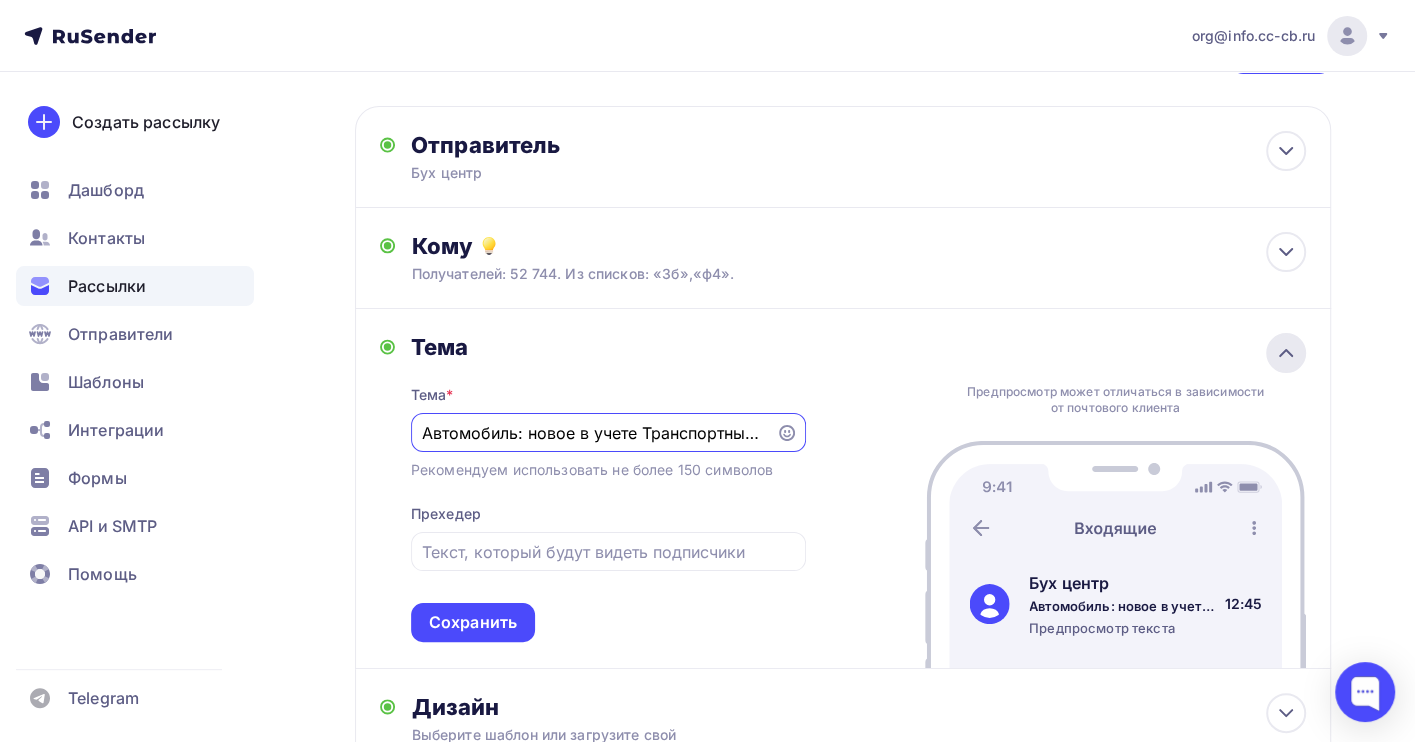 scroll, scrollTop: 76, scrollLeft: 0, axis: vertical 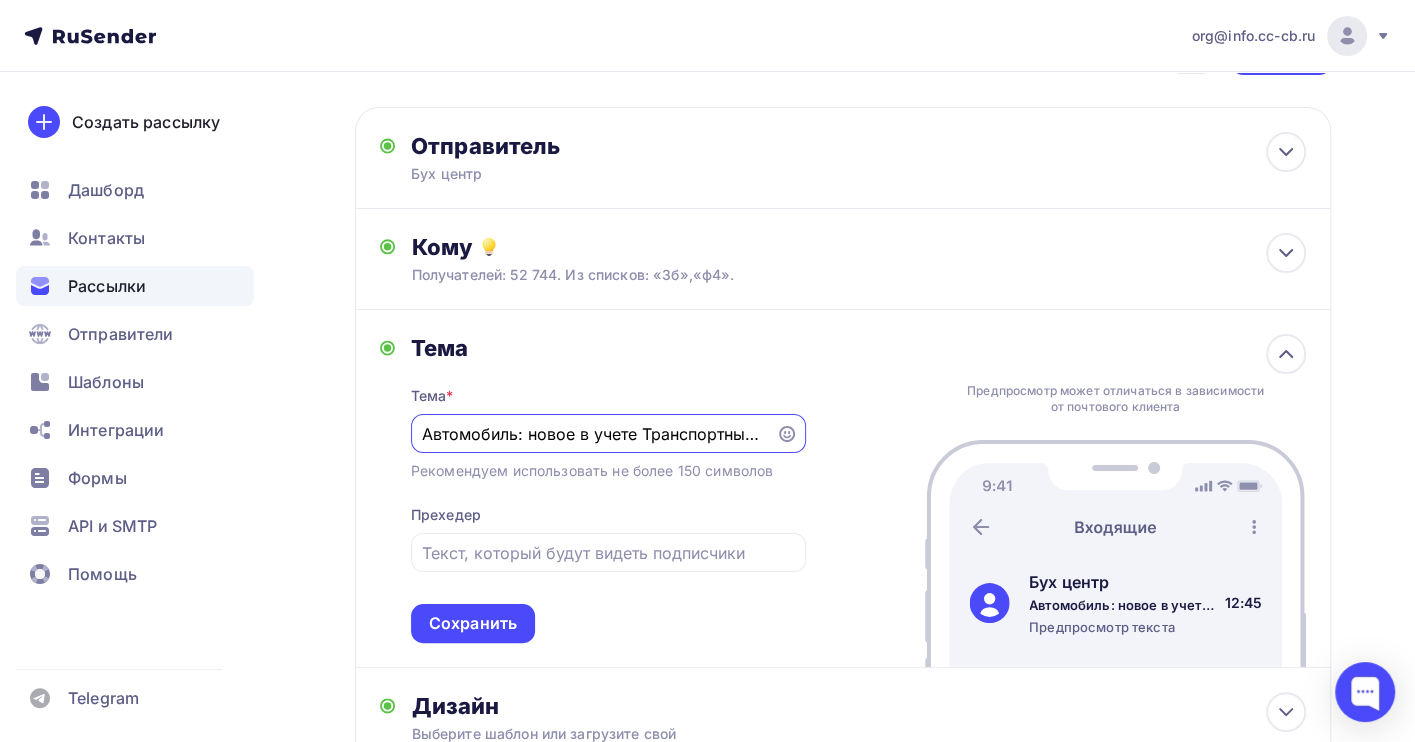 drag, startPoint x: 759, startPoint y: 434, endPoint x: 398, endPoint y: 436, distance: 361.00555 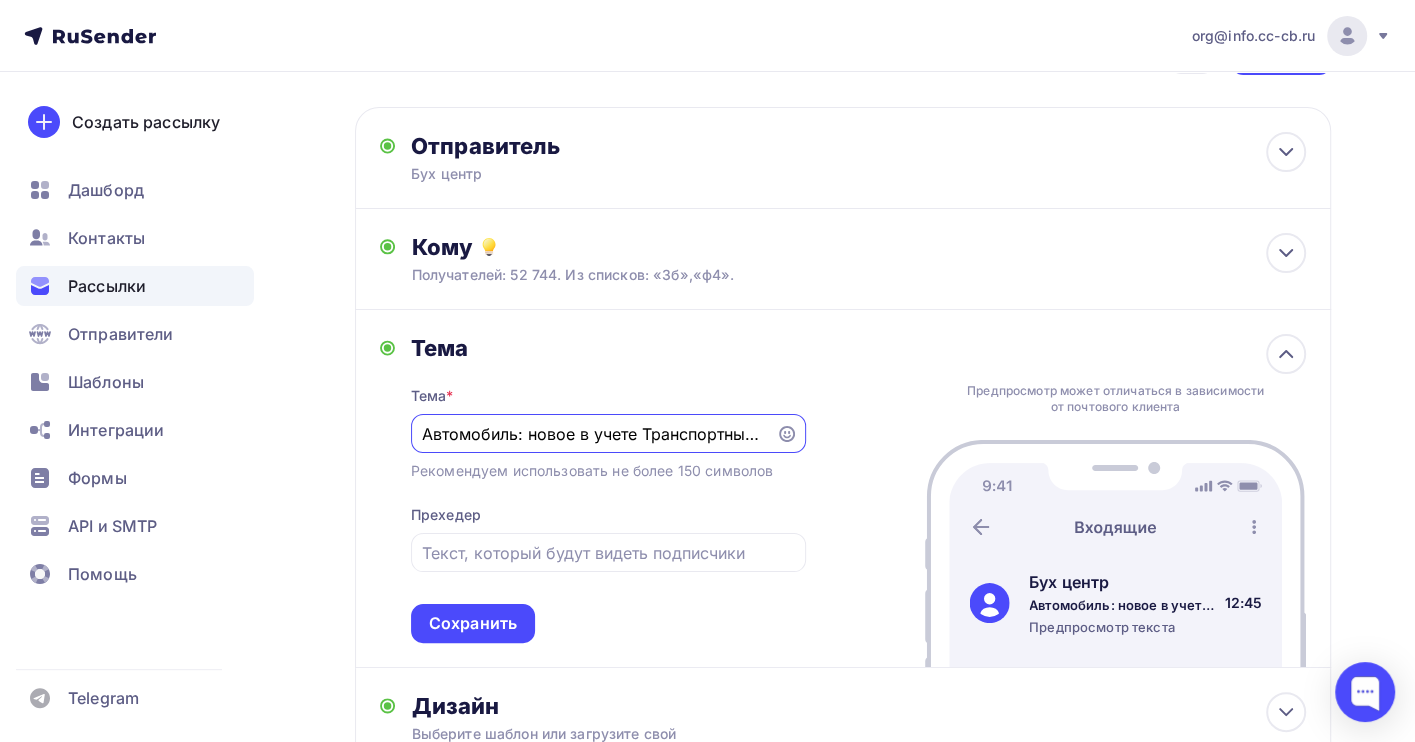 click on "Тема
Тема  *     Автомобиль: новое в учете Транспортный налог.
Рекомендуем использовать не более 150 символов
Прехедер               Сохранить" at bounding box center [593, 488] 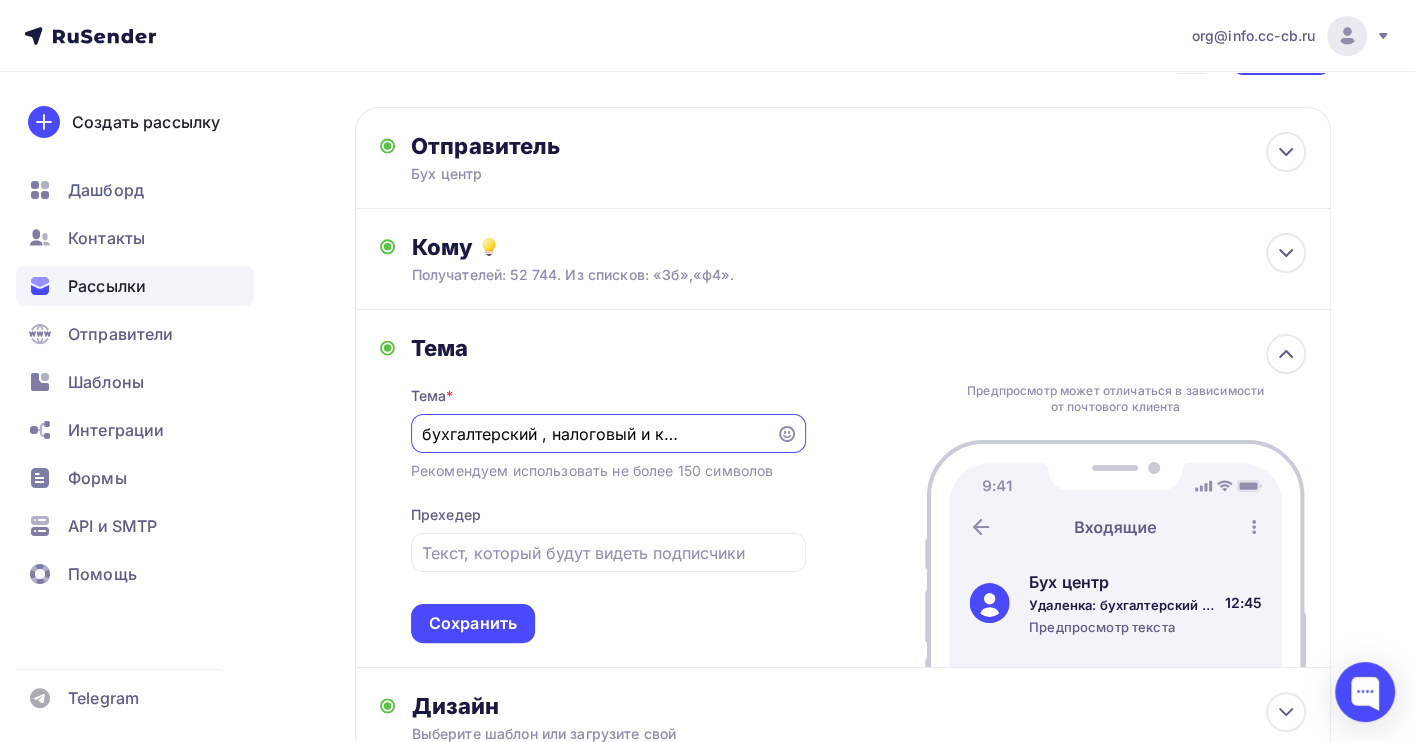 scroll, scrollTop: 0, scrollLeft: 91, axis: horizontal 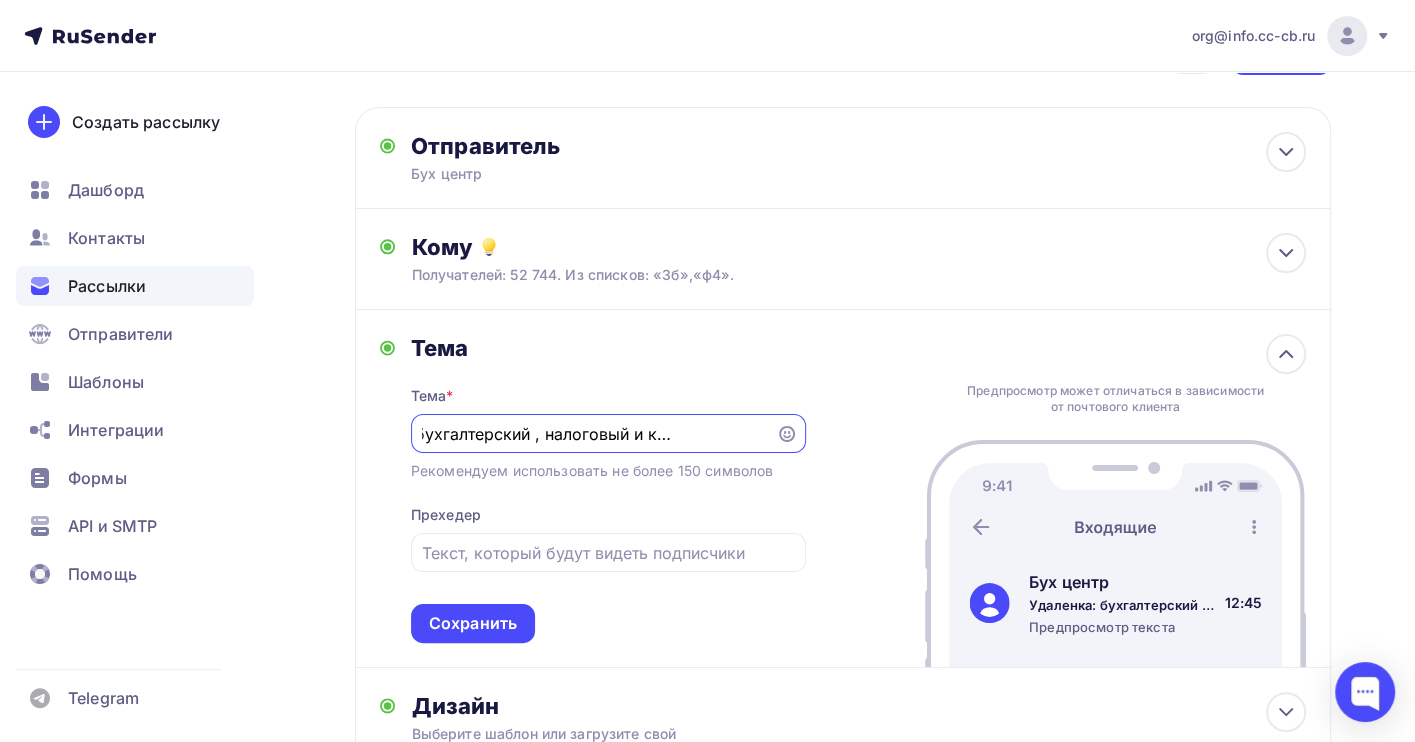 drag, startPoint x: 646, startPoint y: 434, endPoint x: 675, endPoint y: 432, distance: 29.068884 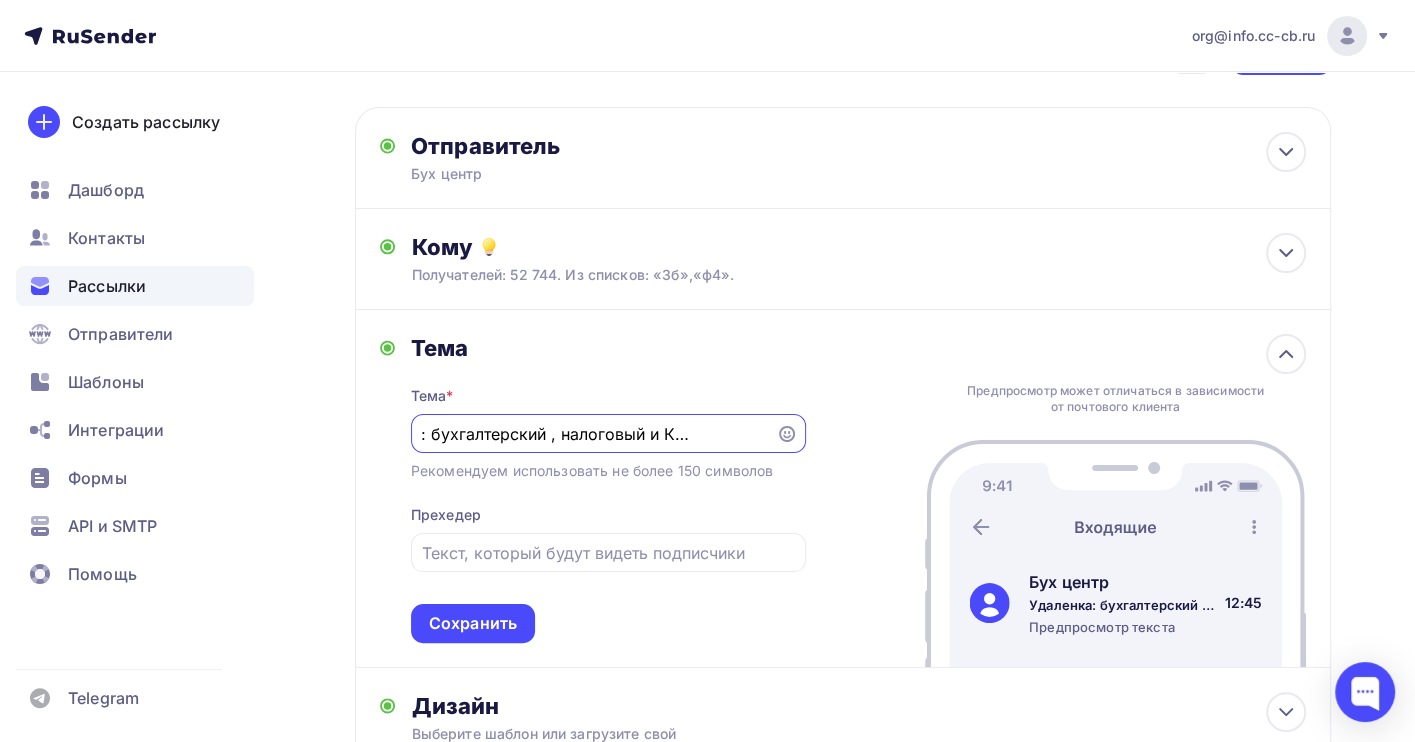 scroll, scrollTop: 0, scrollLeft: 77, axis: horizontal 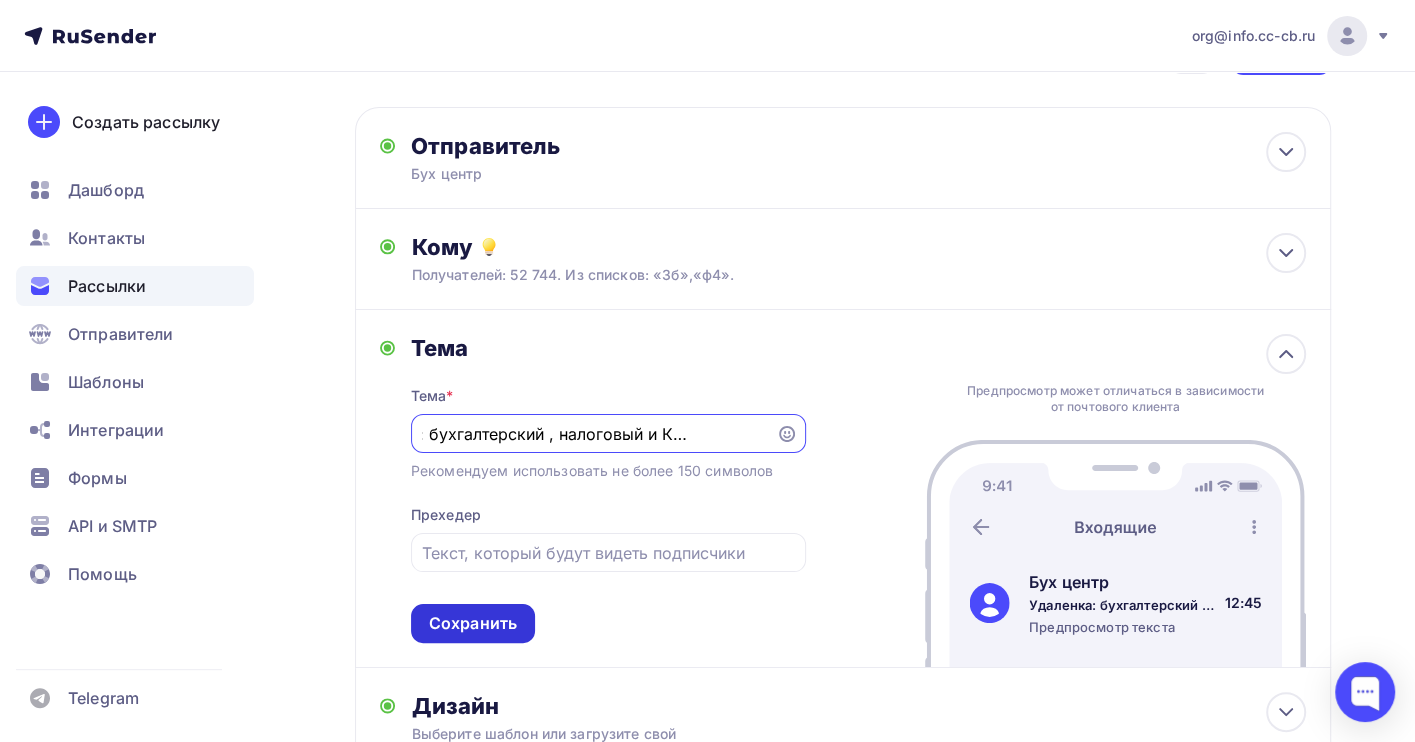 type on "Удаленка: бухгалтерский , налоговый и КАДровый учет" 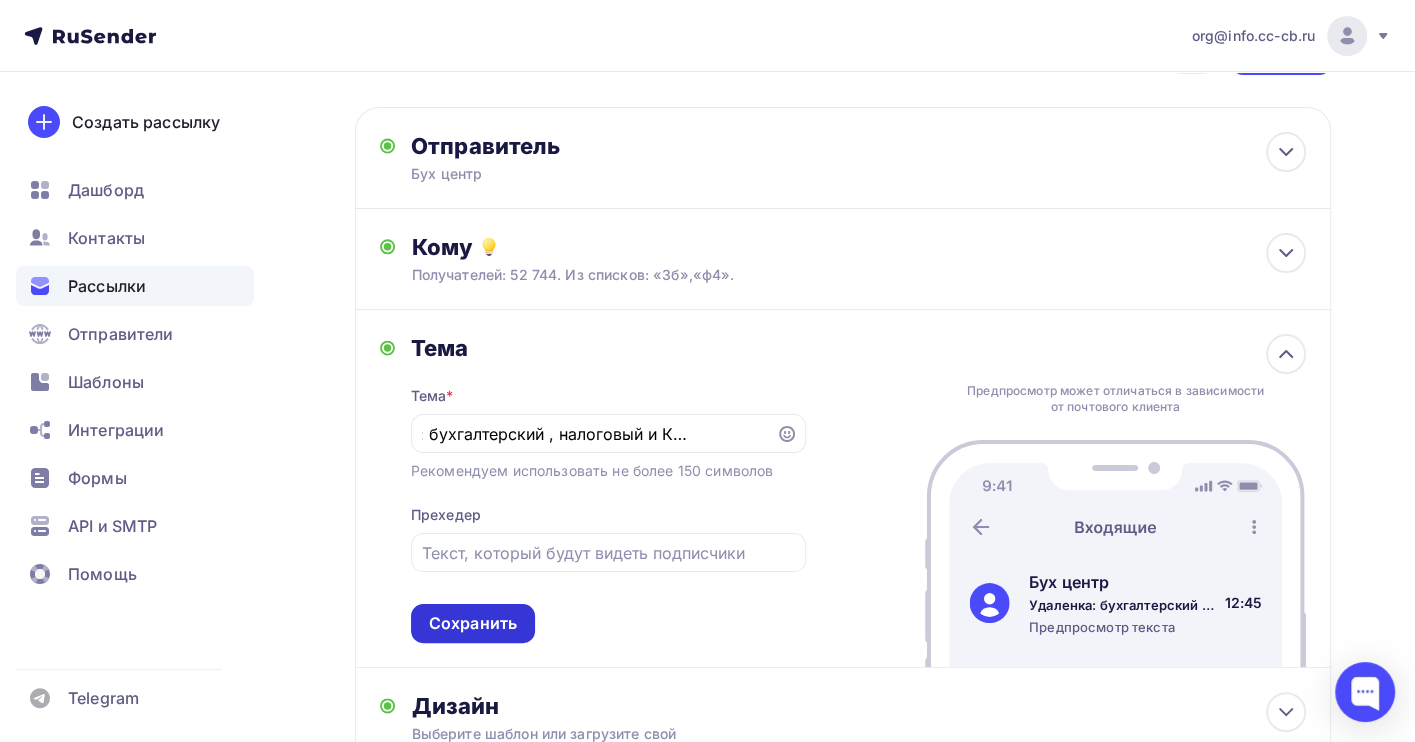 scroll, scrollTop: 0, scrollLeft: 0, axis: both 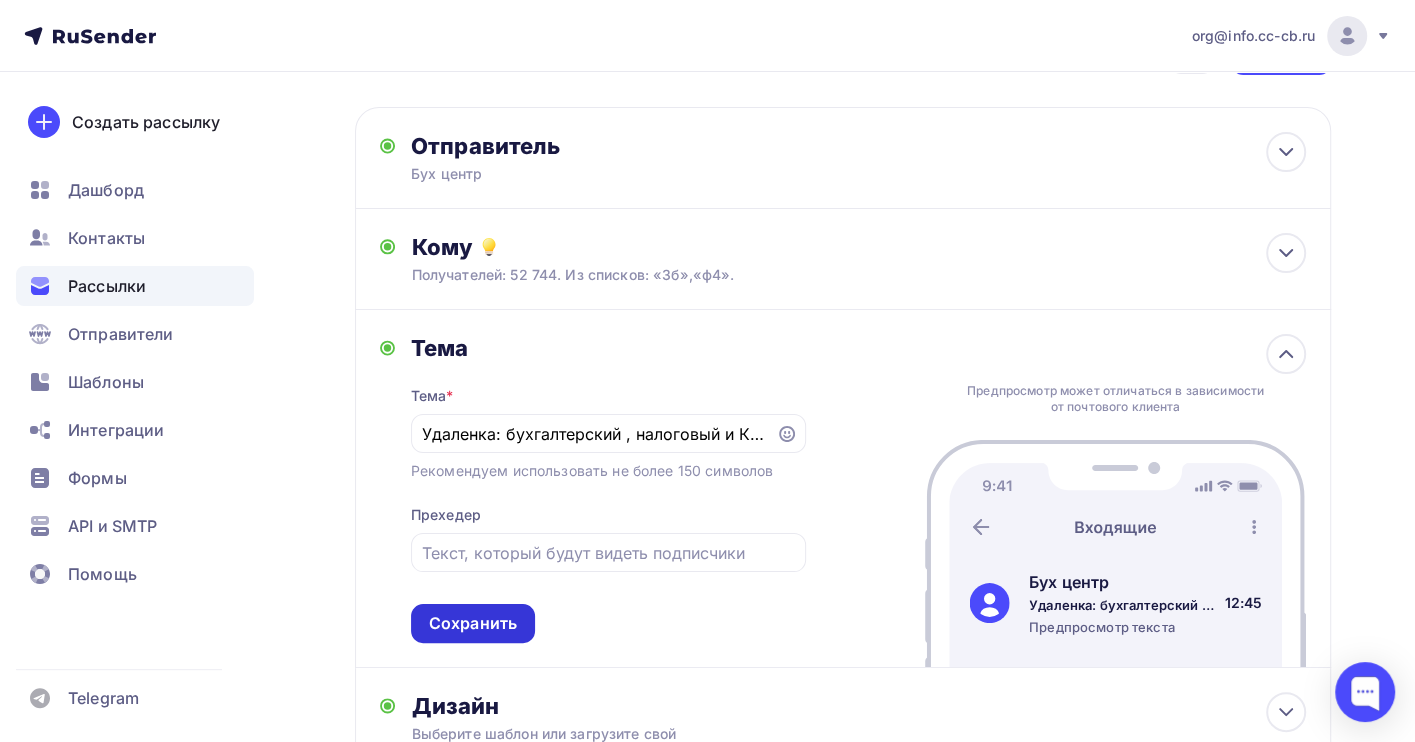 click on "Сохранить" at bounding box center [473, 623] 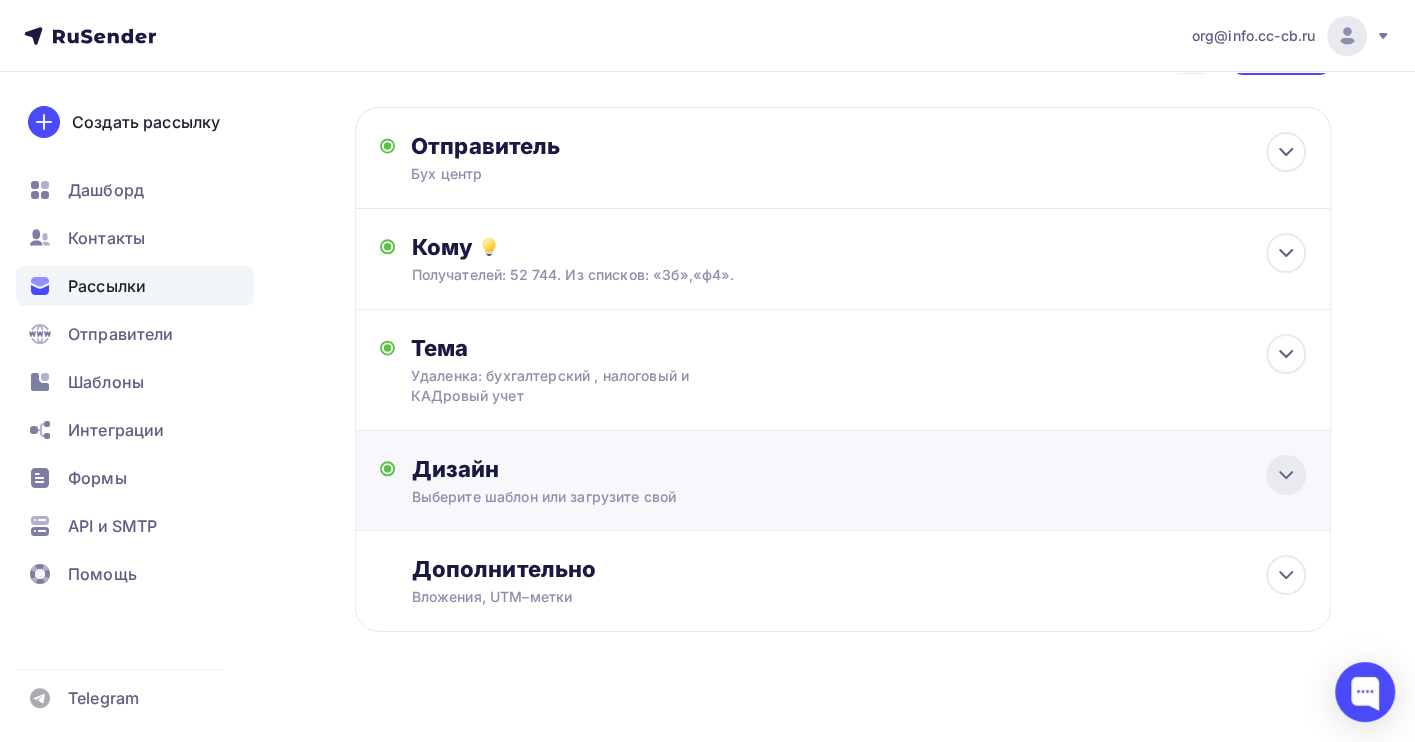 click 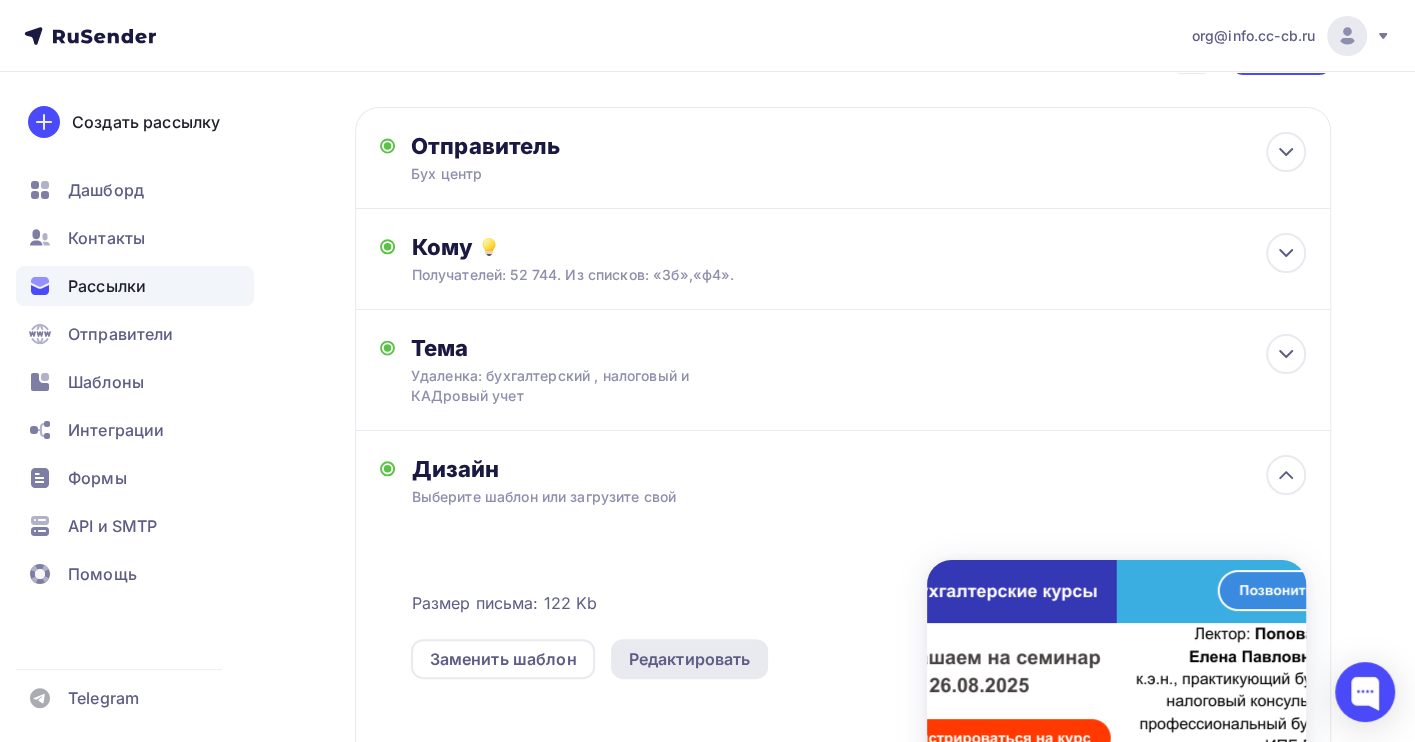 click on "Редактировать" at bounding box center [690, 659] 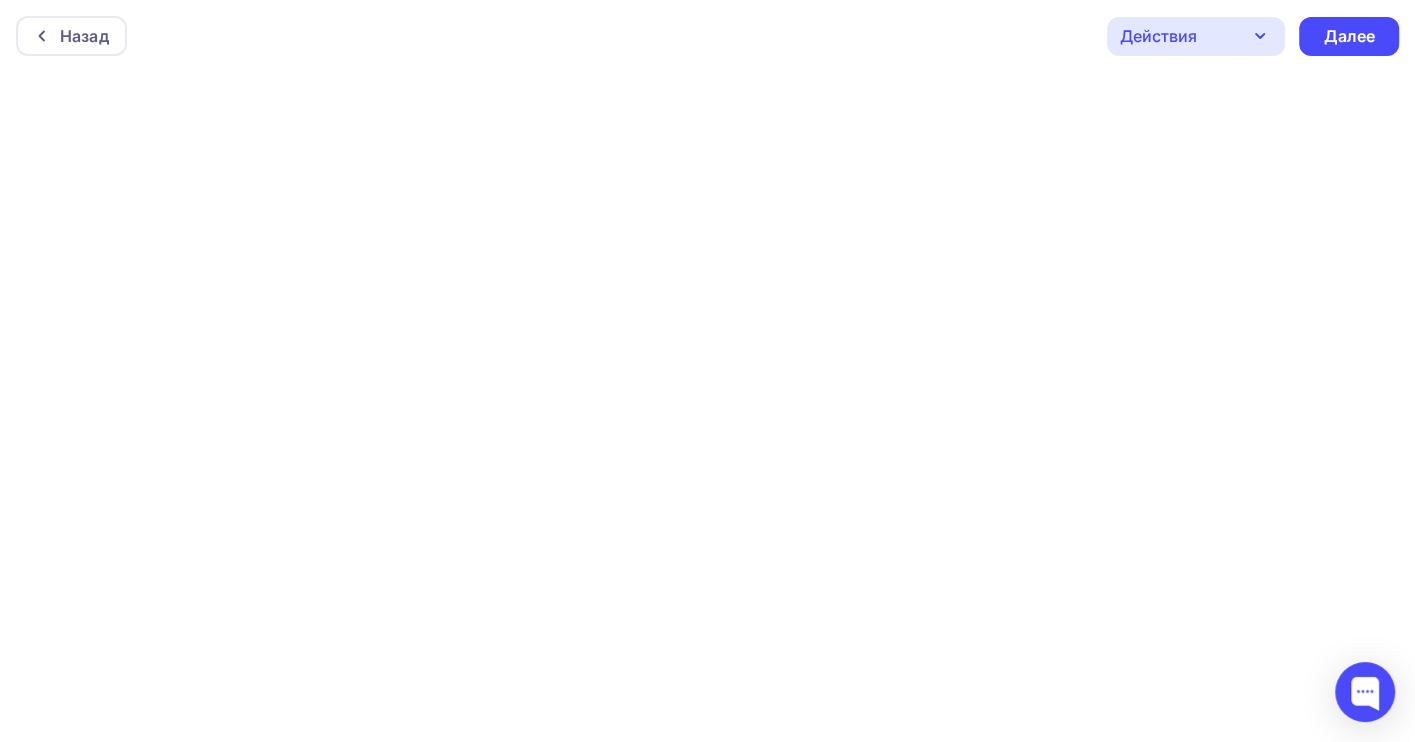 scroll, scrollTop: 0, scrollLeft: 0, axis: both 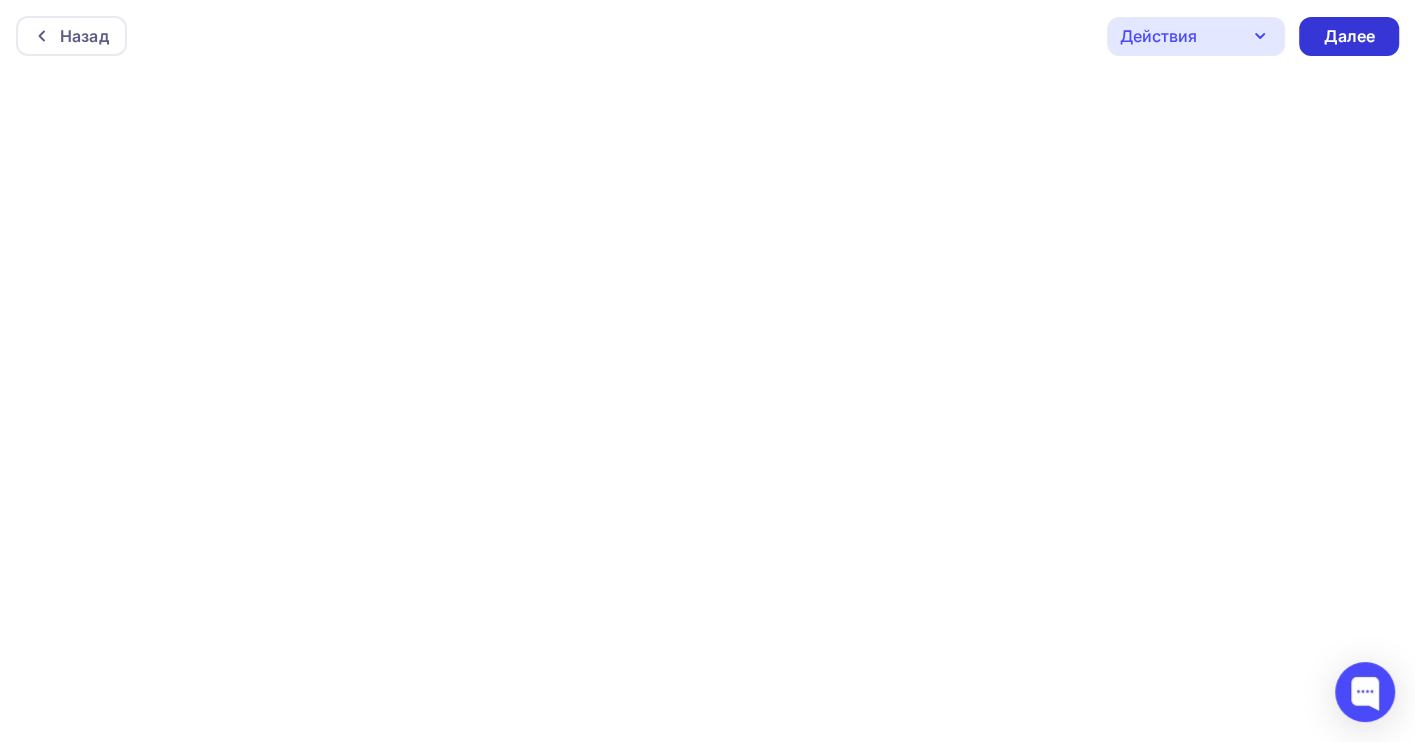 click on "Далее" at bounding box center (1349, 36) 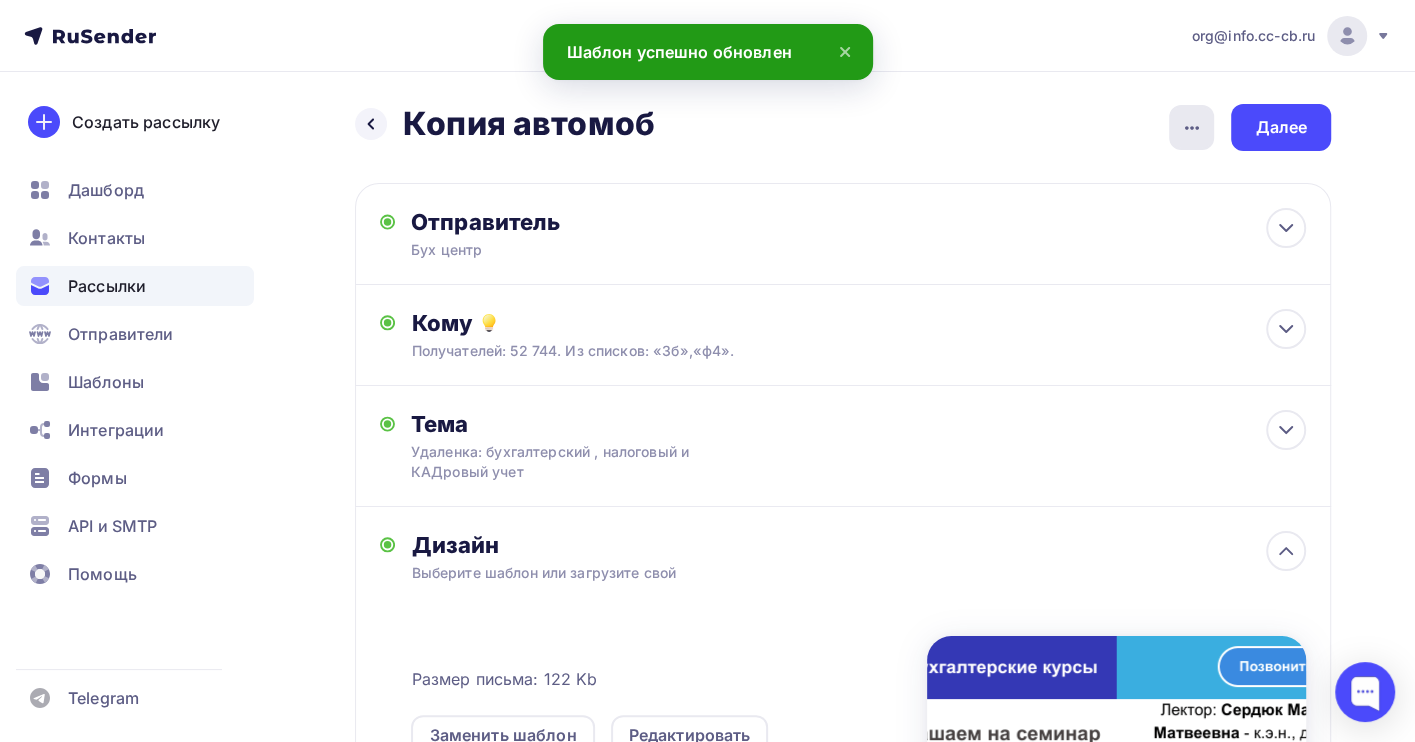 click 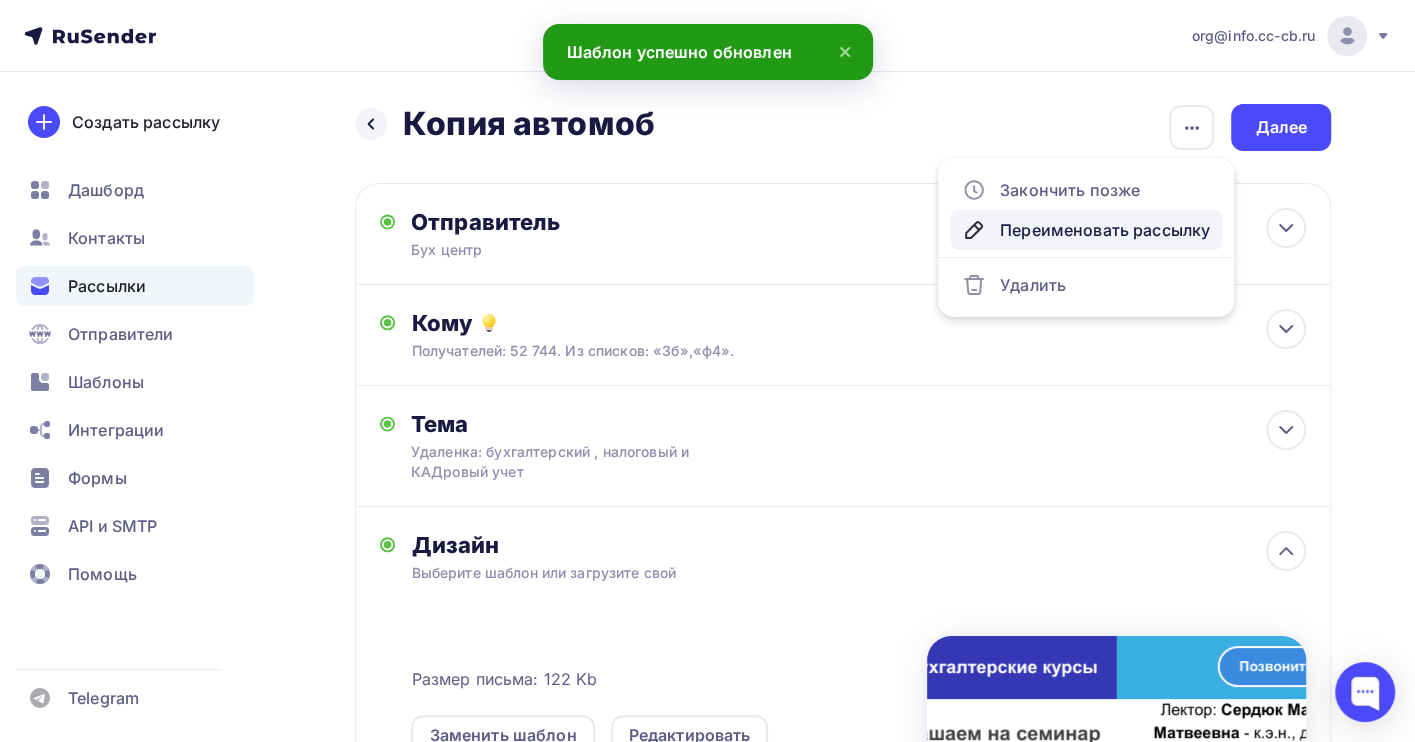click on "Переименовать рассылку" at bounding box center [1086, 230] 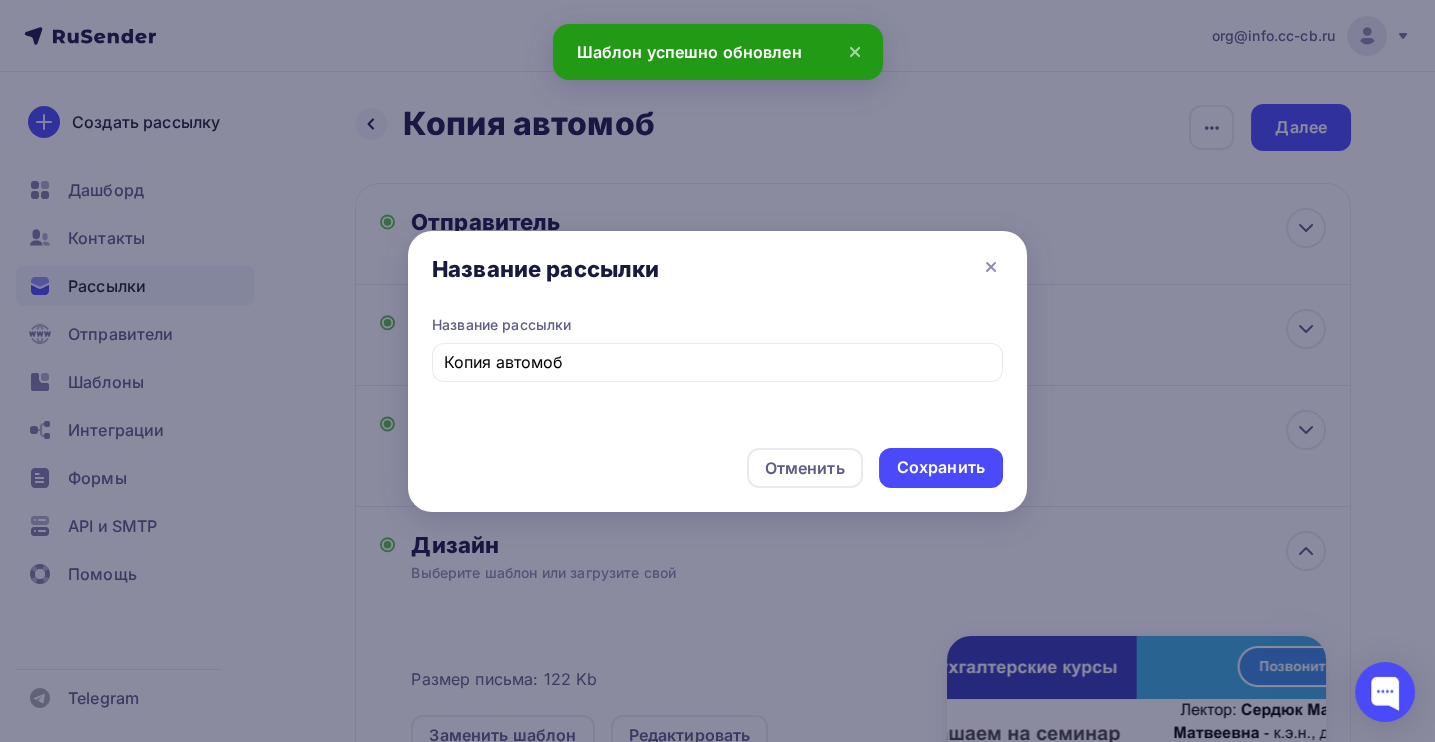 click on "Название рассылки
Копия автомоб" at bounding box center [717, 373] 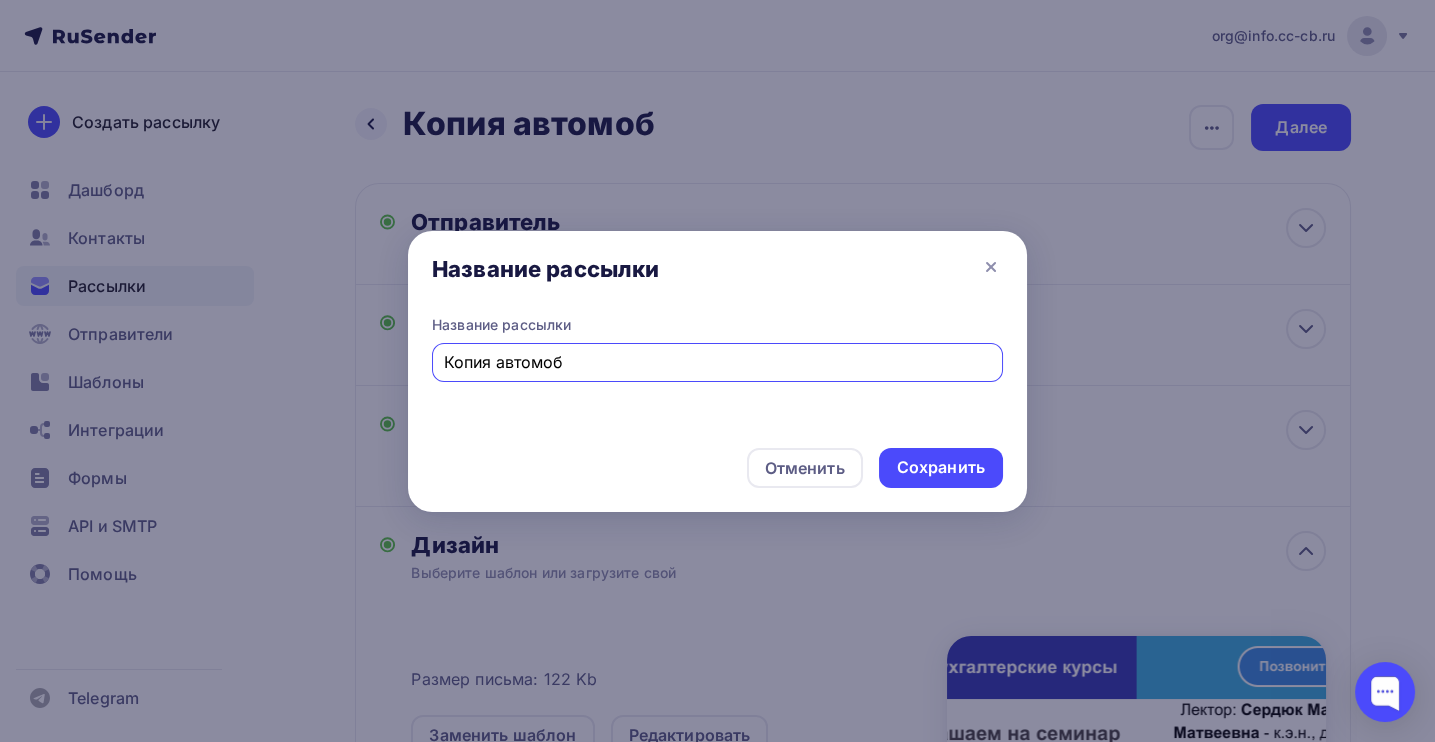 drag, startPoint x: 645, startPoint y: 358, endPoint x: 380, endPoint y: 347, distance: 265.2282 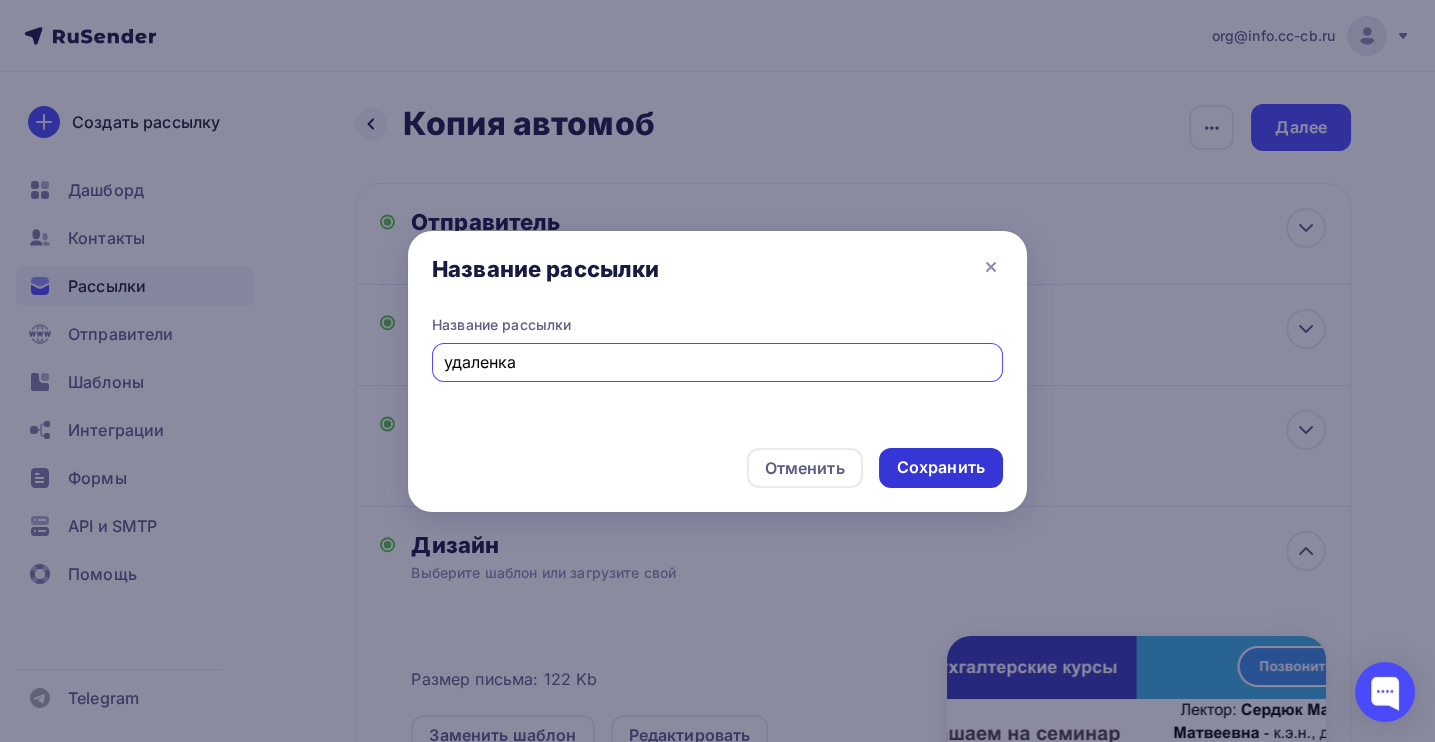 type on "удаленка" 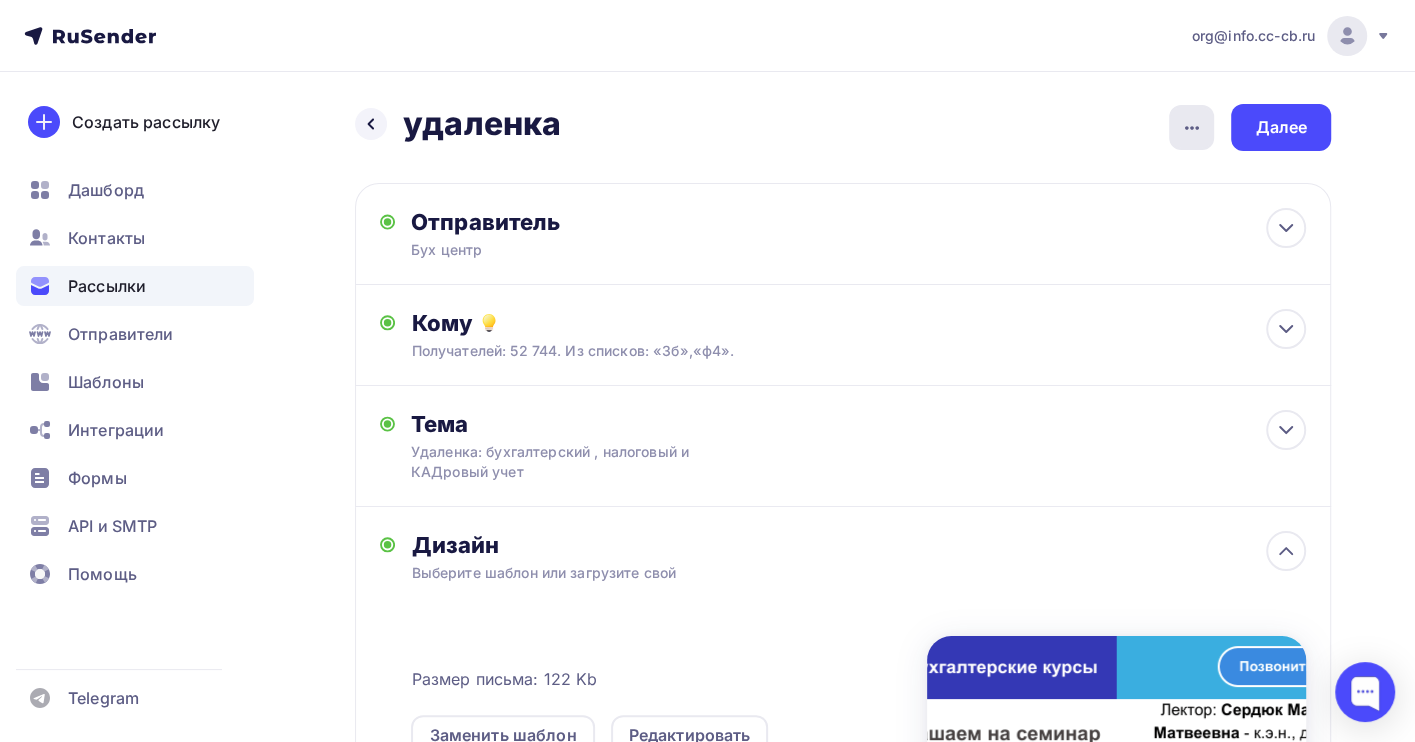 click at bounding box center [1191, 127] 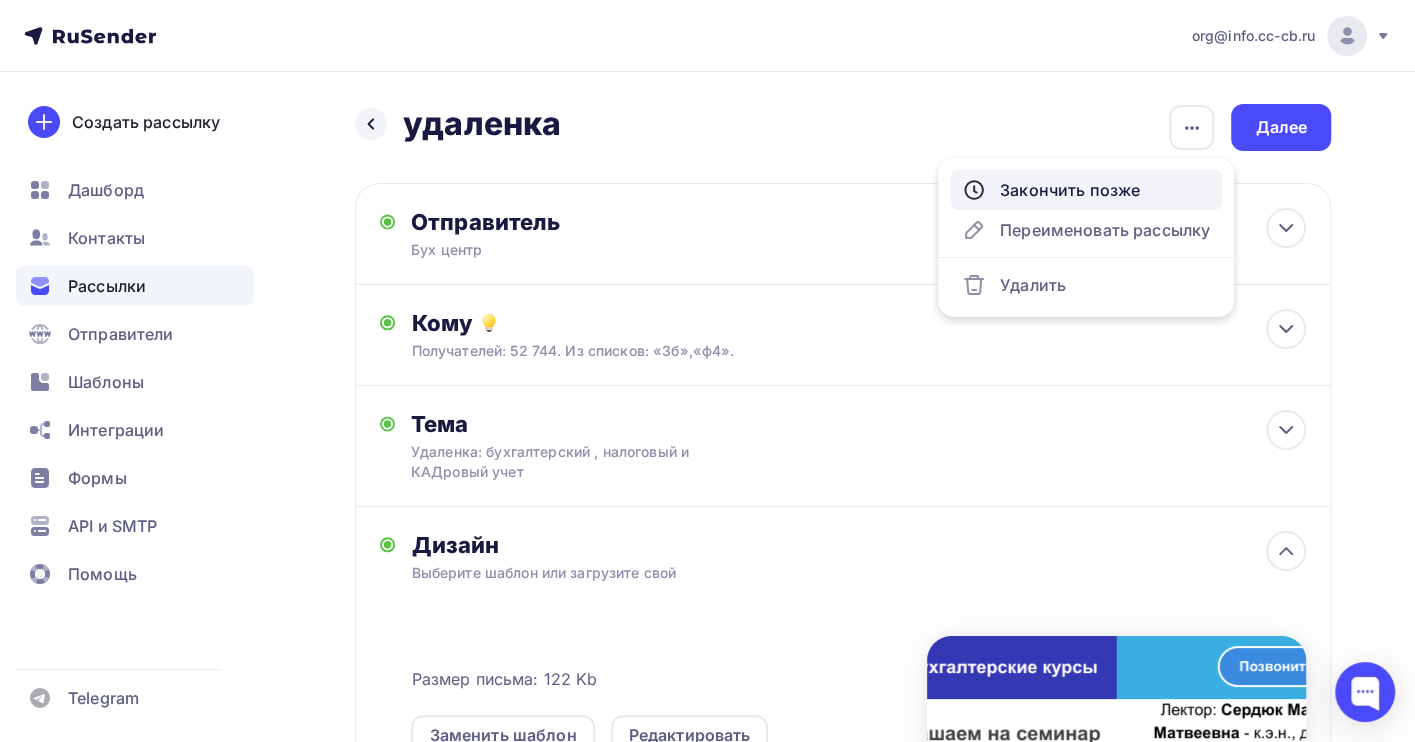 click on "Закончить позже" at bounding box center [1086, 190] 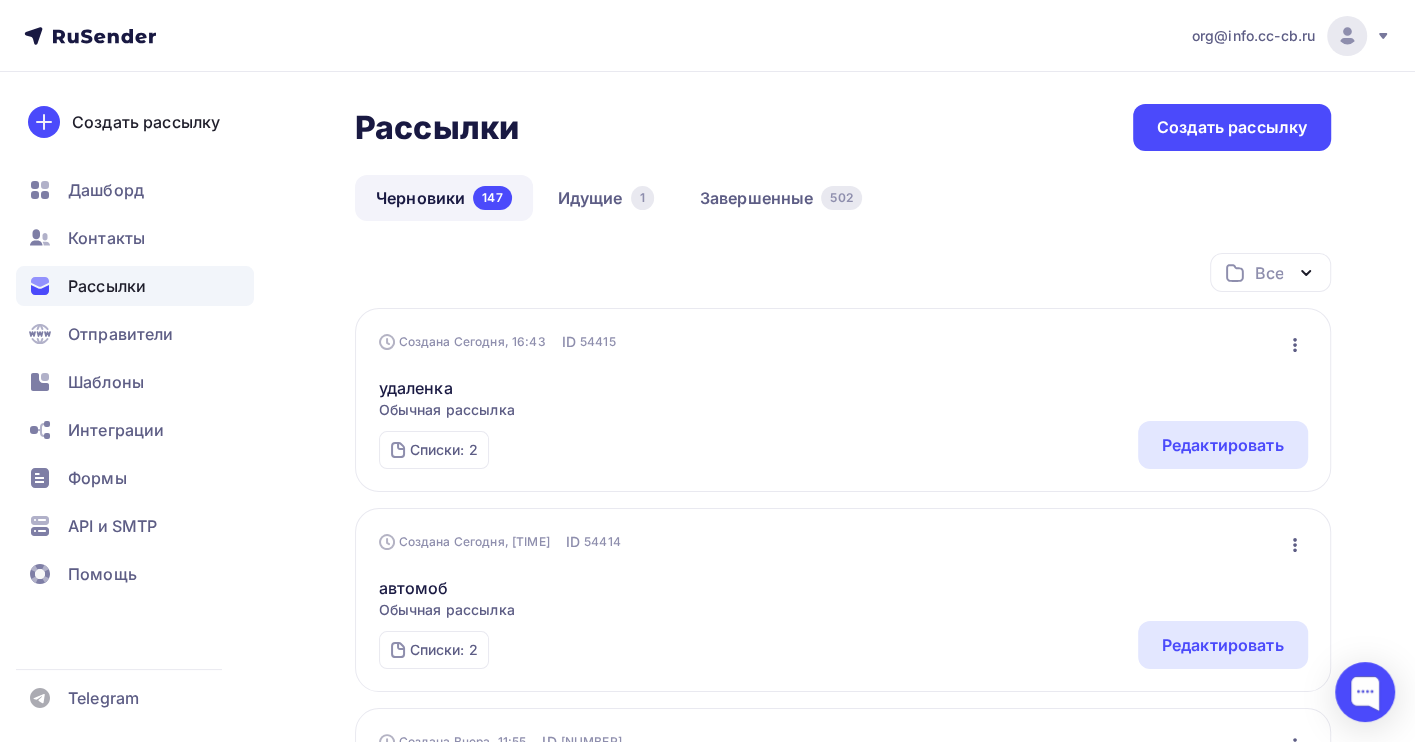 click 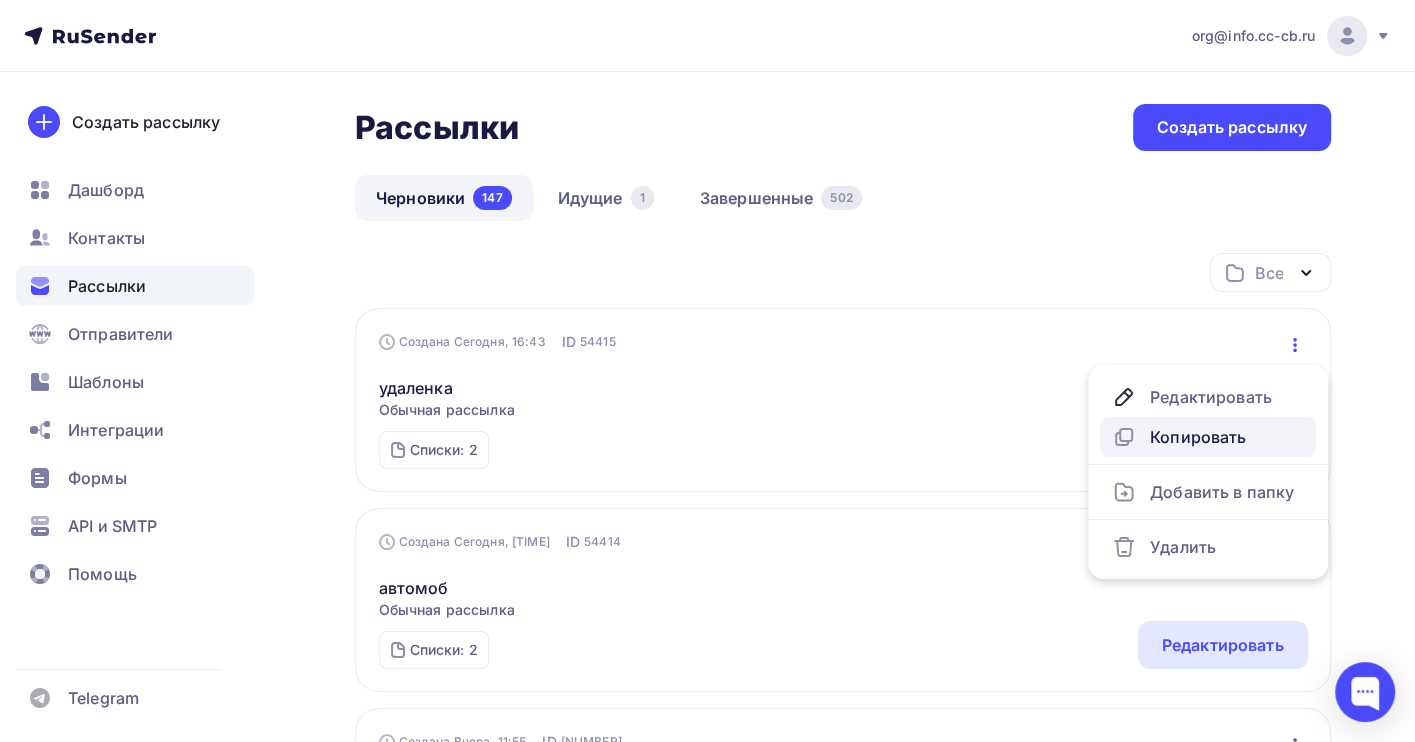 click on "Копировать" at bounding box center (1208, 437) 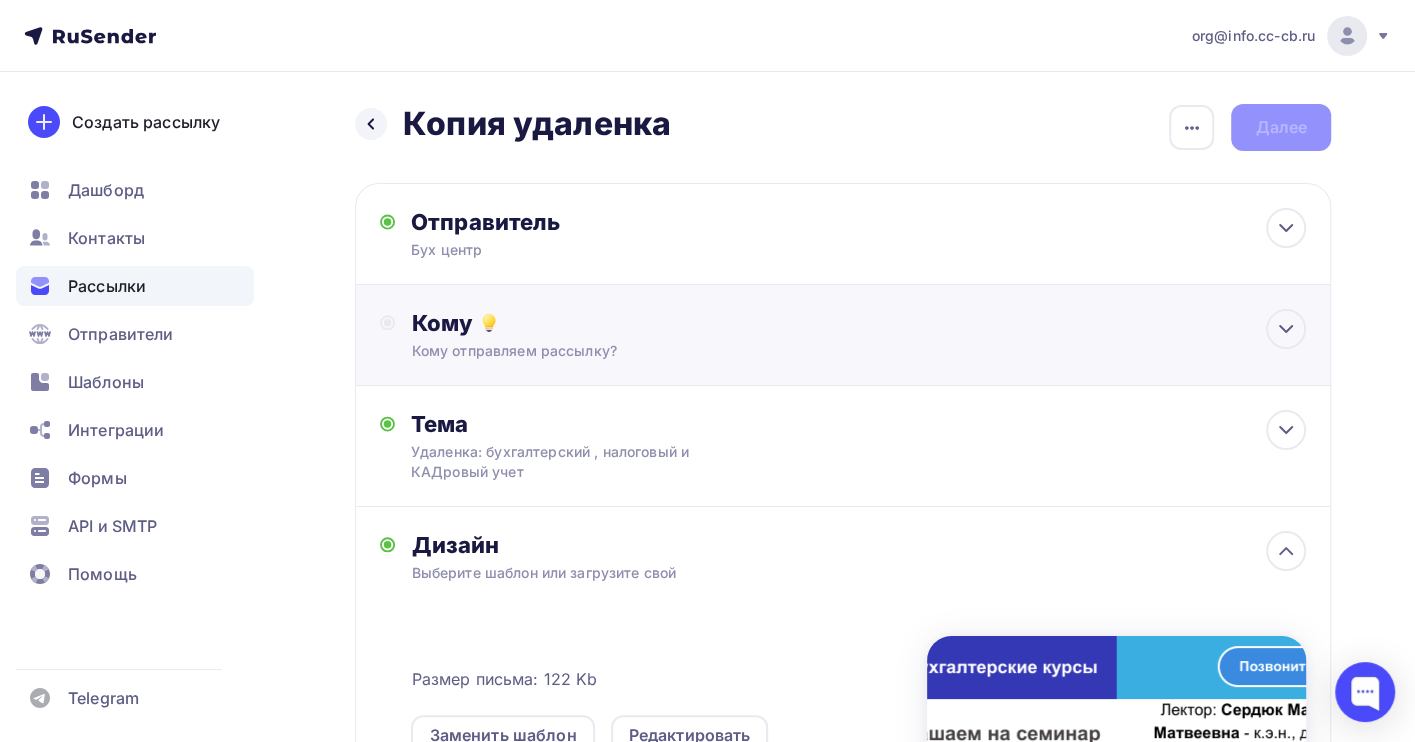 click on "Кому отправляем рассылку?" at bounding box center [813, 351] 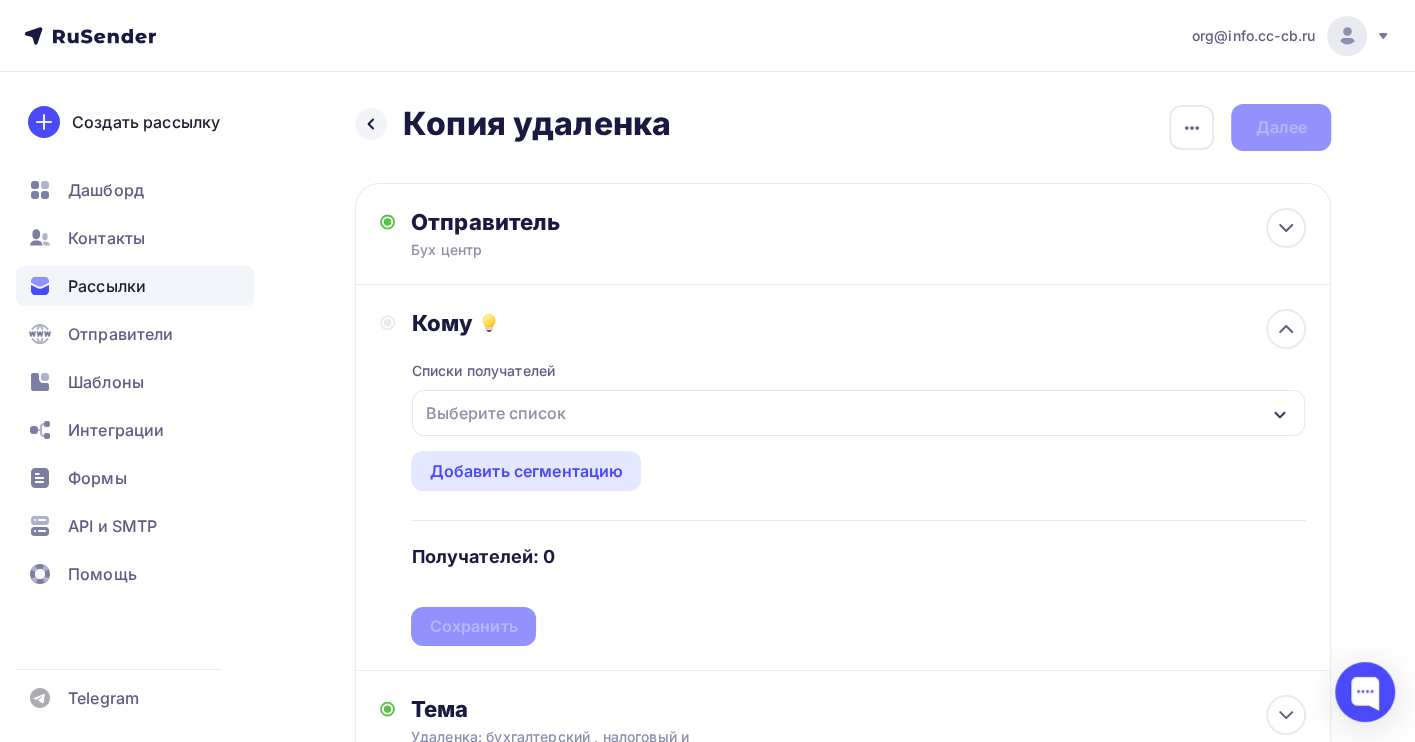 click on "Выберите список" at bounding box center (858, 413) 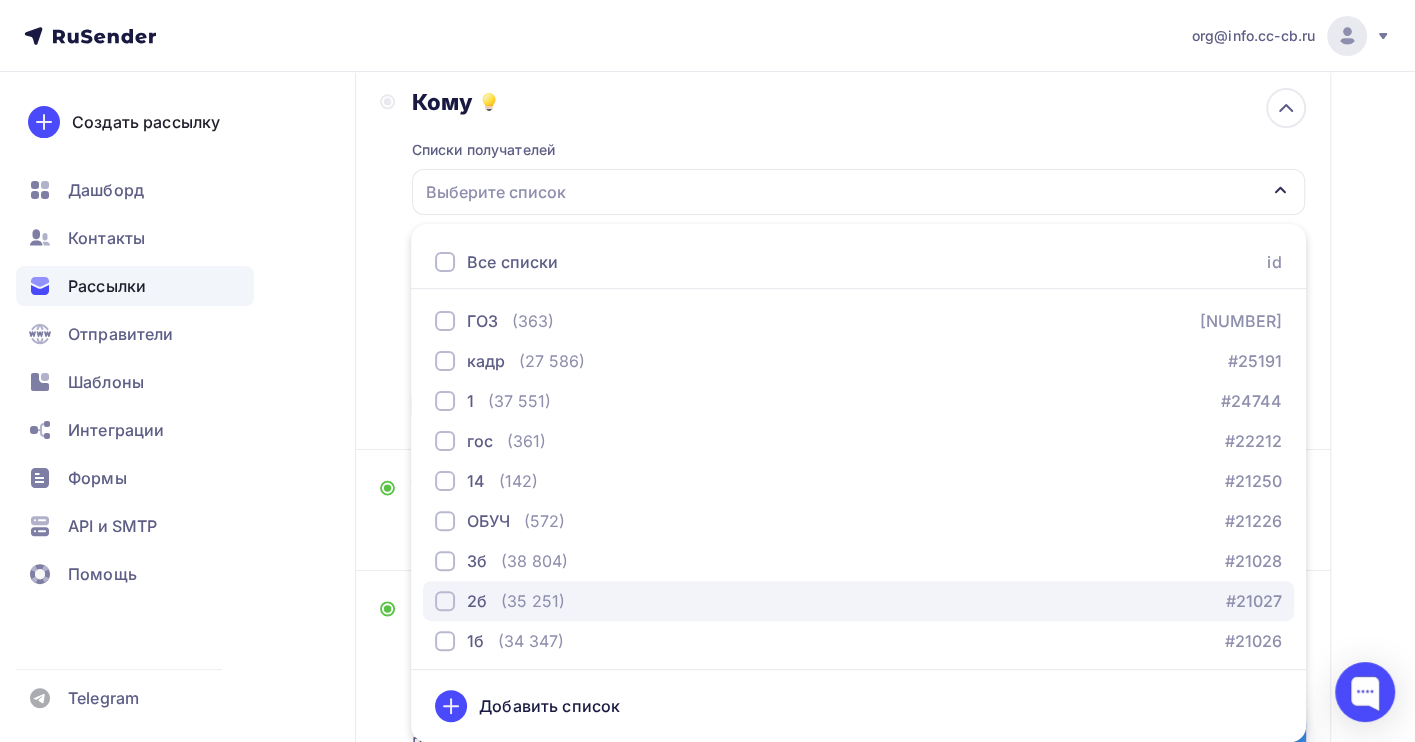 click on "2б
(35 251)
#21027" at bounding box center (858, 601) 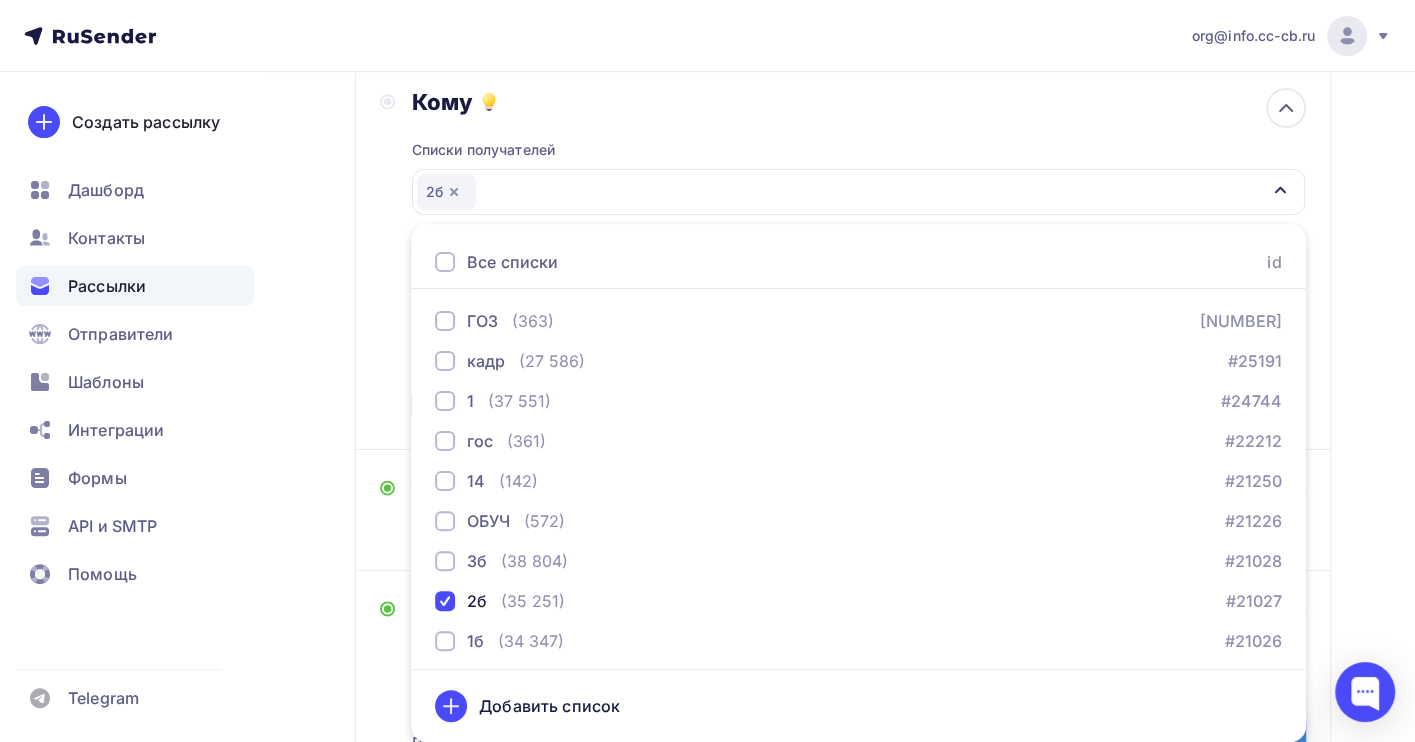 click on "Назад
Копия удаленка
Копия удаленка
Закончить позже
Переименовать рассылку
Удалить
Далее
Отправитель
Бух центр
Email  *
[EMAIL]           [EMAIL]               Добавить отправителя
Рекомендуем  добавить почту на домене , чтобы рассылка не попала в «Спам»
Имя                 Сохранить
Предпросмотр текста
12:45" at bounding box center [707, 547] 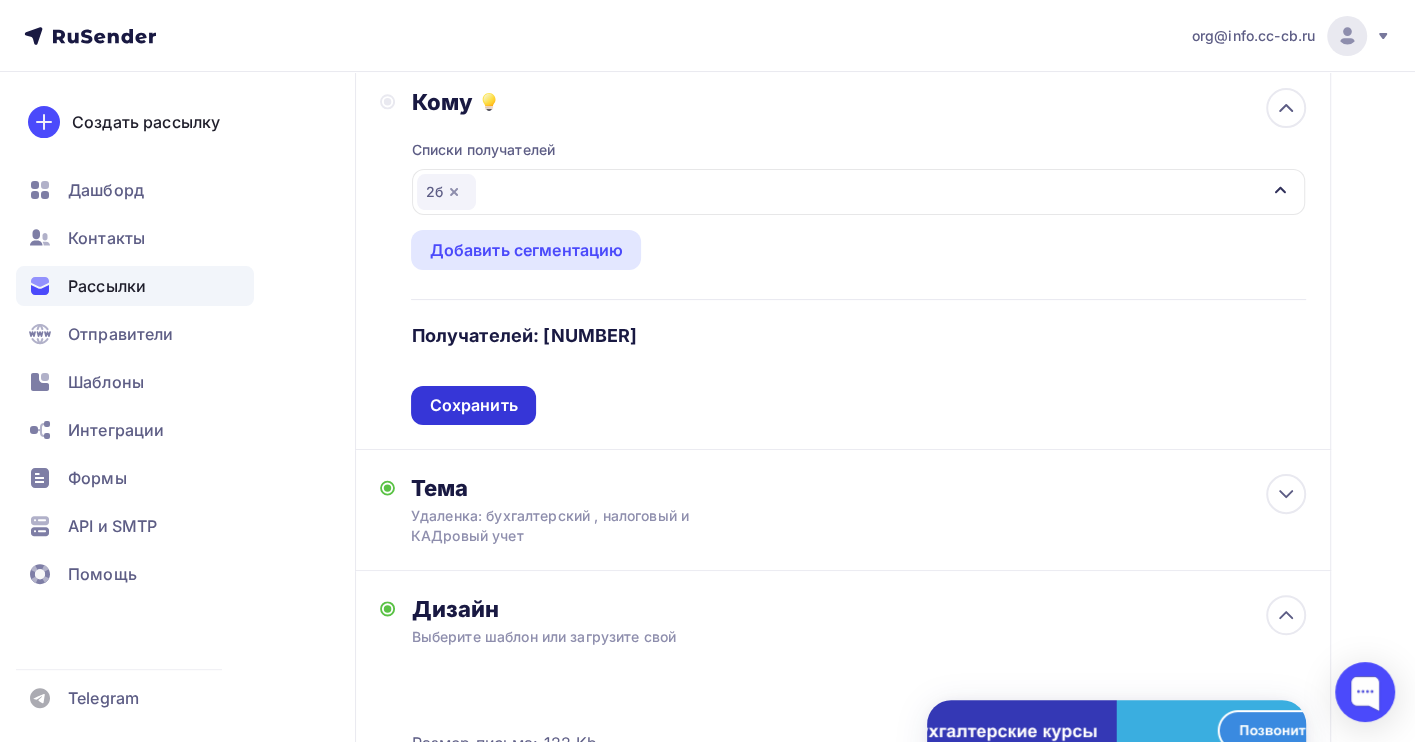 click on "Сохранить" at bounding box center [473, 405] 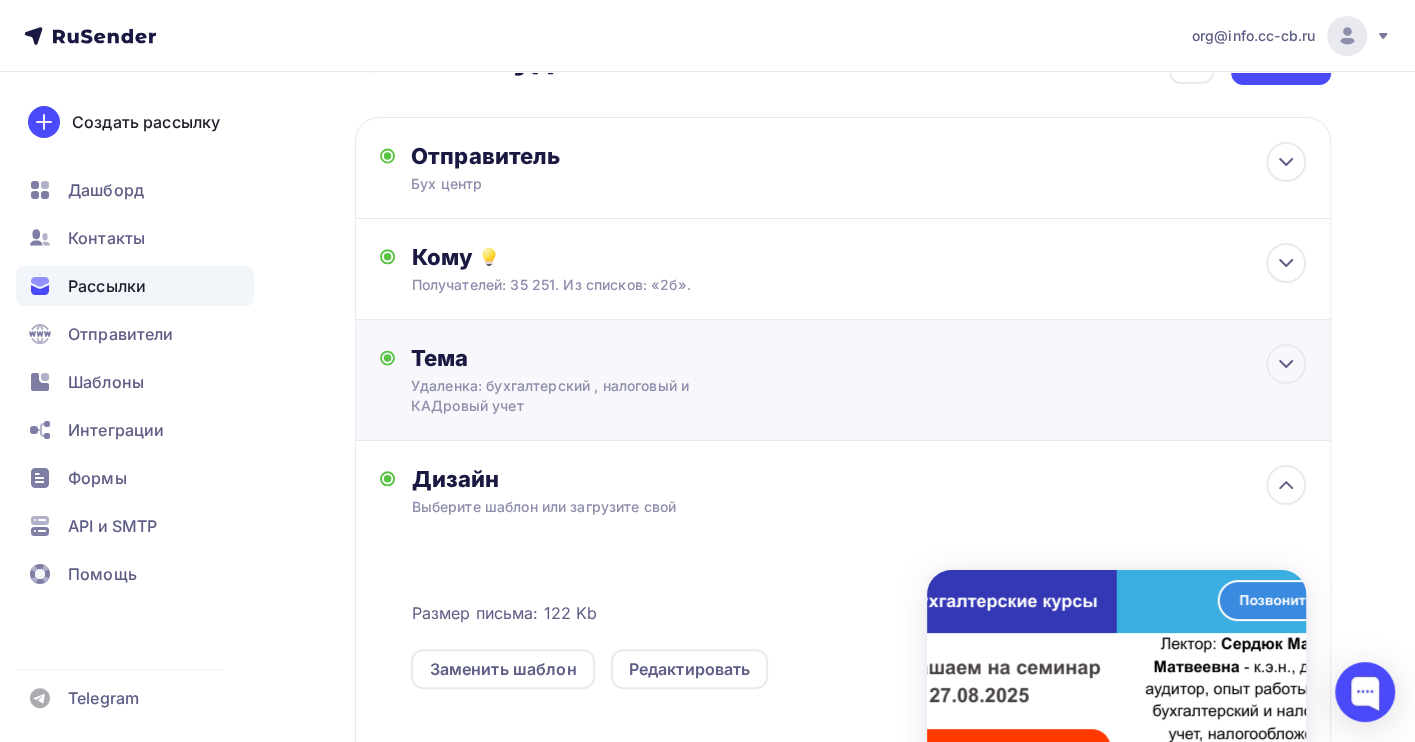 scroll, scrollTop: 0, scrollLeft: 0, axis: both 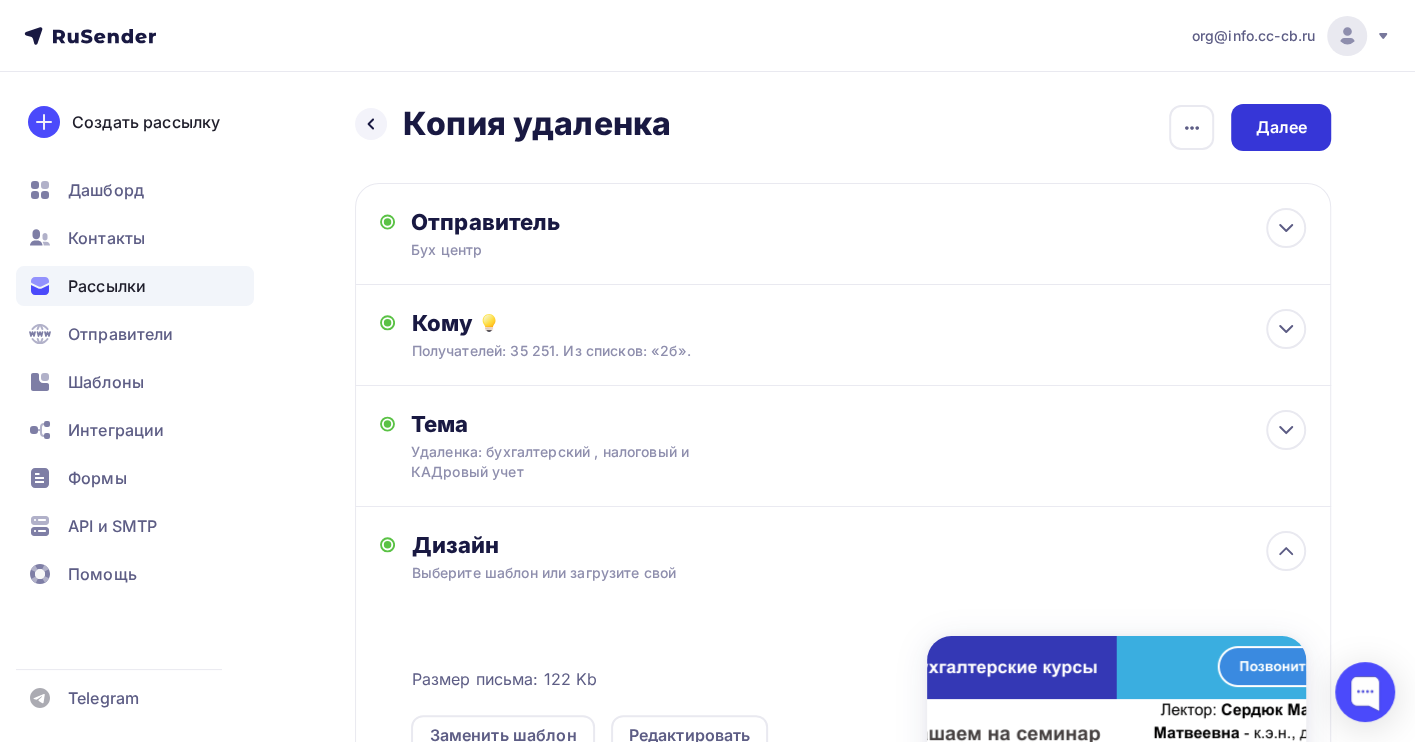 click on "Далее" at bounding box center [1281, 127] 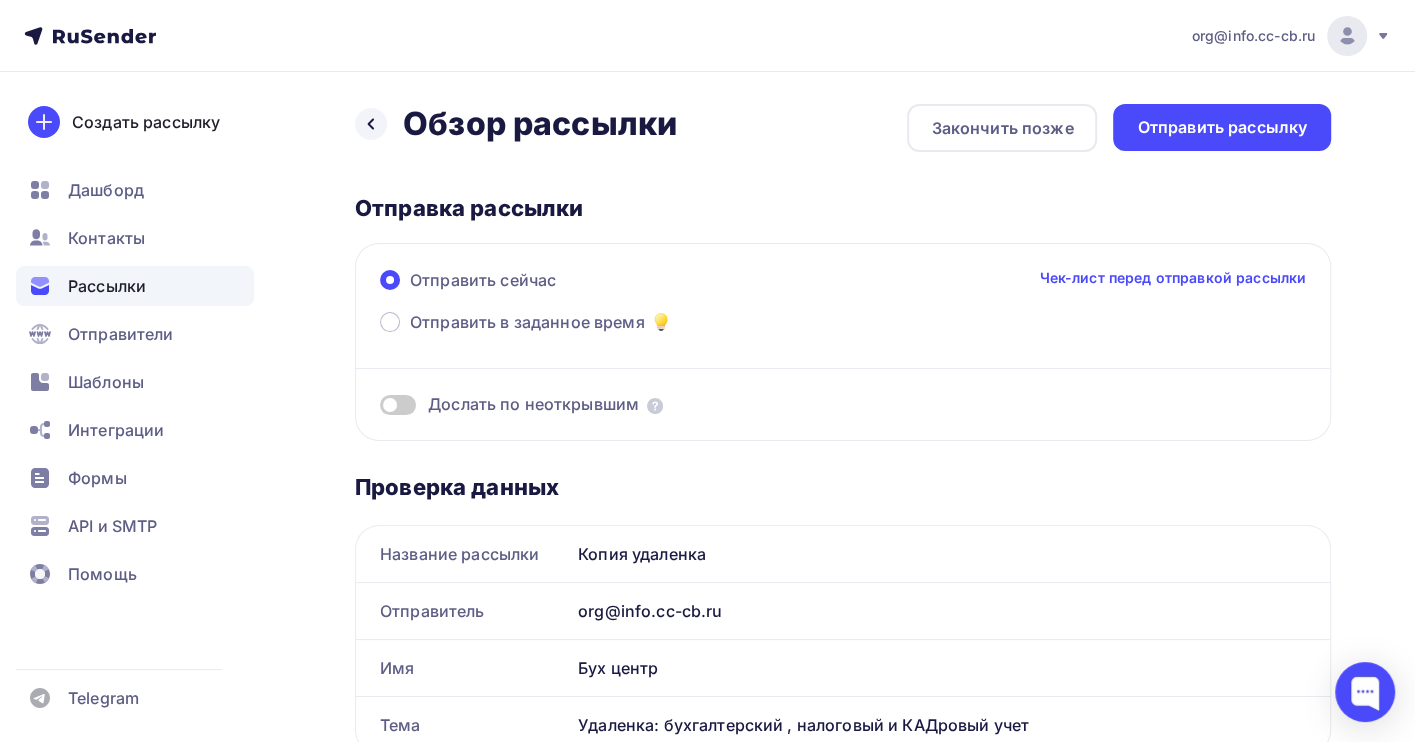 scroll, scrollTop: 0, scrollLeft: 0, axis: both 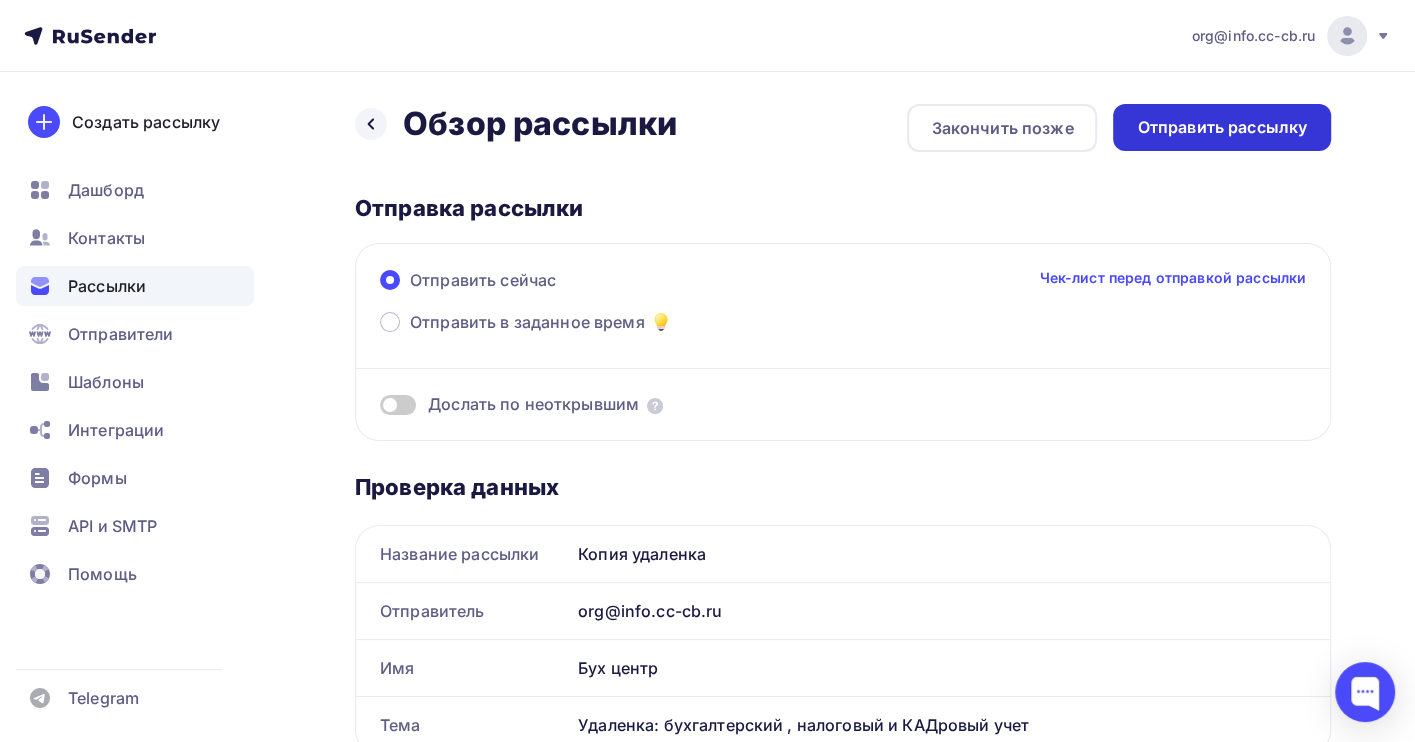 click on "Отправить рассылку" at bounding box center (1222, 127) 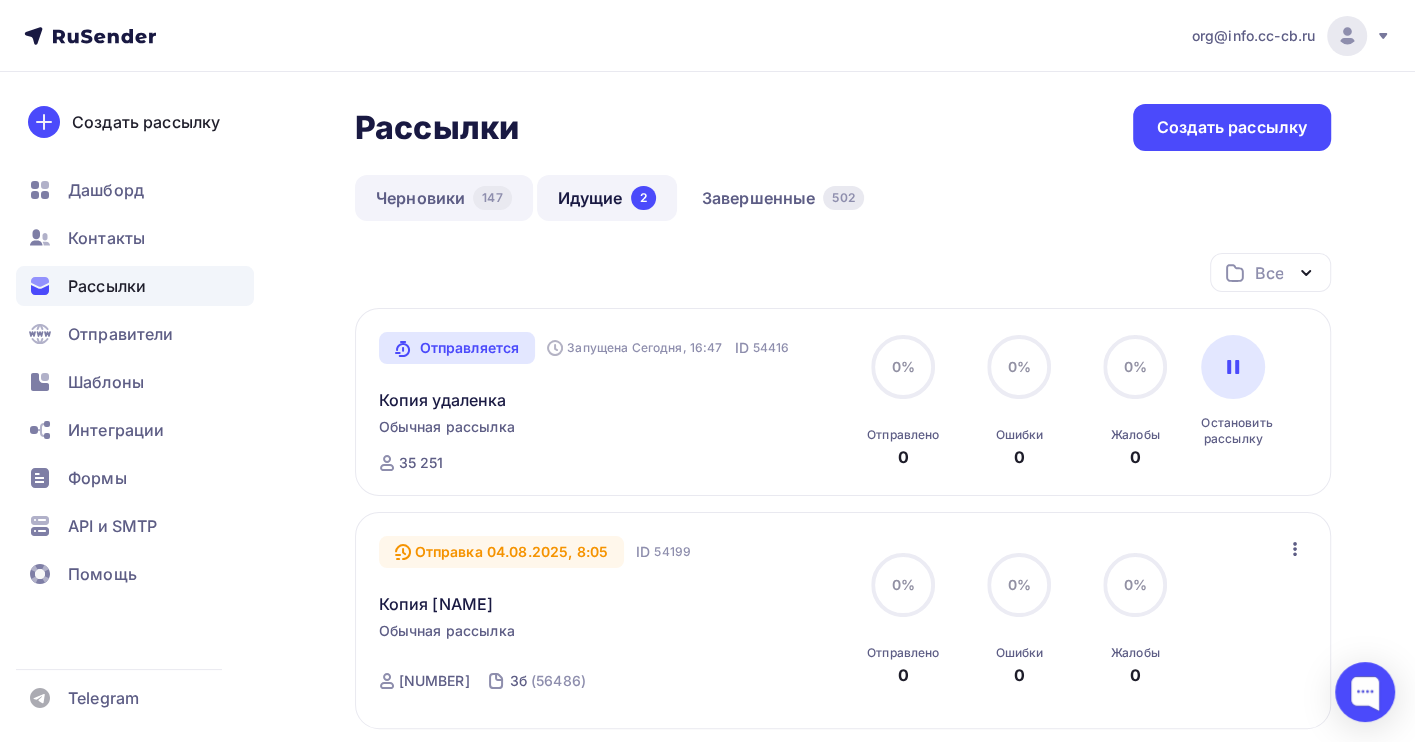 click on "Черновики
147" at bounding box center [444, 198] 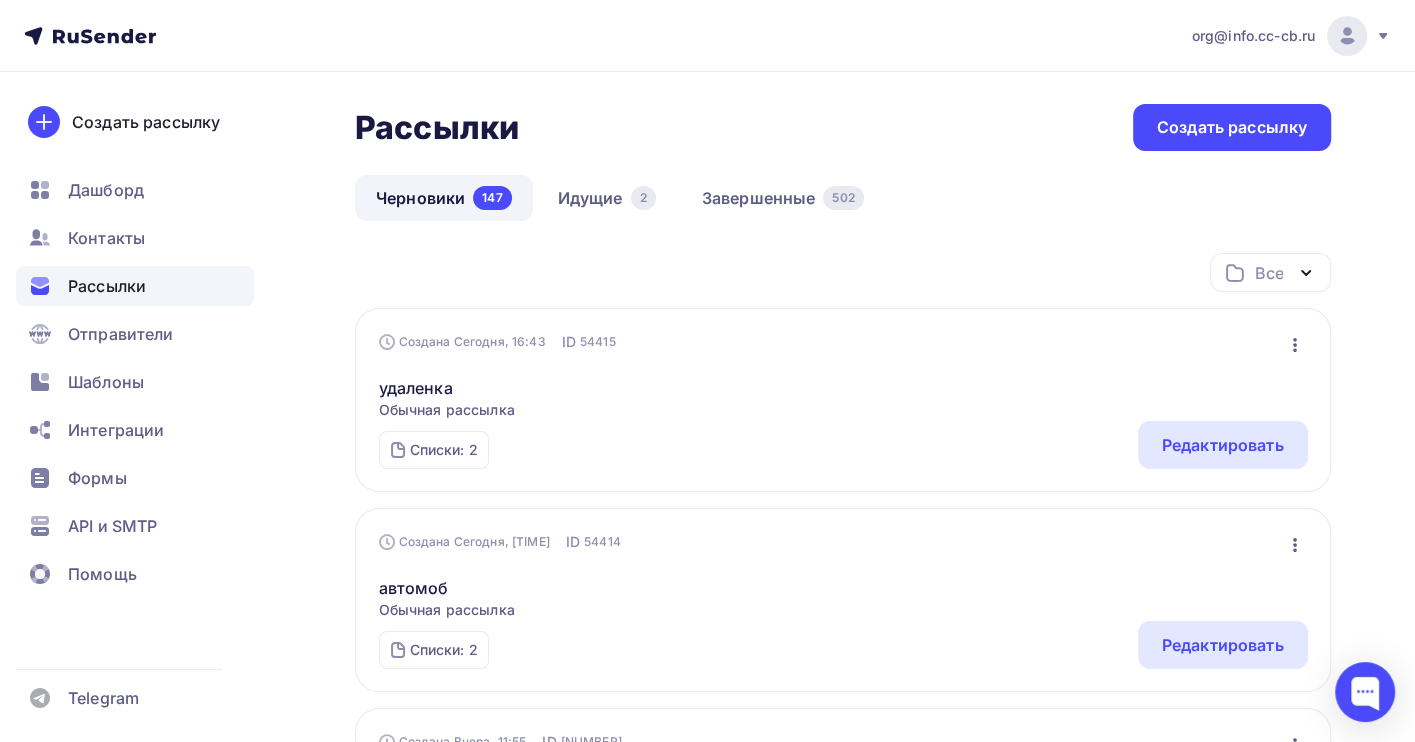 click 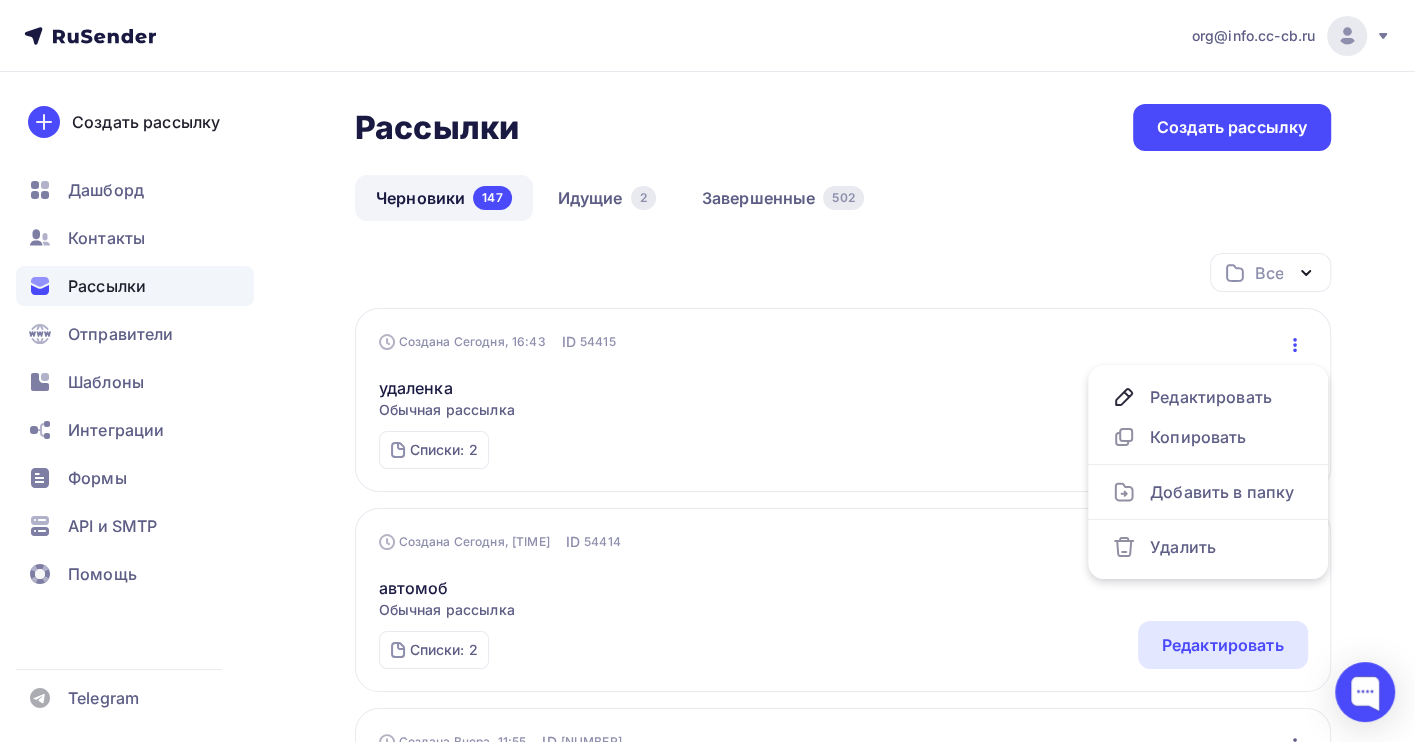 click 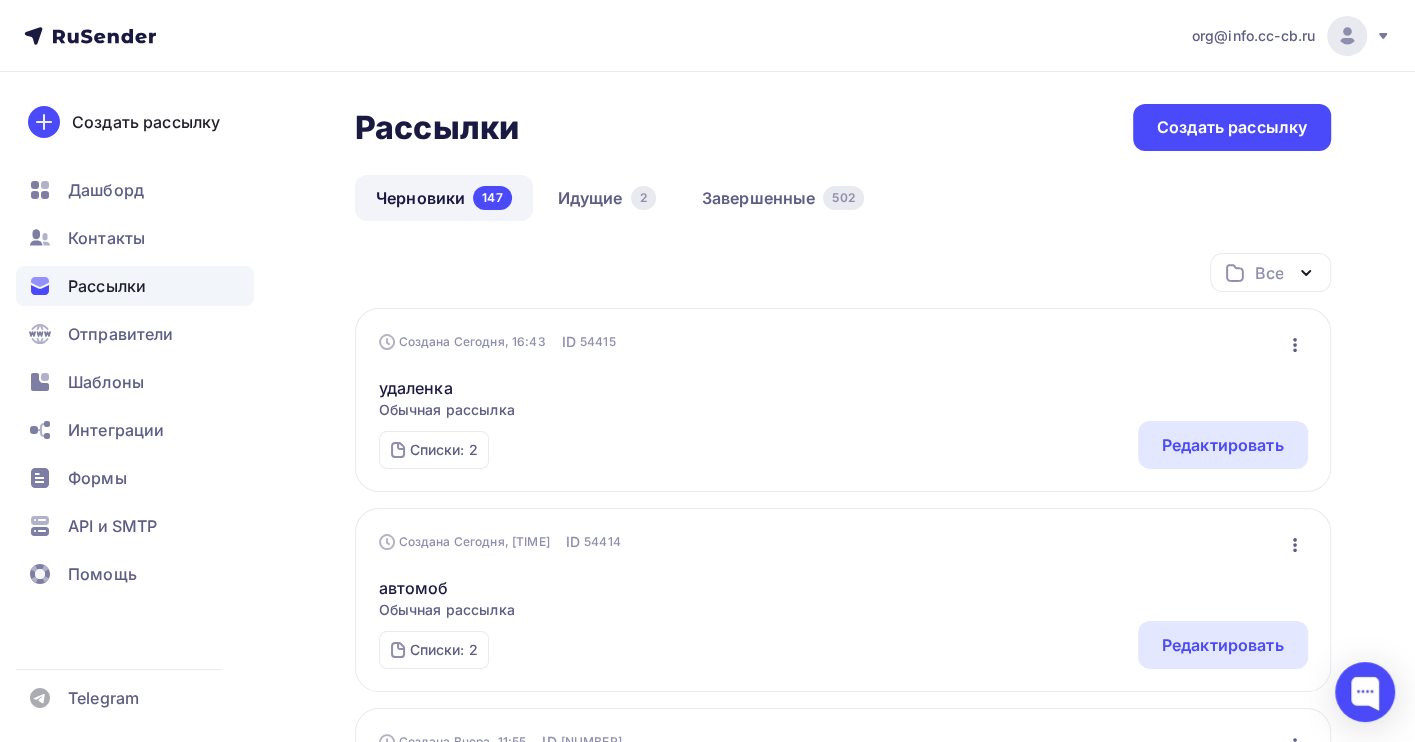 click 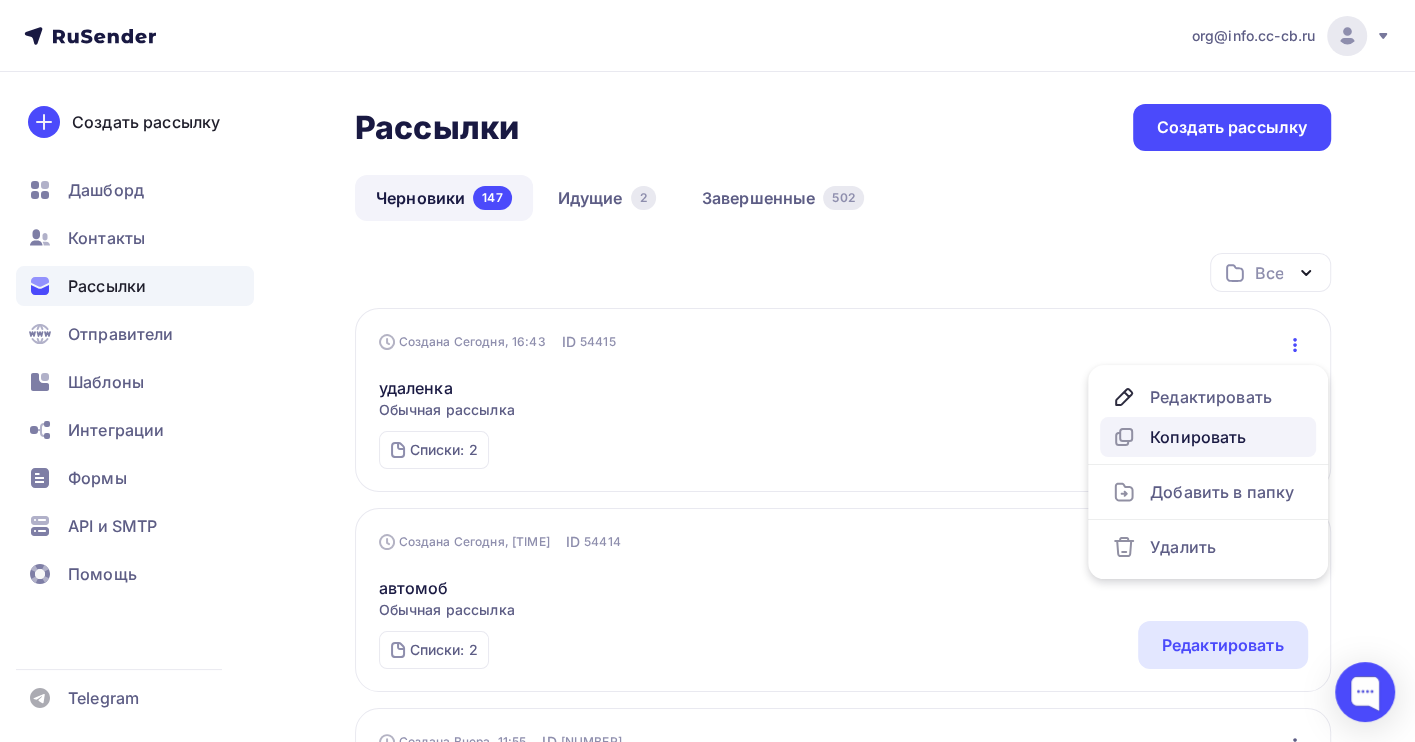 click on "Копировать" at bounding box center (1208, 437) 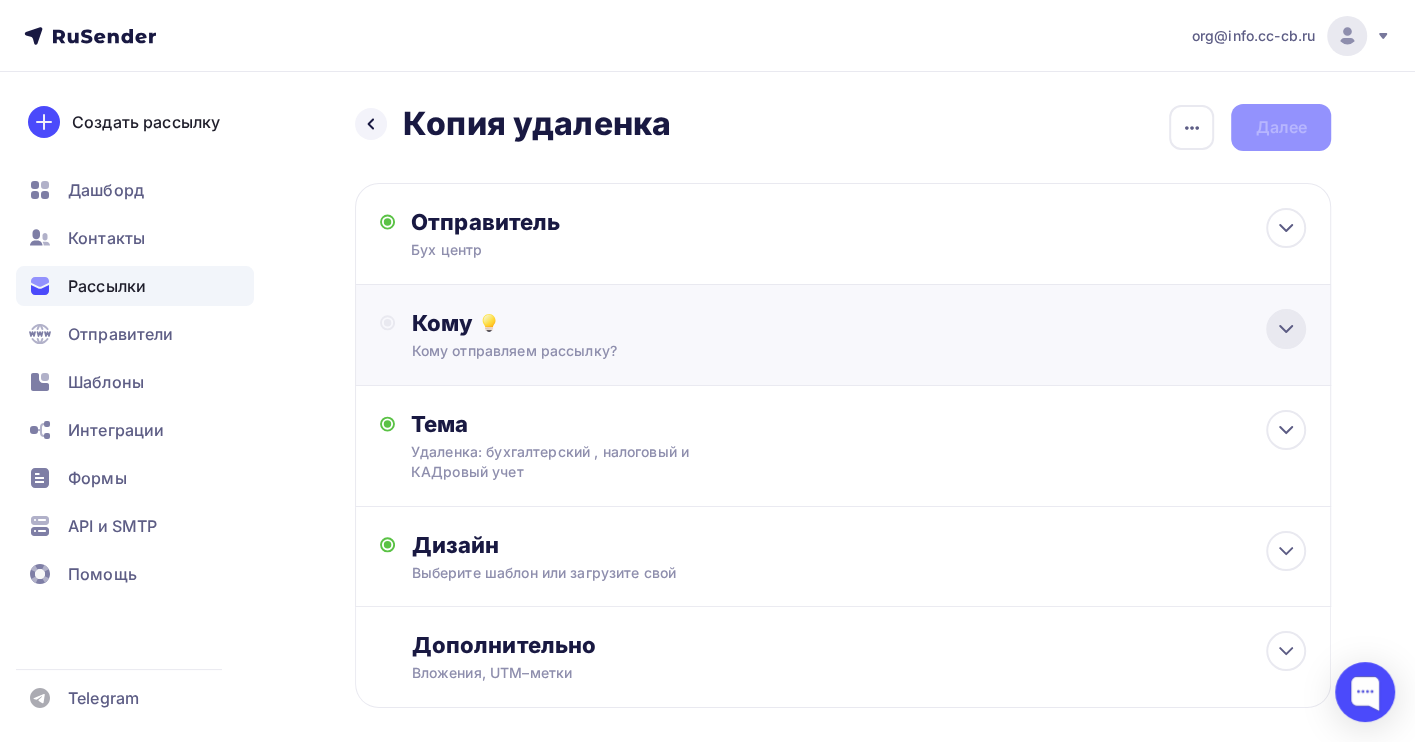 click 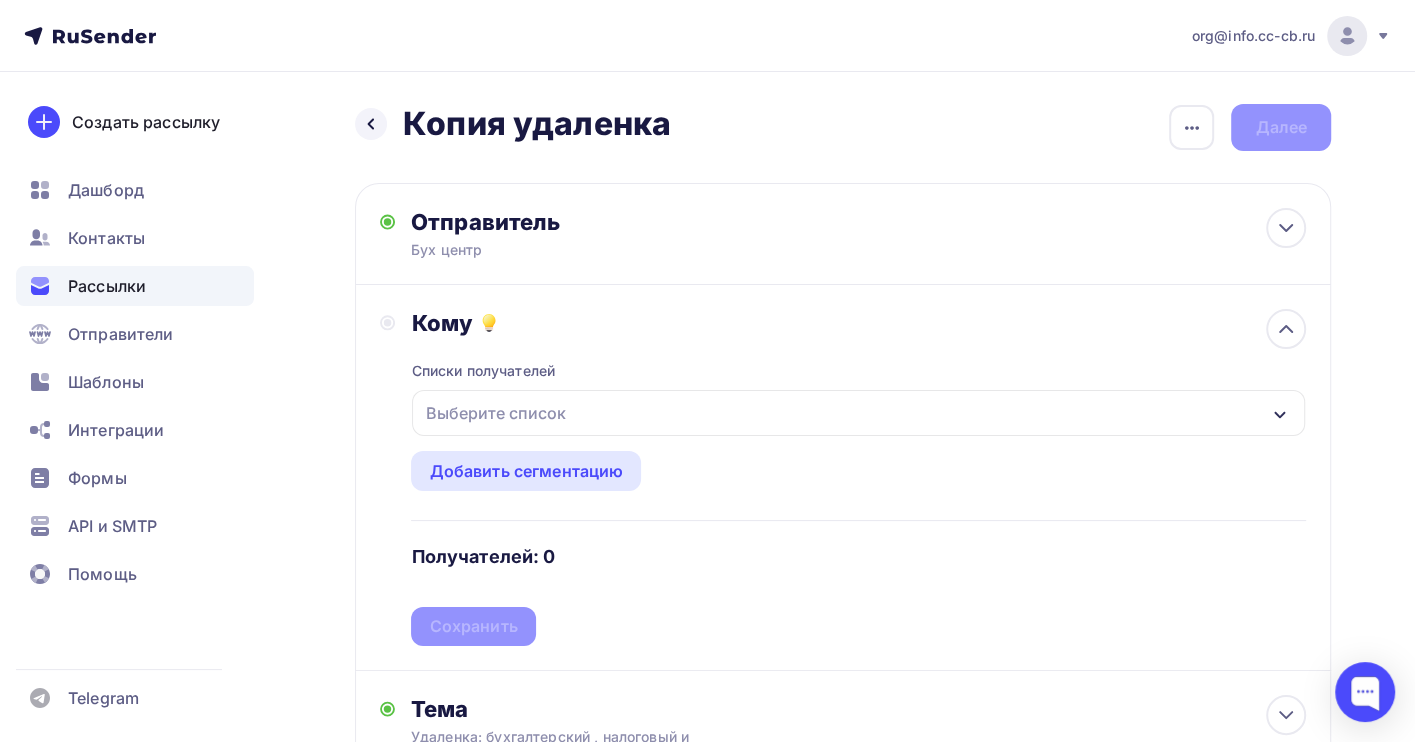 click on "Выберите список" at bounding box center (858, 413) 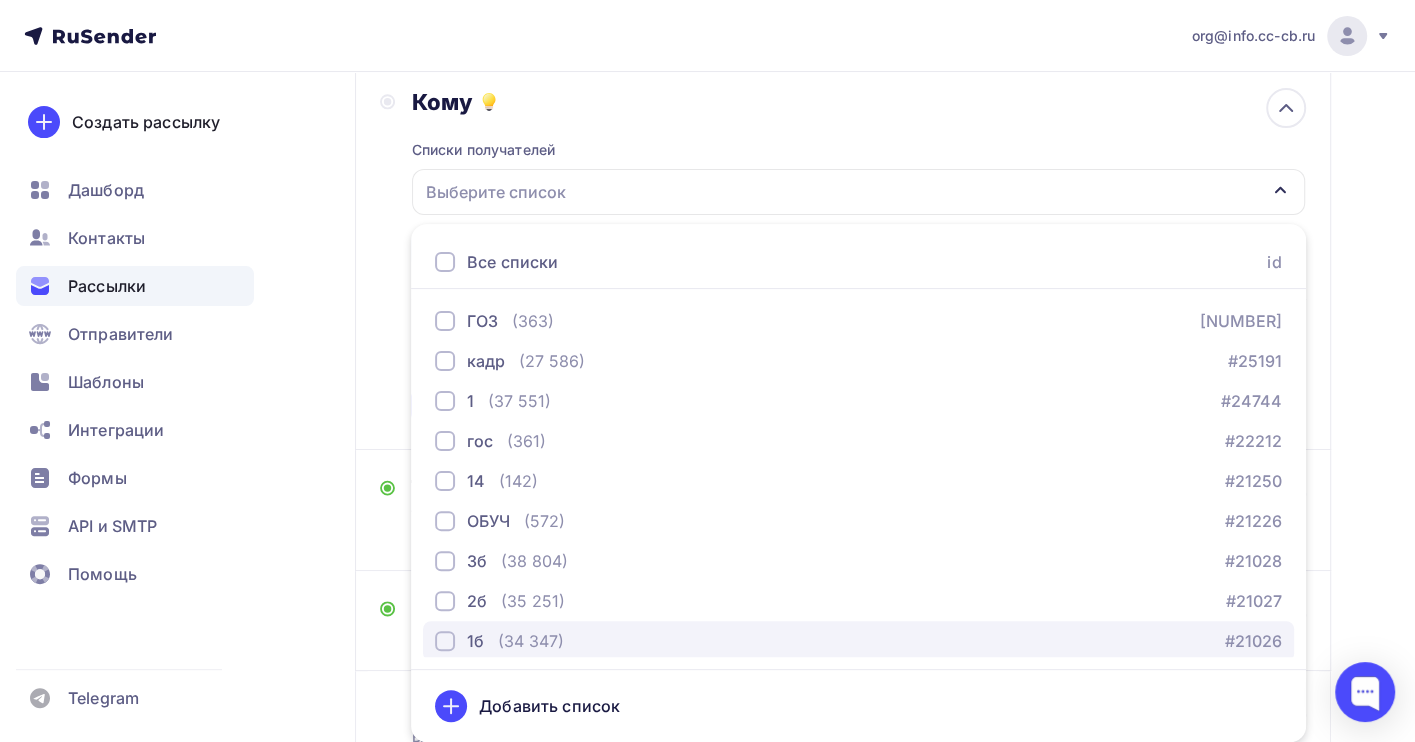 click on "1б
([NUMBER])
[NUMBER]" at bounding box center [858, 641] 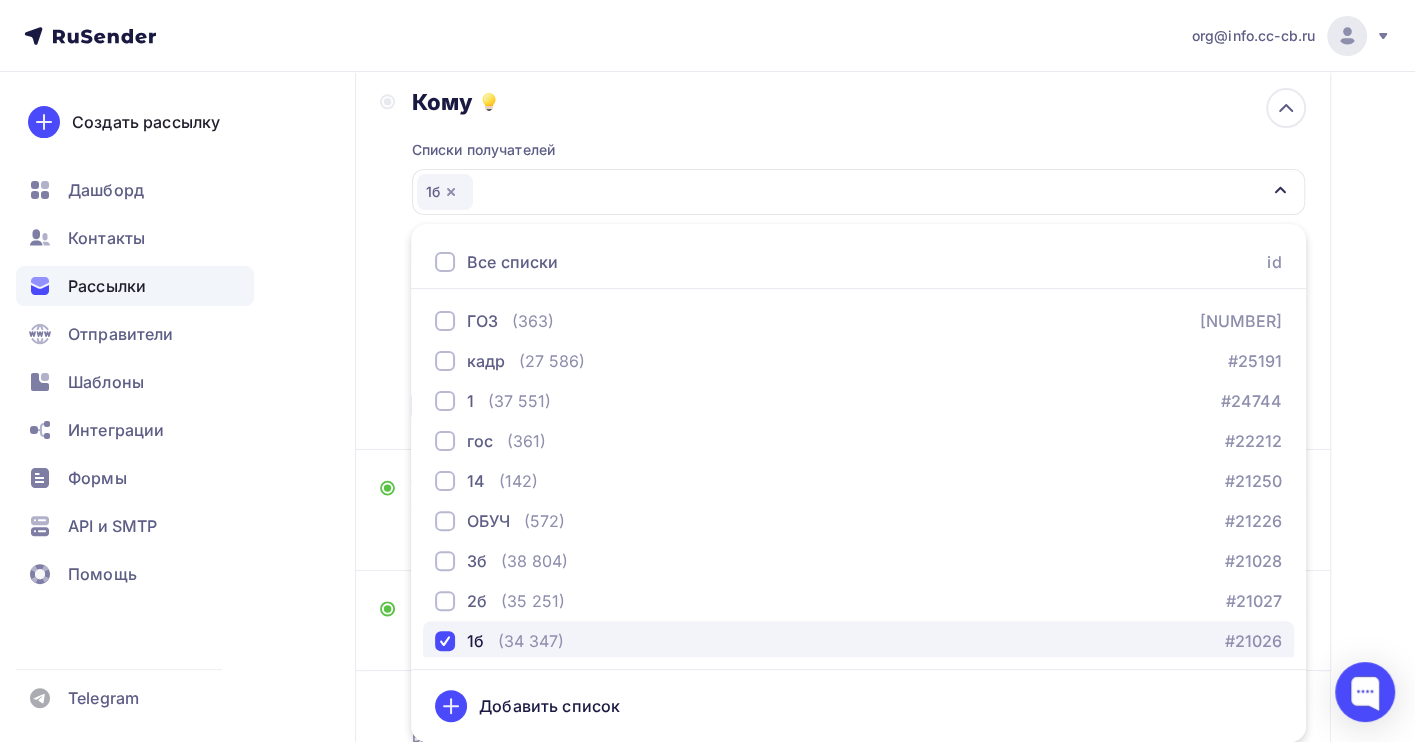 scroll, scrollTop: 133, scrollLeft: 0, axis: vertical 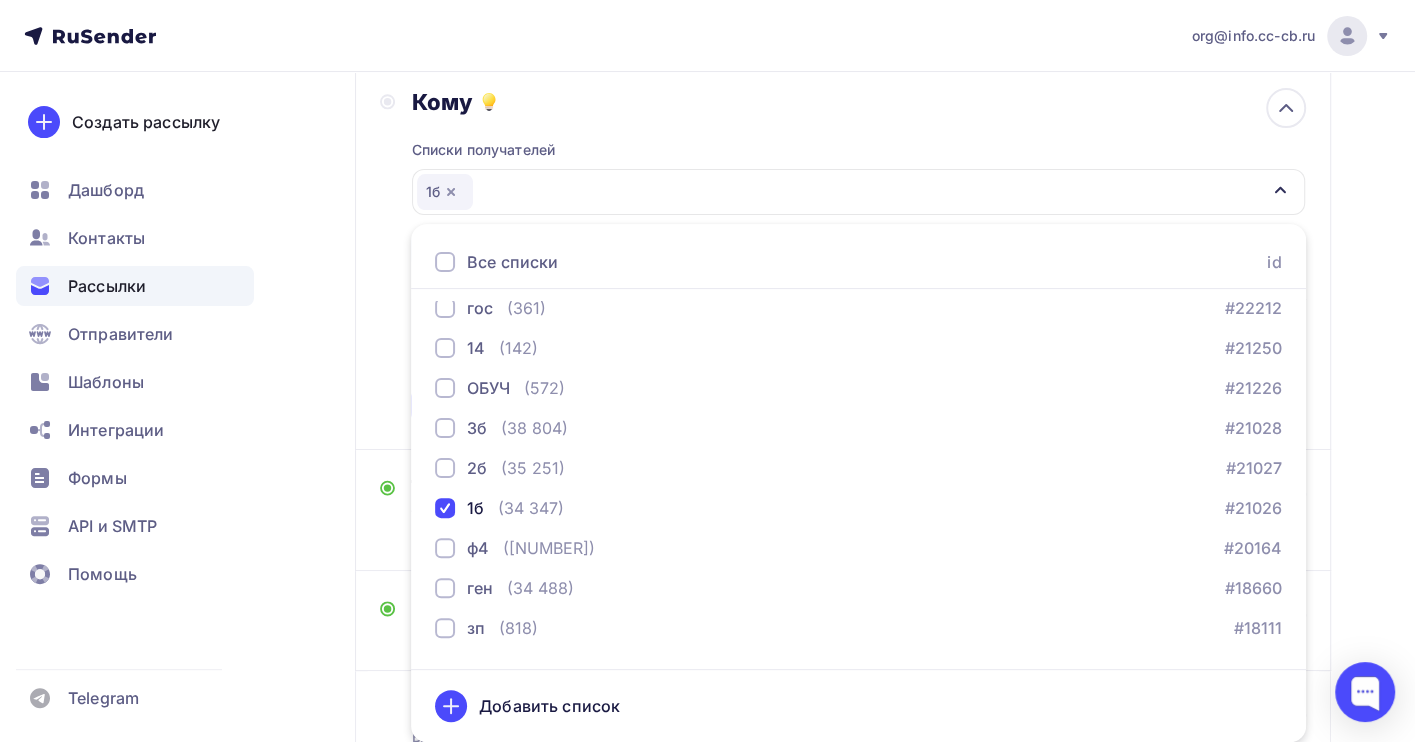 click on "Назад
Копия удаленка
Копия удаленка
Закончить позже
Переименовать рассылку
Удалить
Далее
Отправитель
Бух центр
Email  *
[EMAIL]           [EMAIL]               Добавить отправителя
Рекомендуем  добавить почту на домене , чтобы рассылка не попала в «Спам»
Имя                 Сохранить
Предпросмотр текста
12:45" at bounding box center (707, 376) 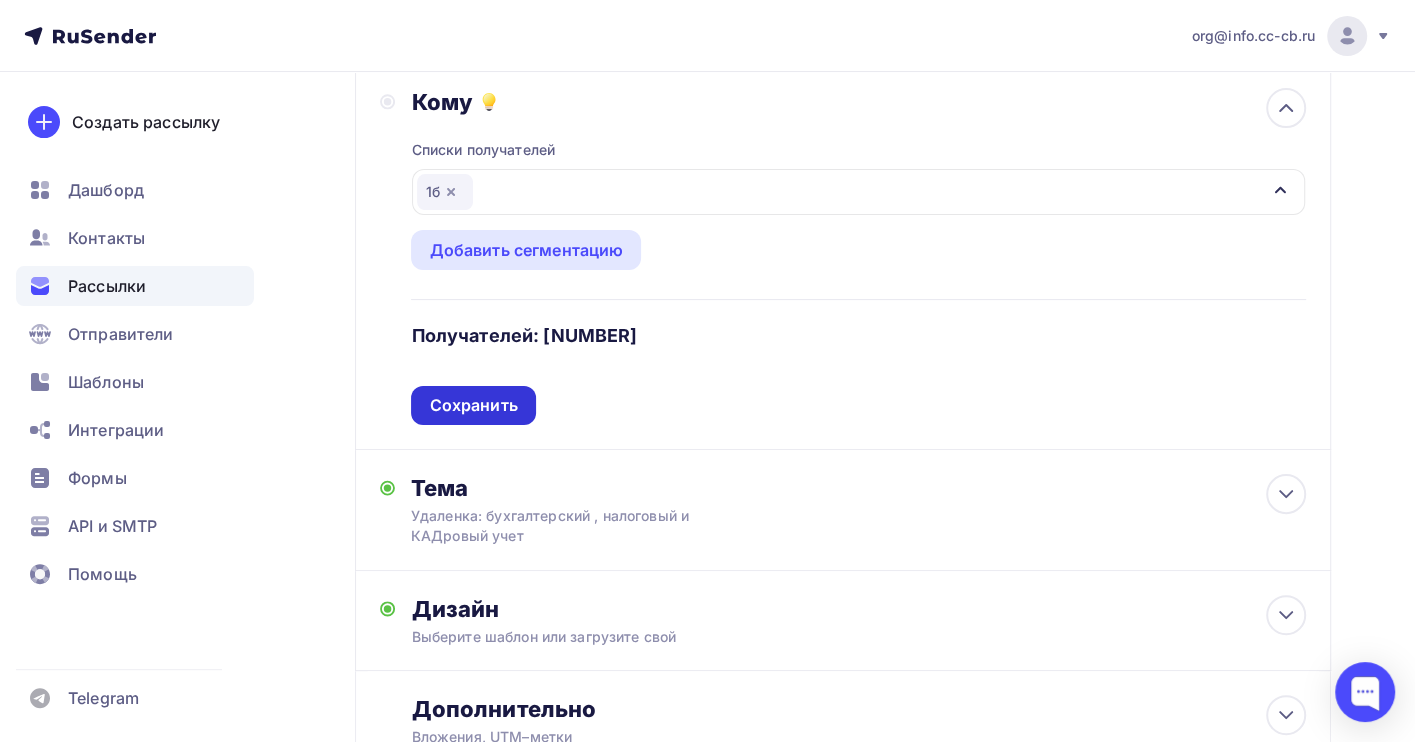 click on "Сохранить" at bounding box center [473, 405] 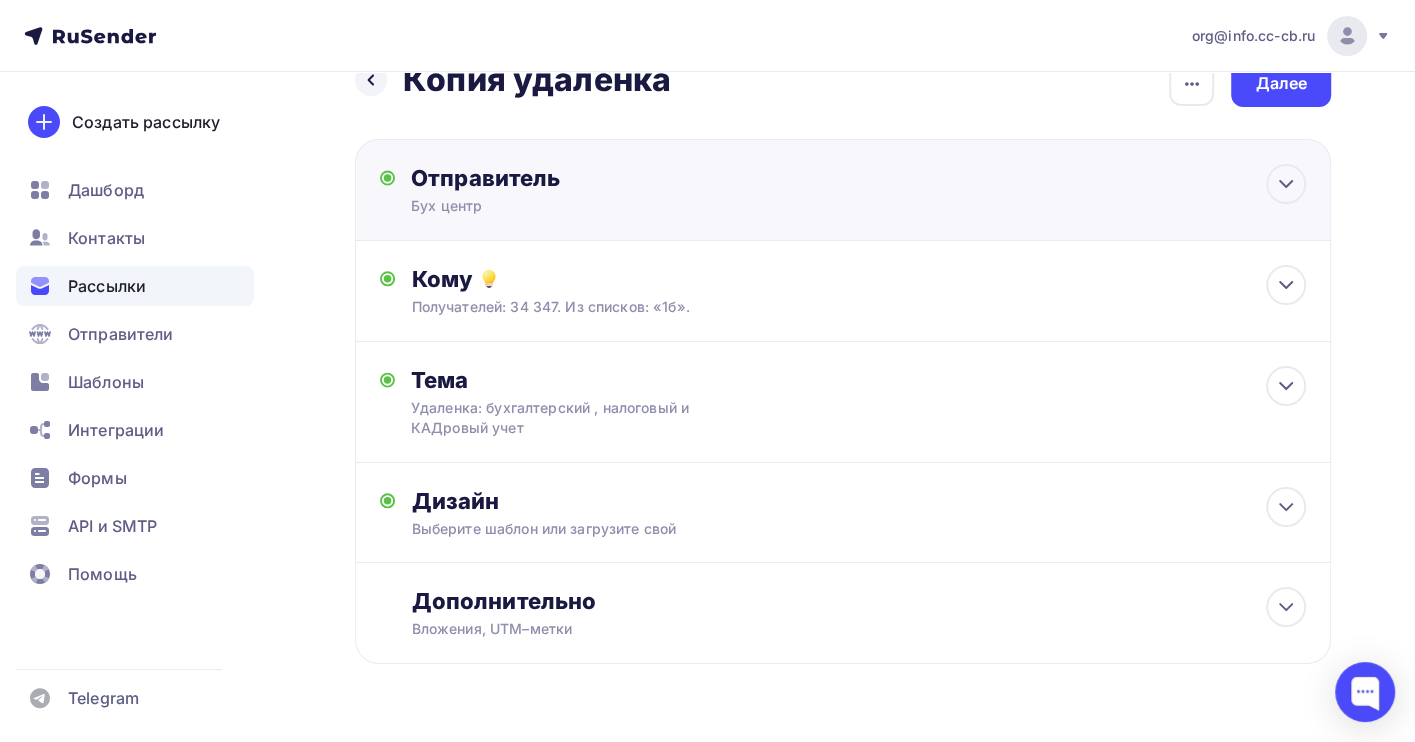 scroll, scrollTop: 0, scrollLeft: 0, axis: both 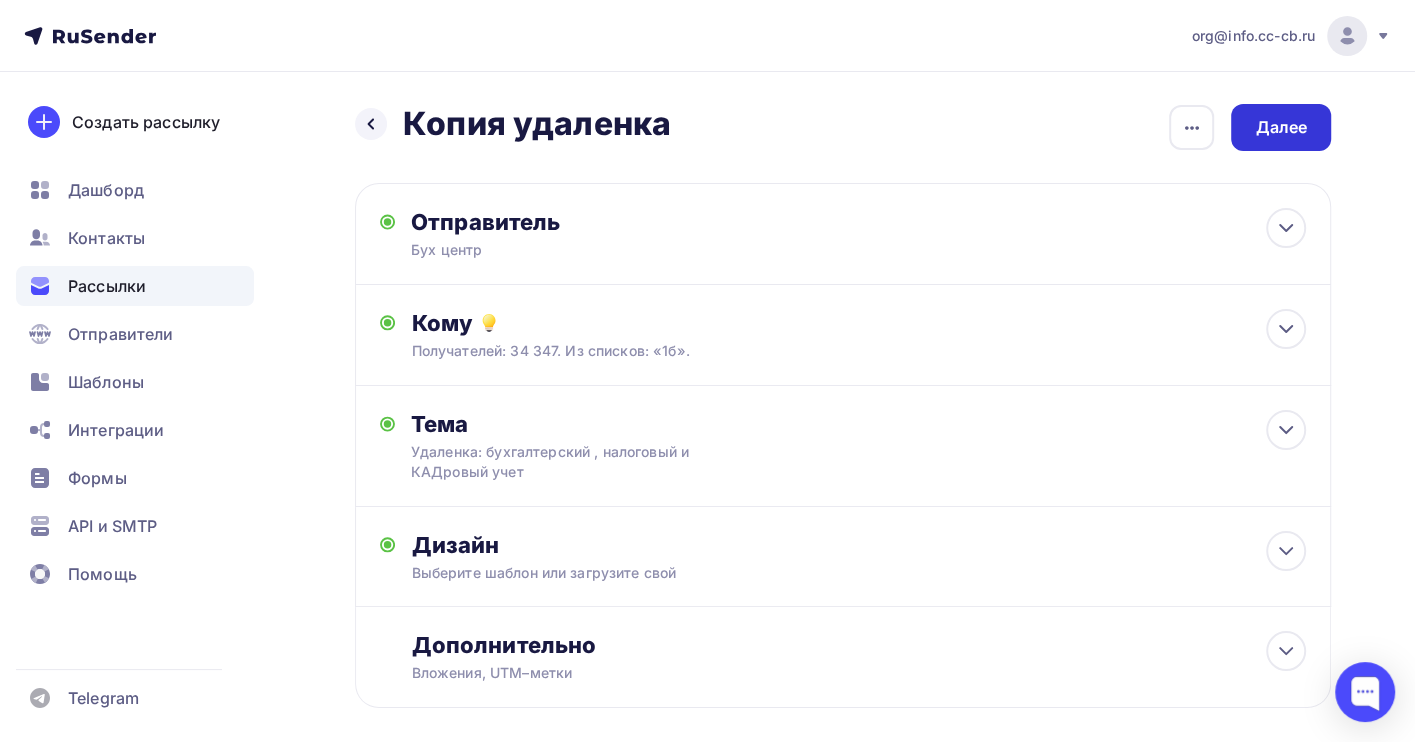 click on "Далее" at bounding box center [1281, 127] 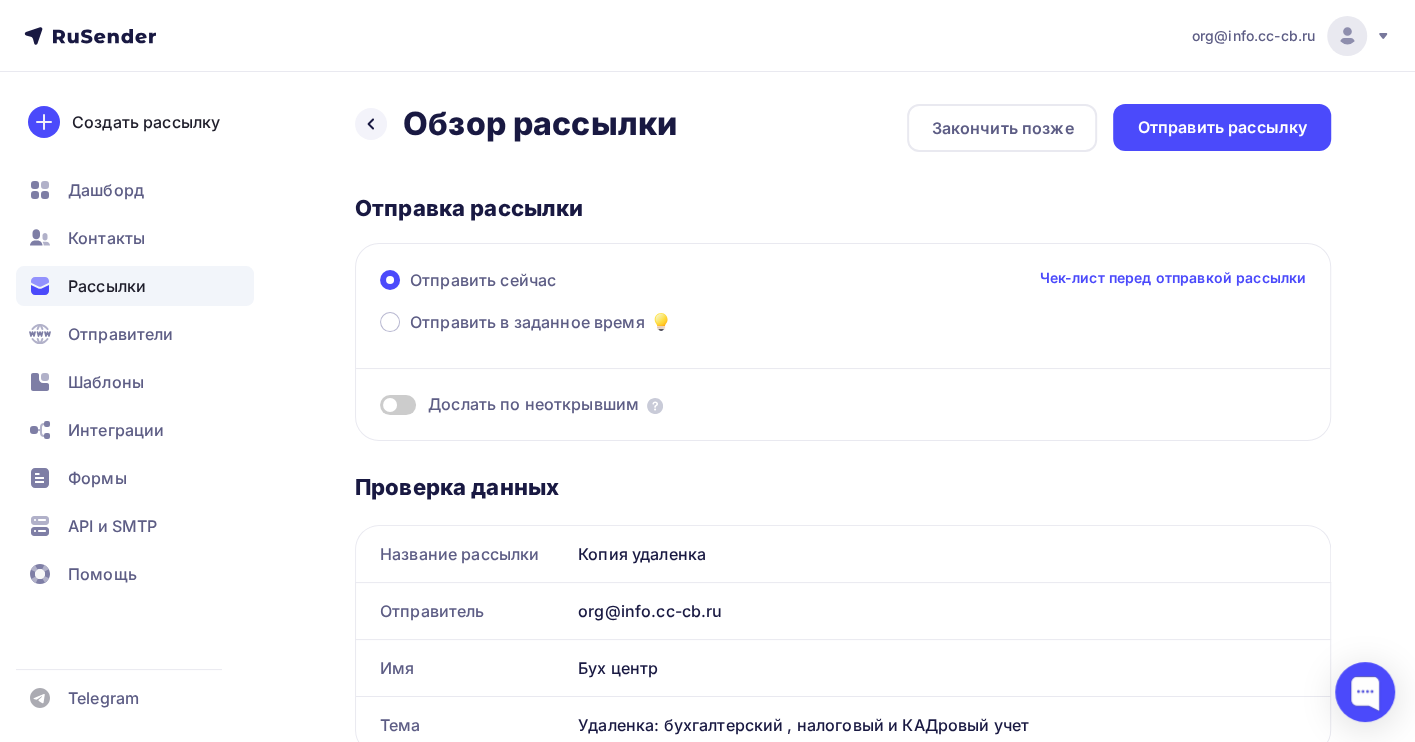 scroll, scrollTop: 0, scrollLeft: 0, axis: both 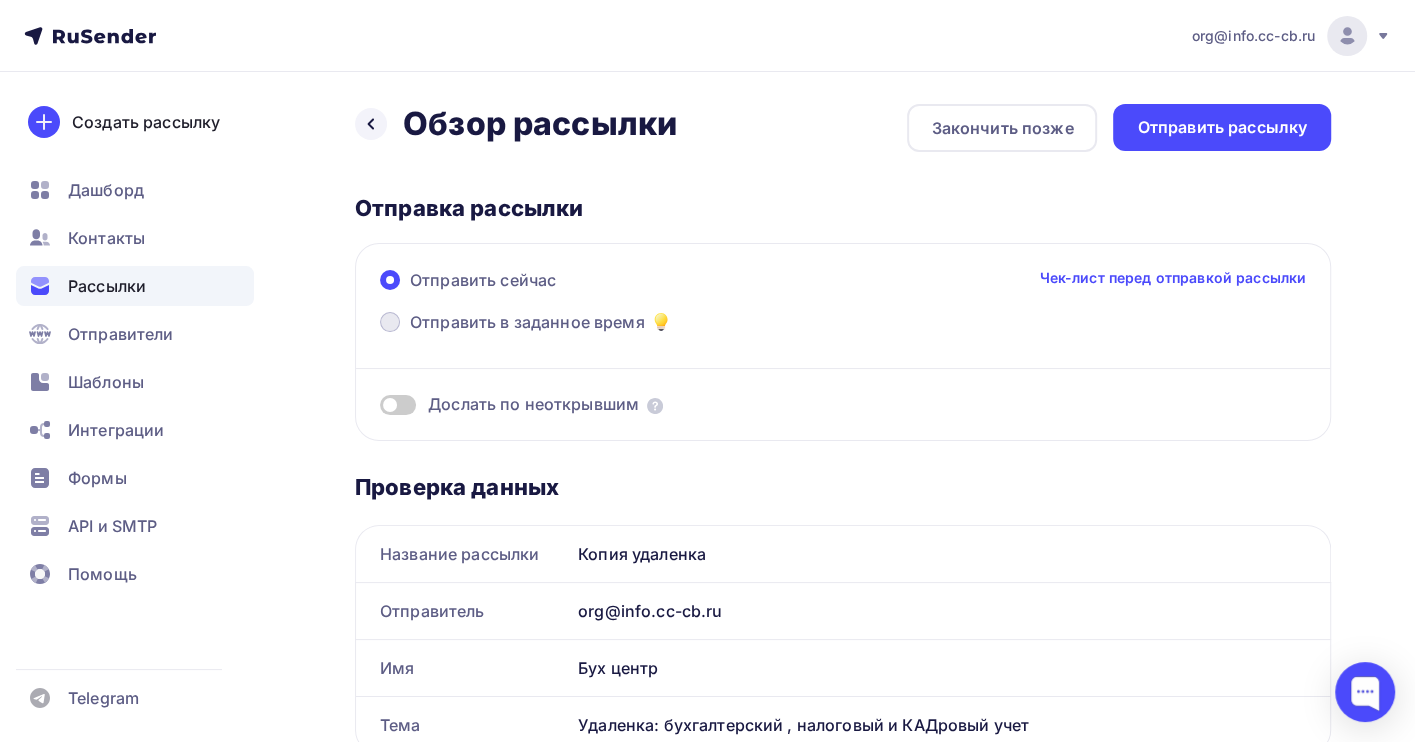 click on "Отправить в заданное время" at bounding box center (527, 322) 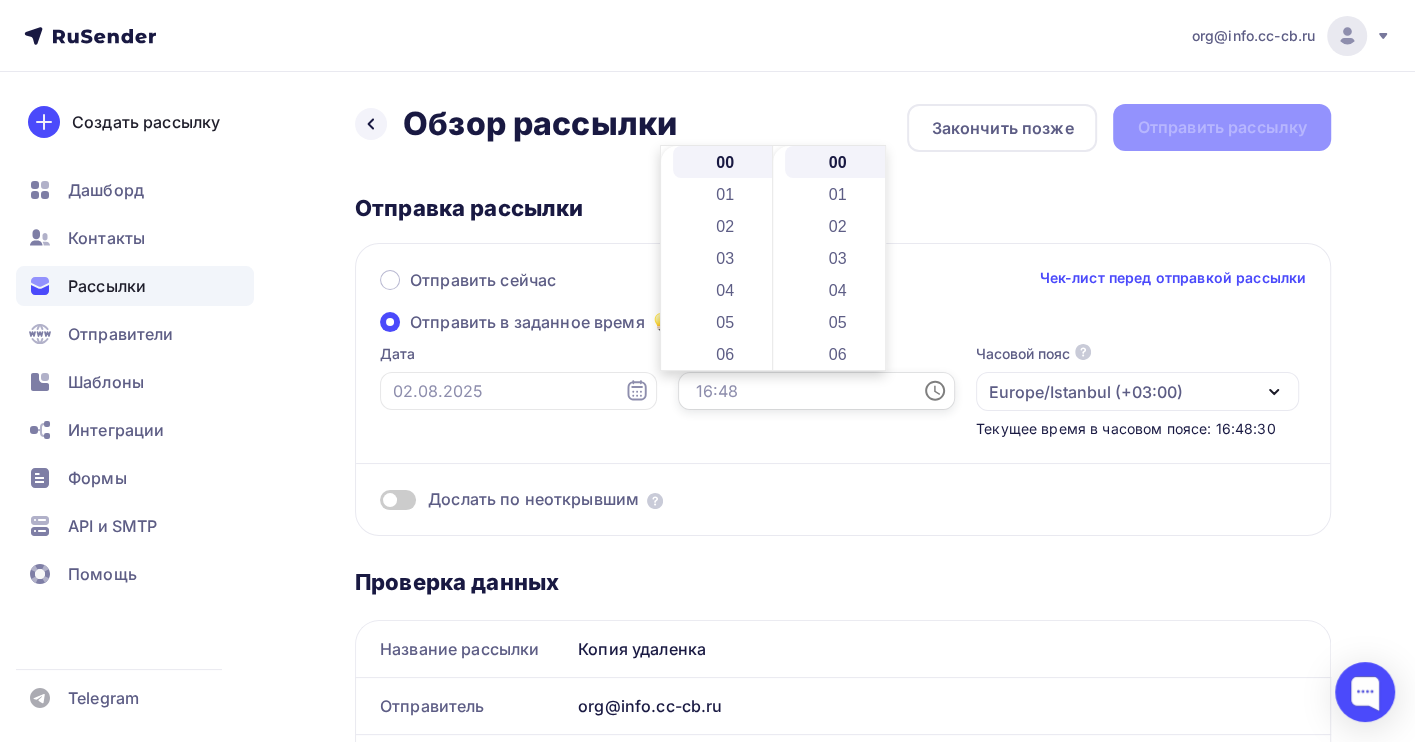 click at bounding box center (816, 391) 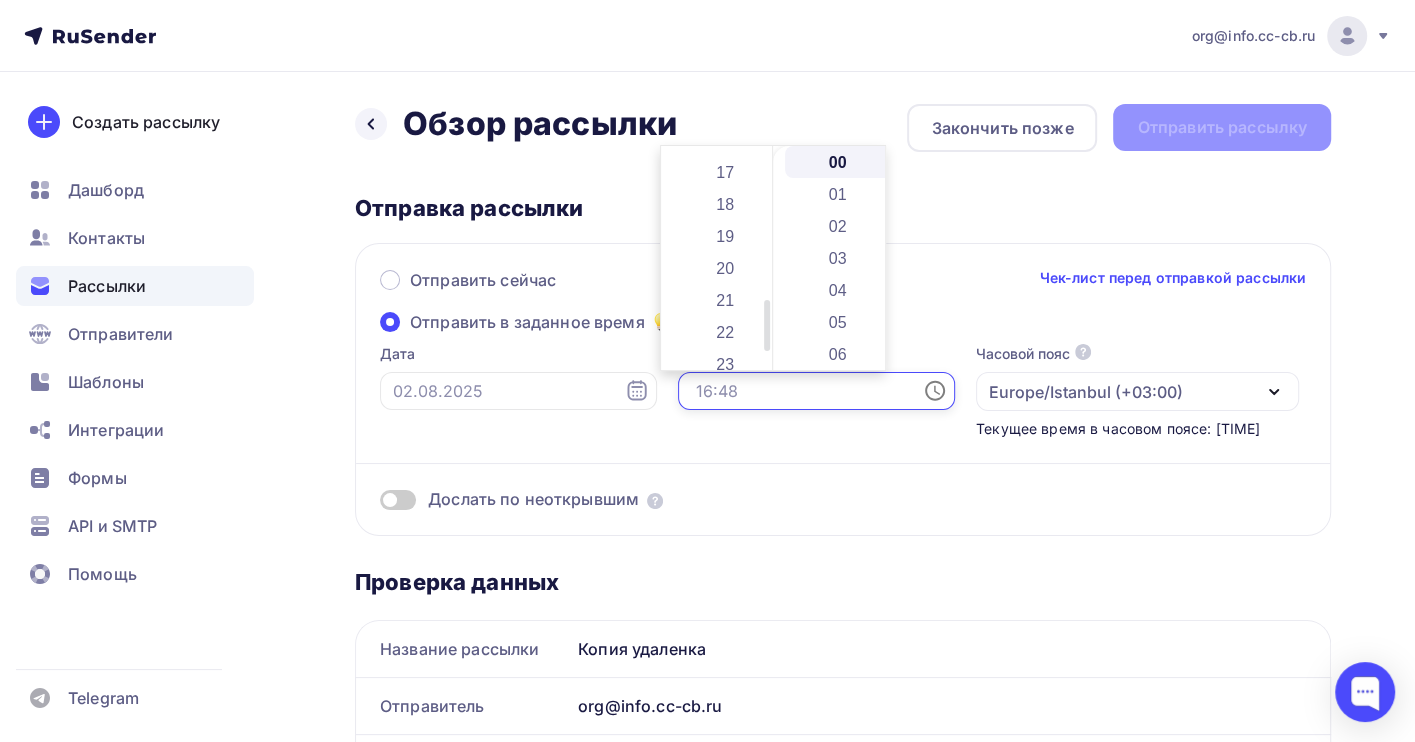 scroll, scrollTop: 667, scrollLeft: 0, axis: vertical 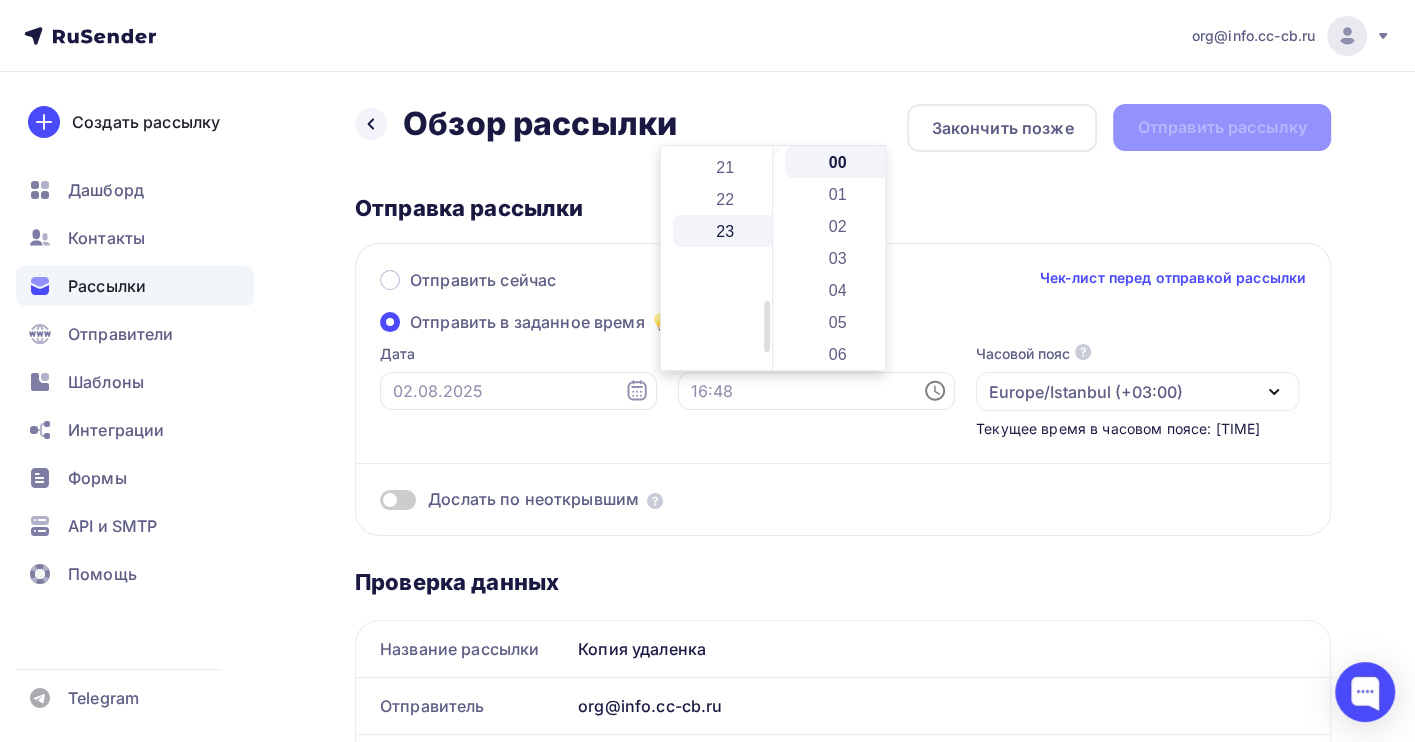 click on "23" at bounding box center (727, 231) 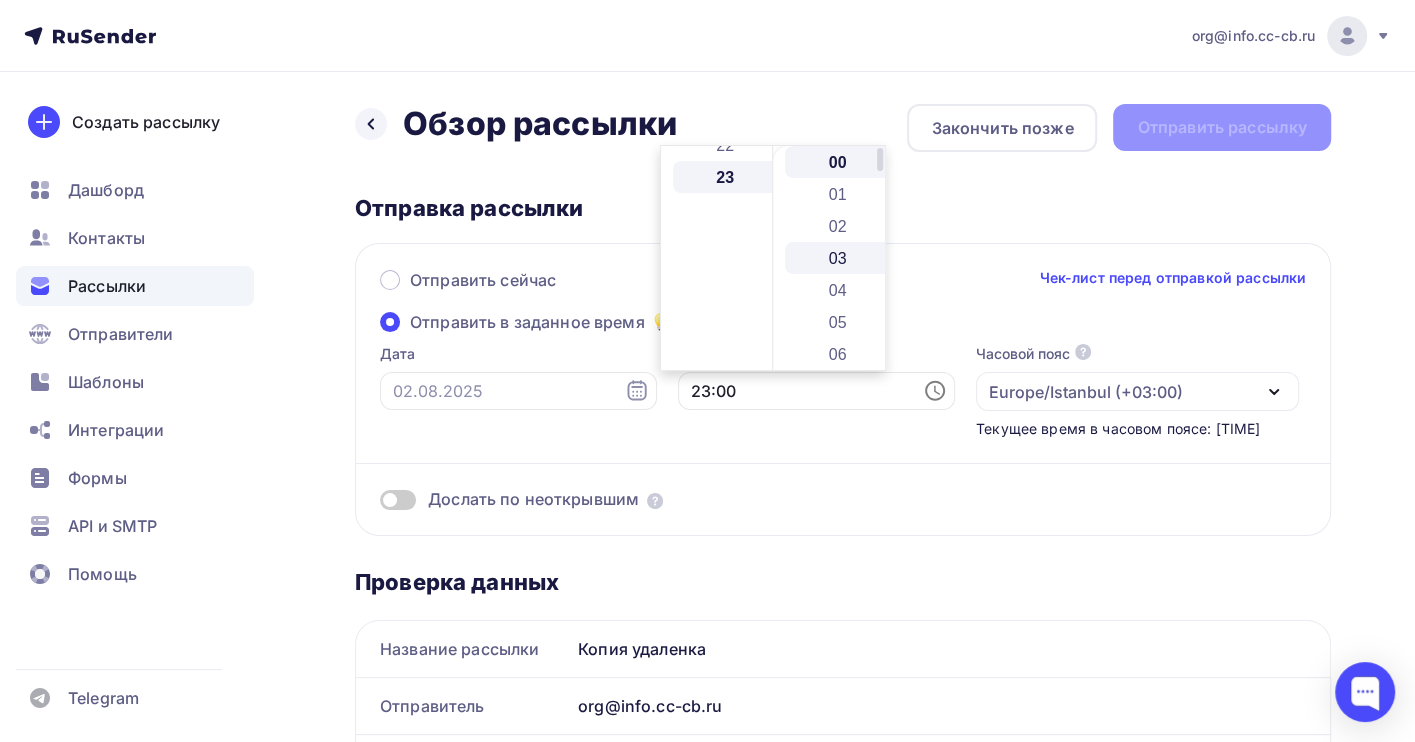 scroll, scrollTop: 735, scrollLeft: 0, axis: vertical 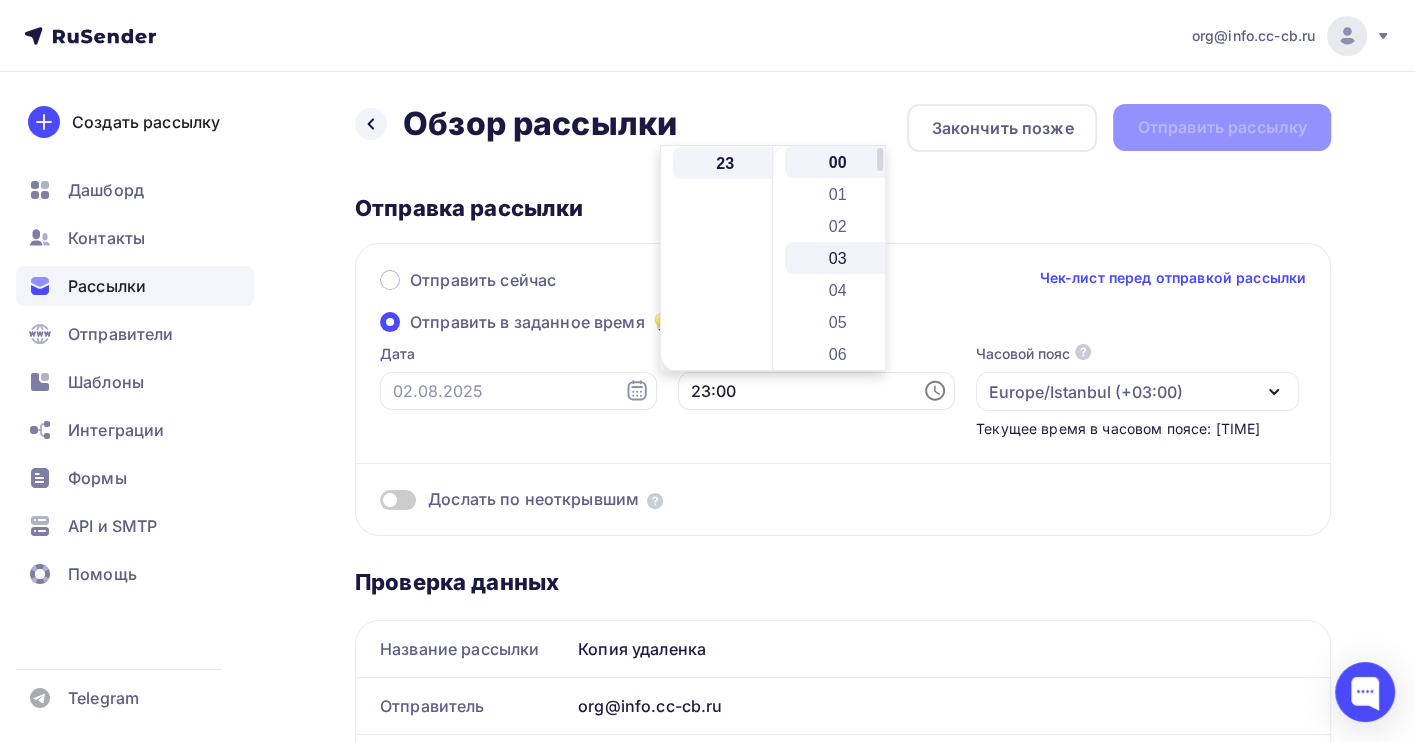 click on "03" at bounding box center (839, 258) 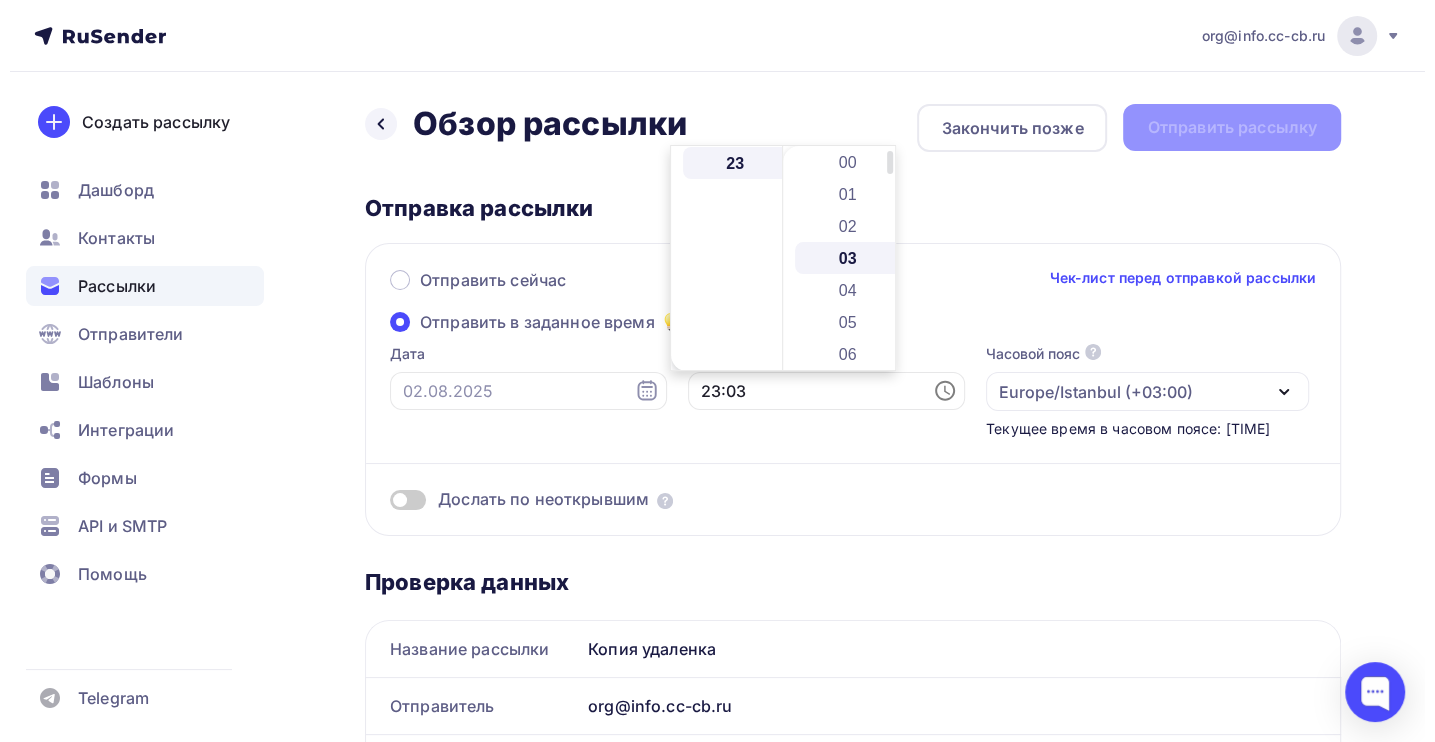 scroll, scrollTop: 96, scrollLeft: 0, axis: vertical 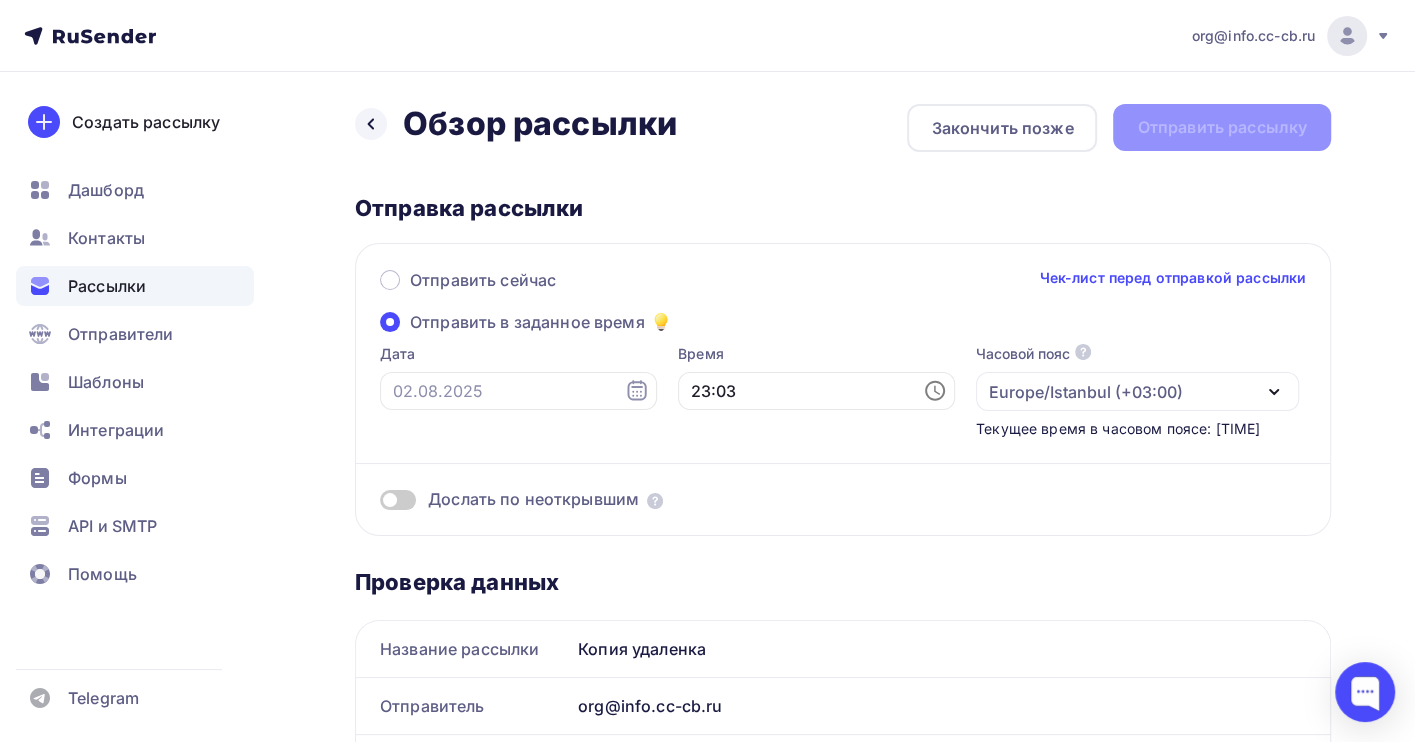 click on "Отправка рассылки" at bounding box center (843, 208) 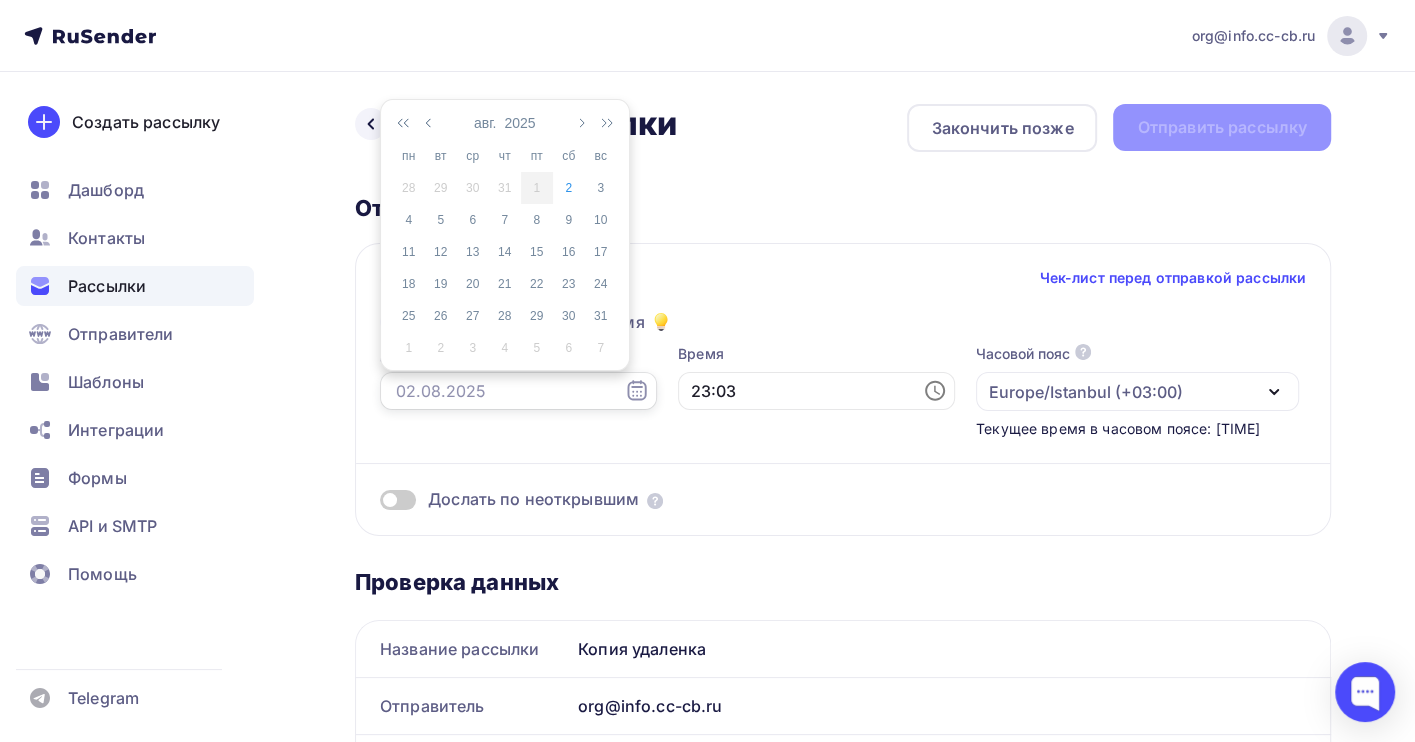 click at bounding box center (518, 391) 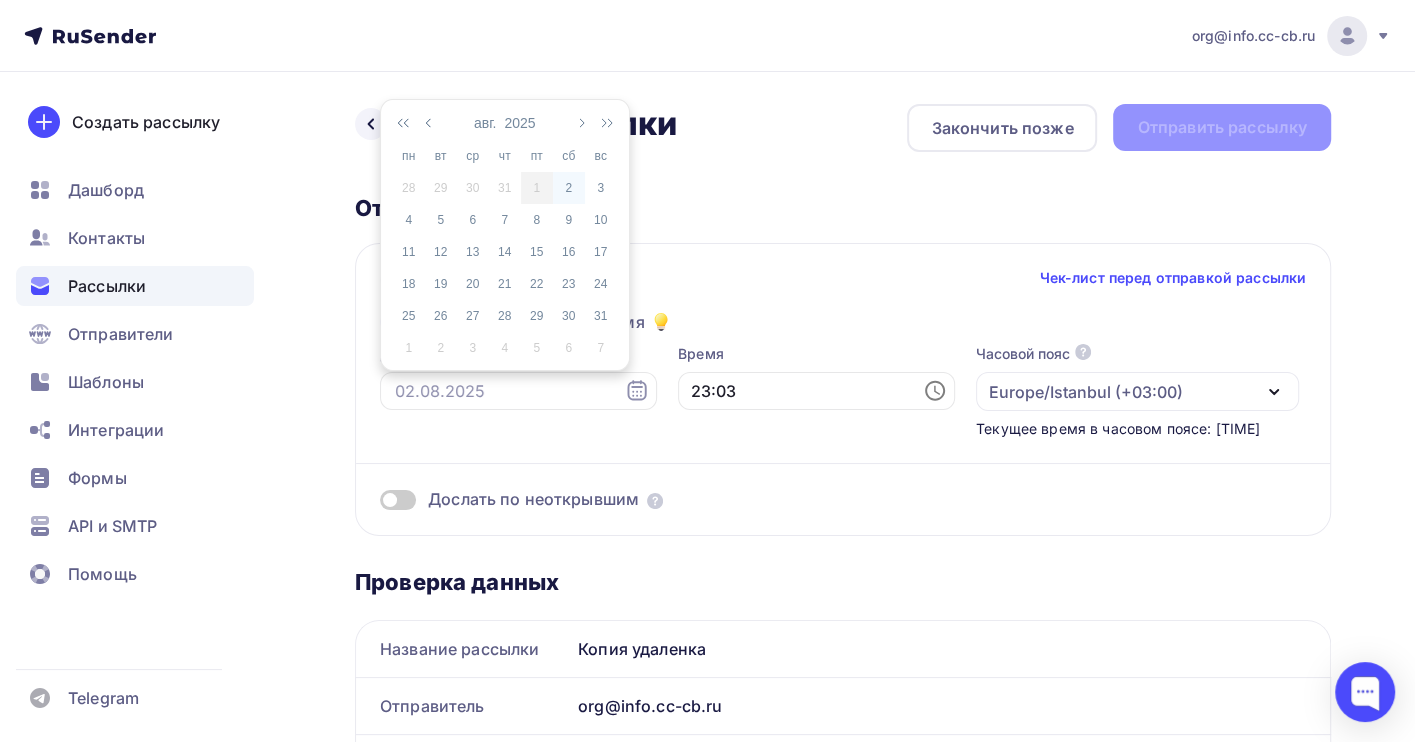 click on "2" at bounding box center (569, 188) 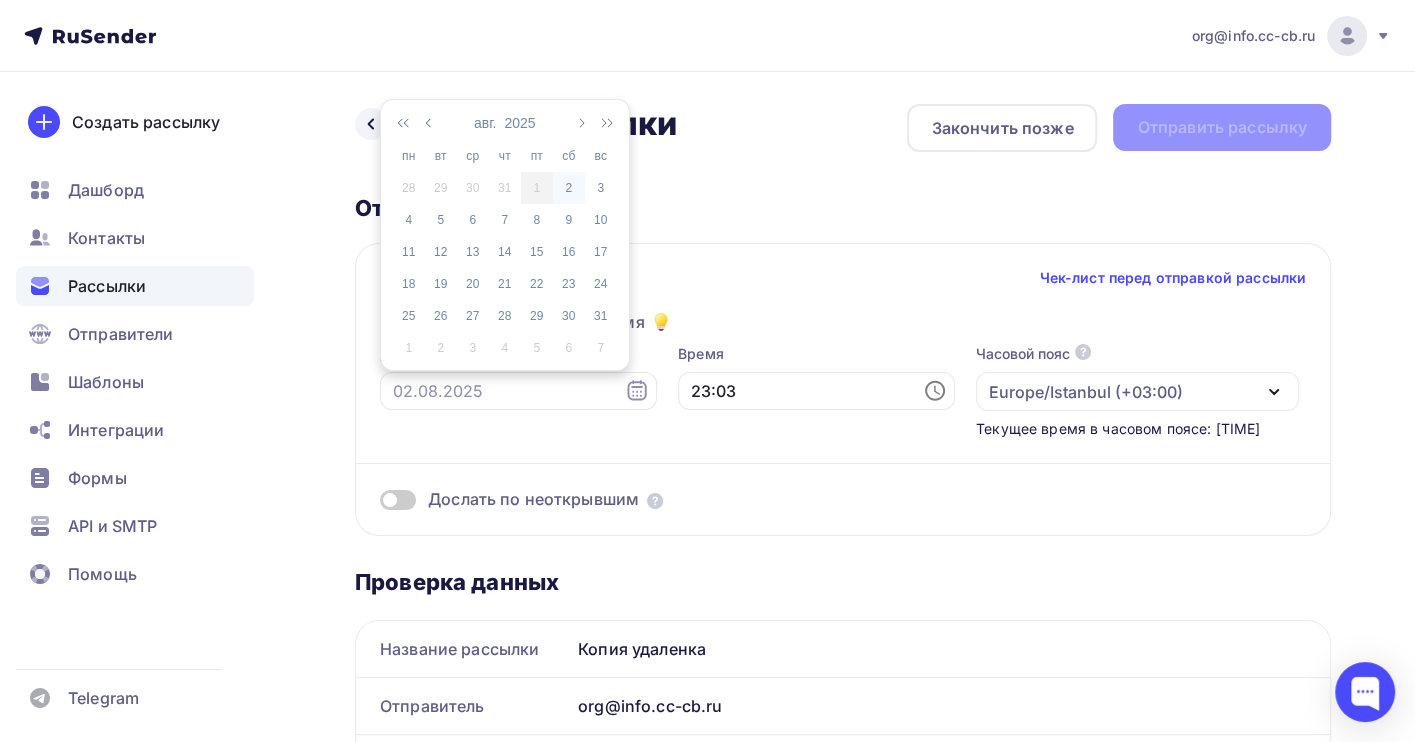 type on "02.08.2025" 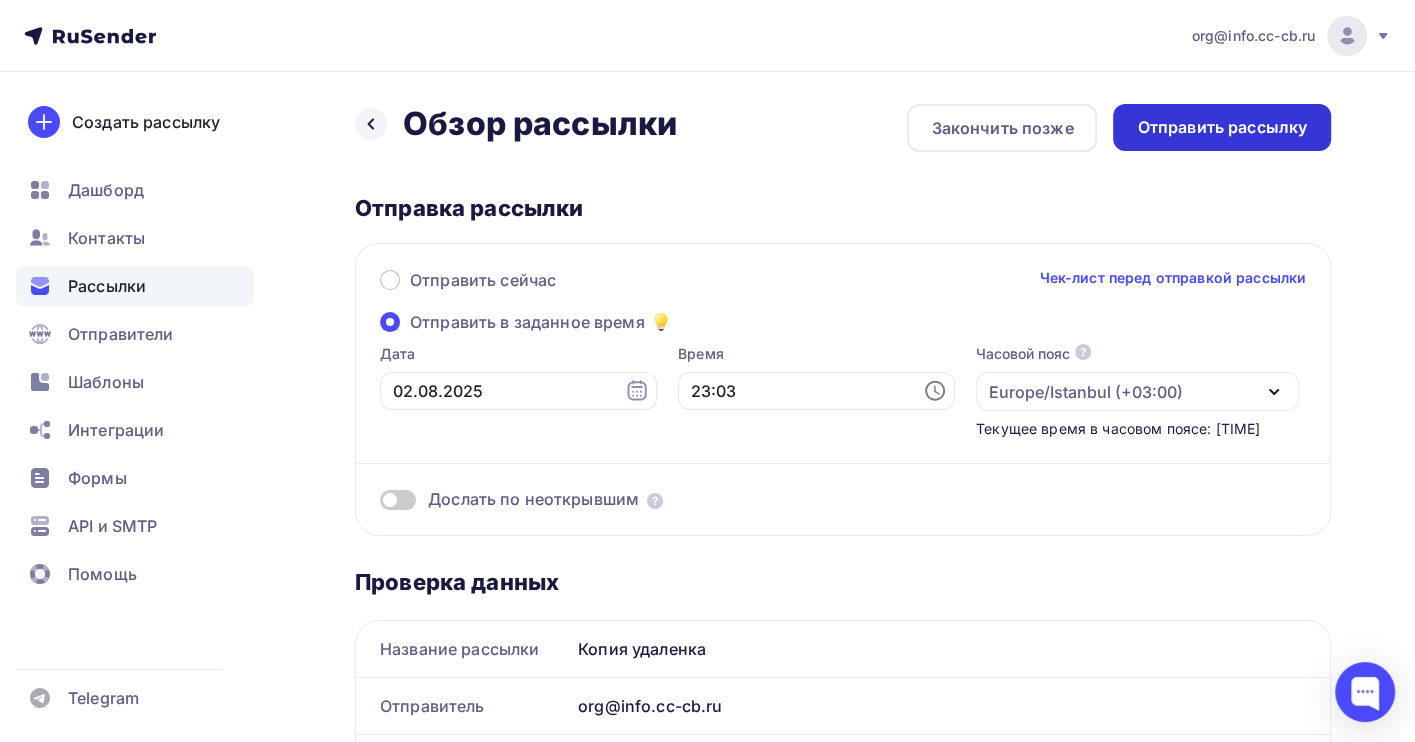 click on "Отправить рассылку" at bounding box center [1222, 127] 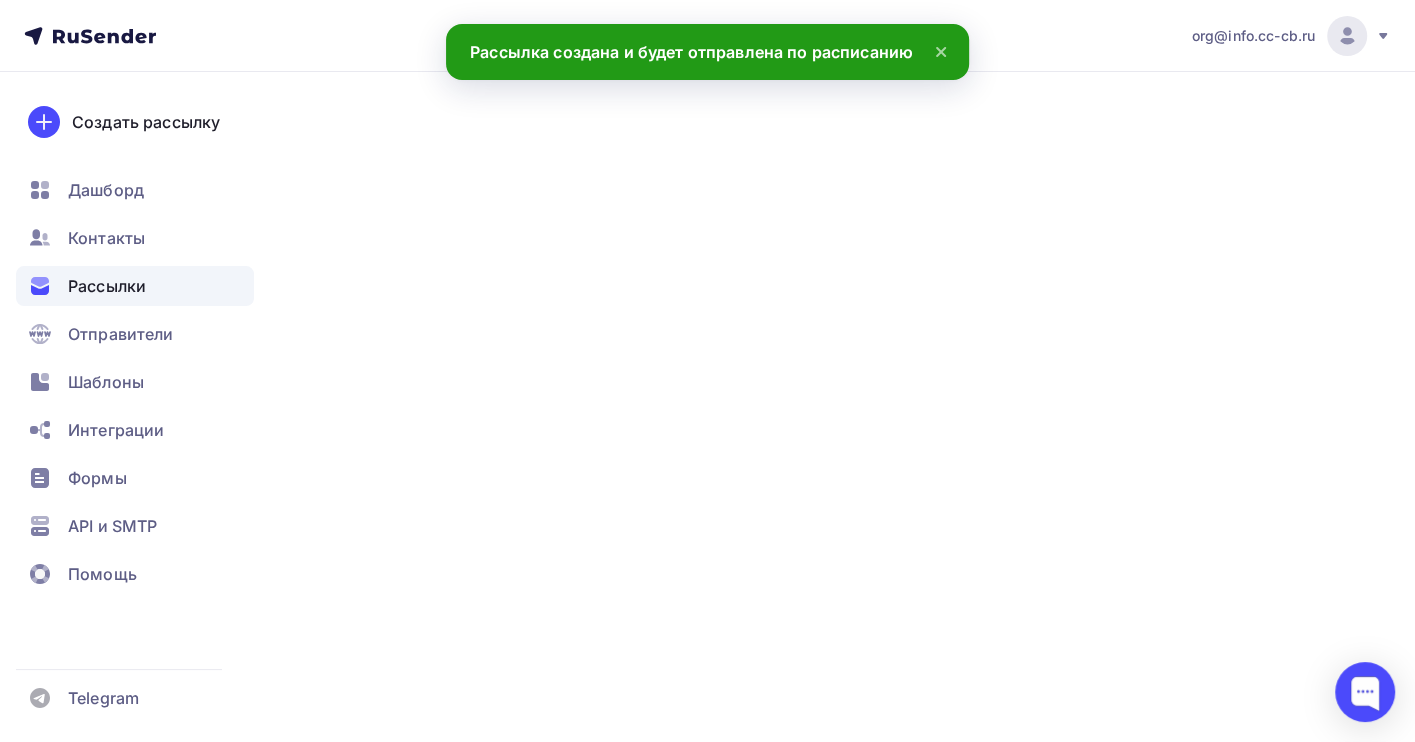 scroll, scrollTop: 0, scrollLeft: 0, axis: both 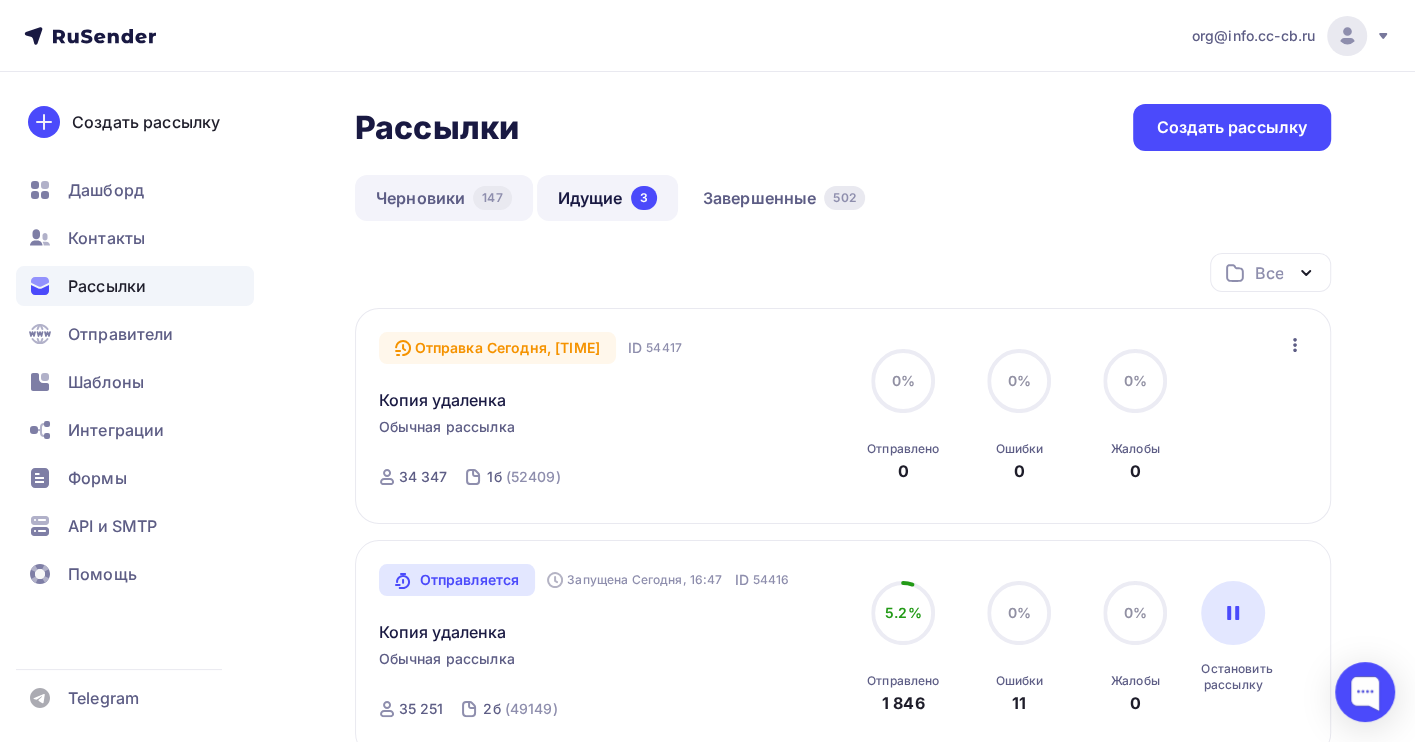 click on "Черновики
147" at bounding box center [444, 198] 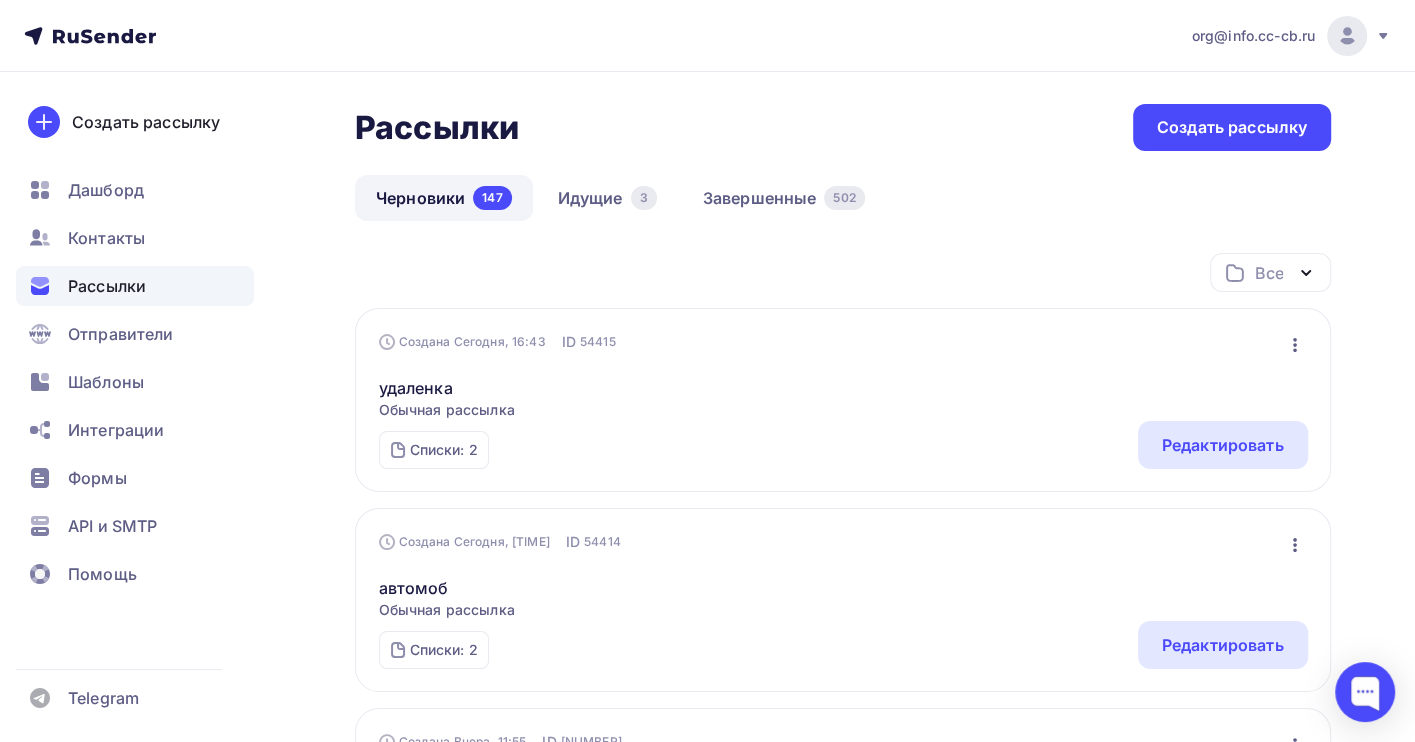 click 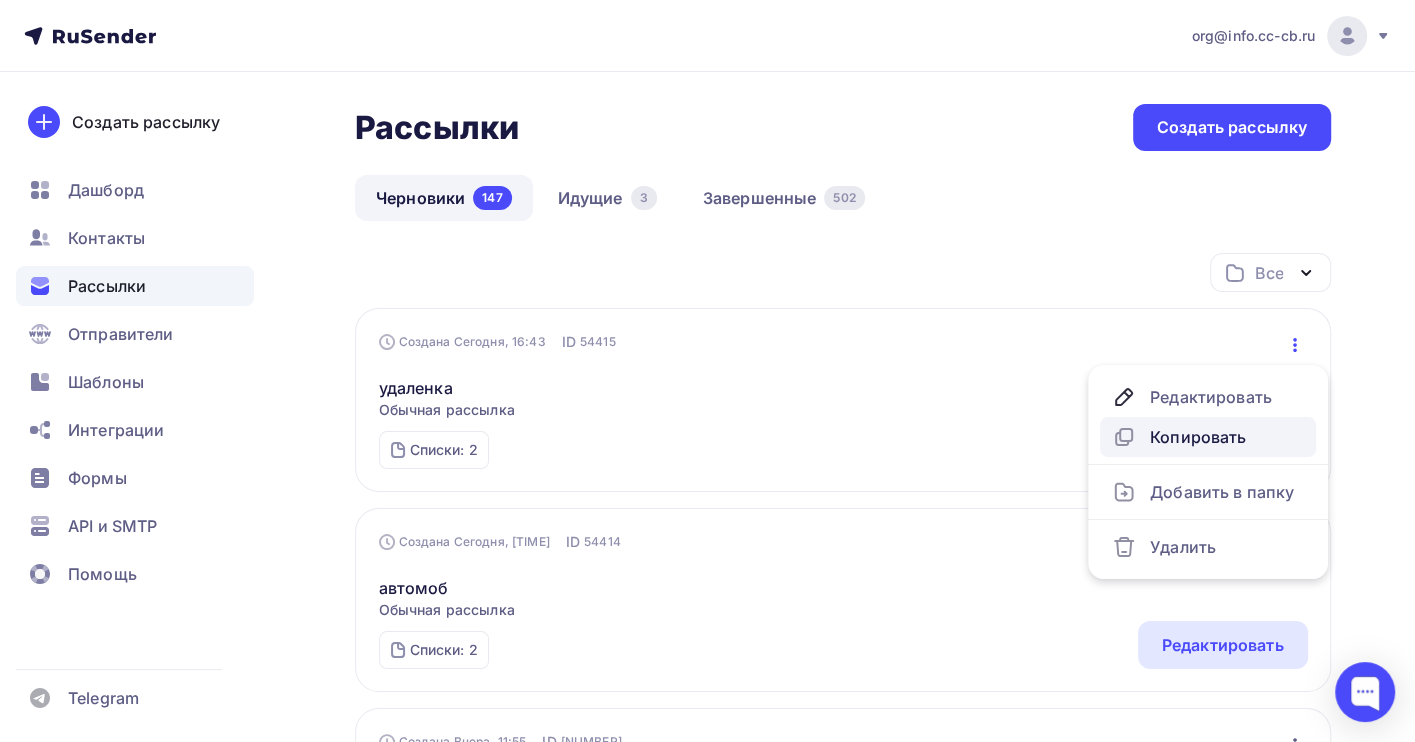 click on "Копировать" at bounding box center (1208, 437) 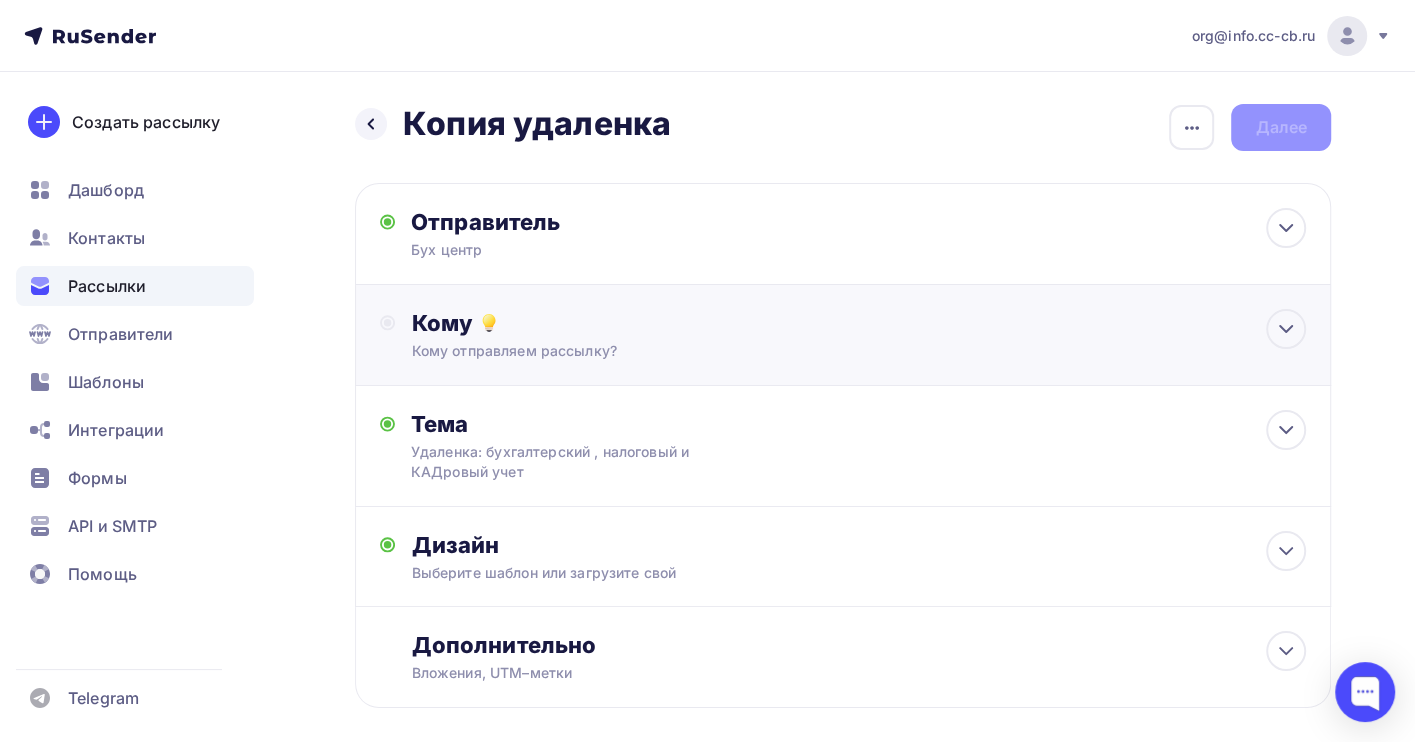 click on "Кому
Кому отправляем рассылку?
Списки получателей
Выберите список
Все списки
id
ГОЗ
(363)
#25362
кадр
(27 586)
#25191
1
(37 551)
#24744
гос
(361)
#22212
14
(142)
#21250
ОБУЧ
(572)
#21226" at bounding box center (858, 335) 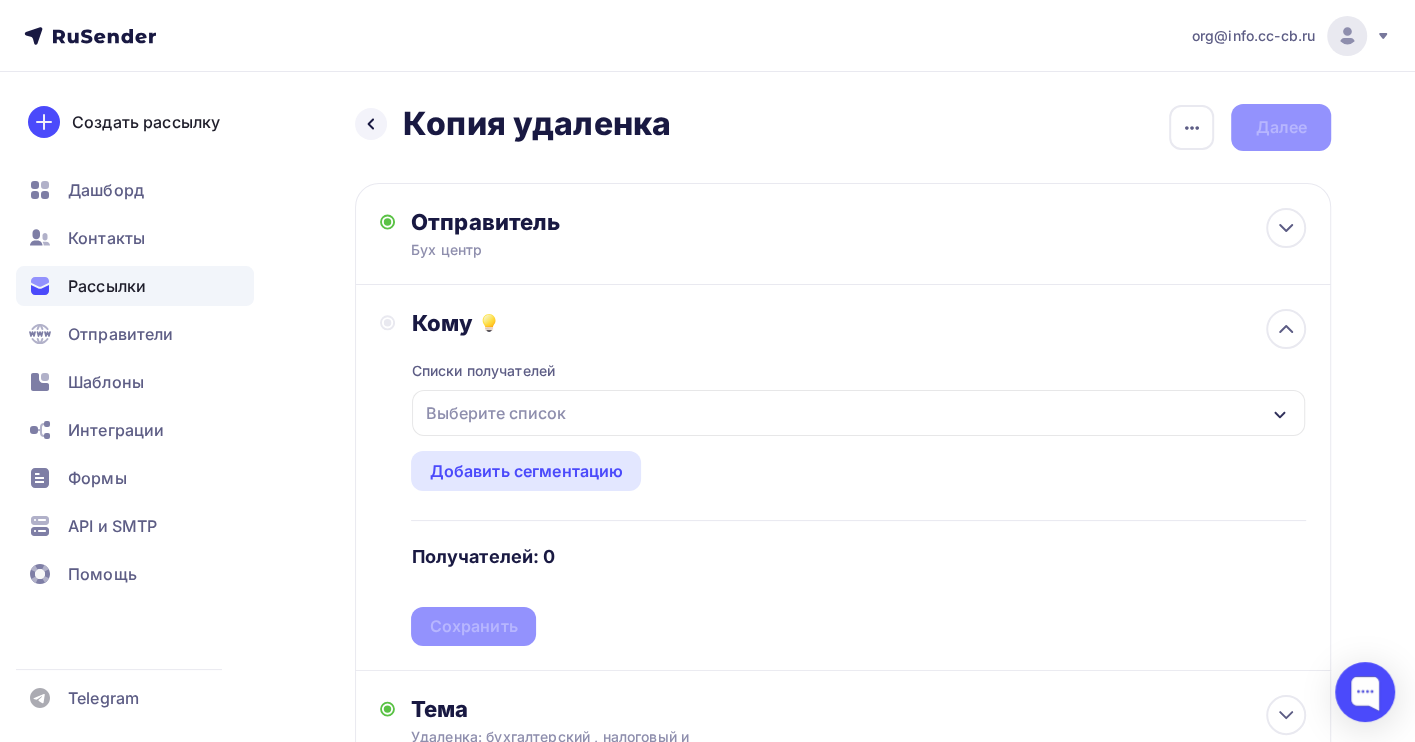 click on "Выберите список" at bounding box center [495, 413] 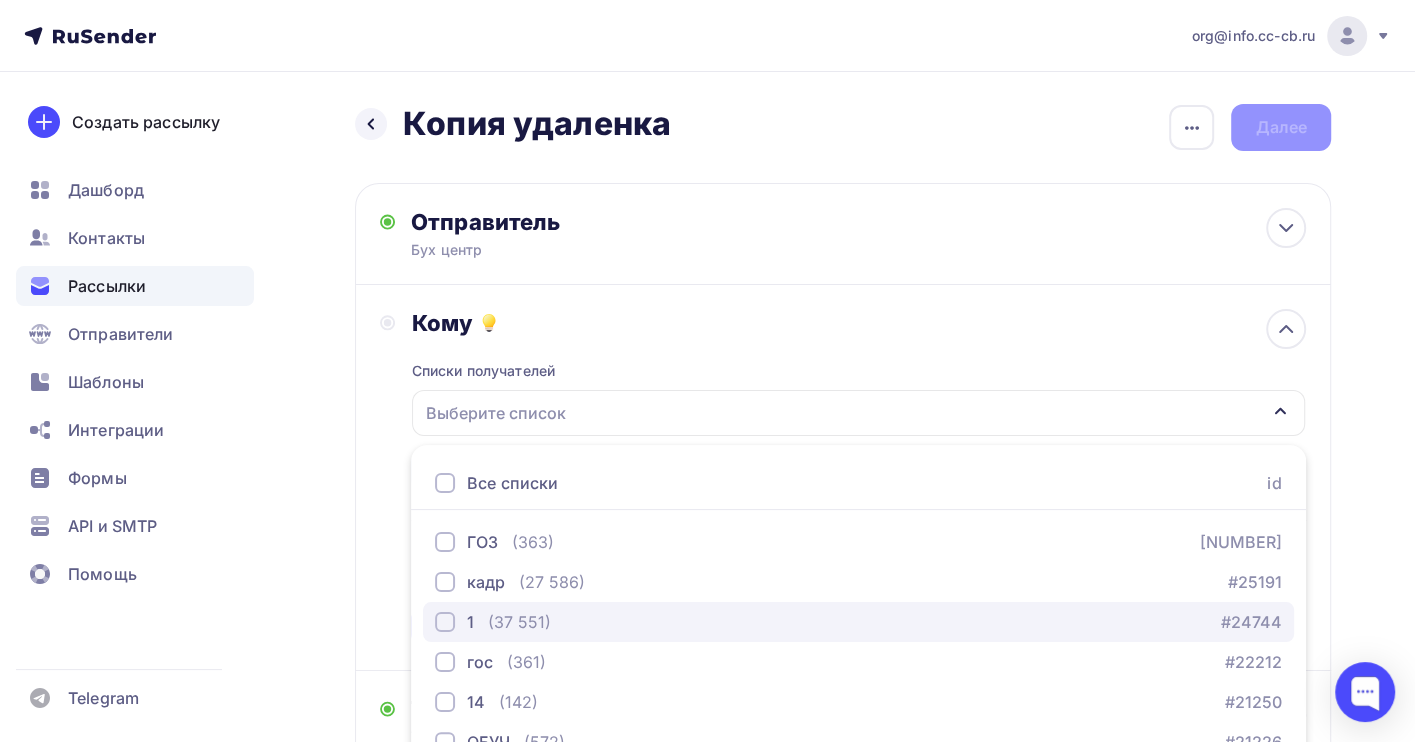 scroll, scrollTop: 221, scrollLeft: 0, axis: vertical 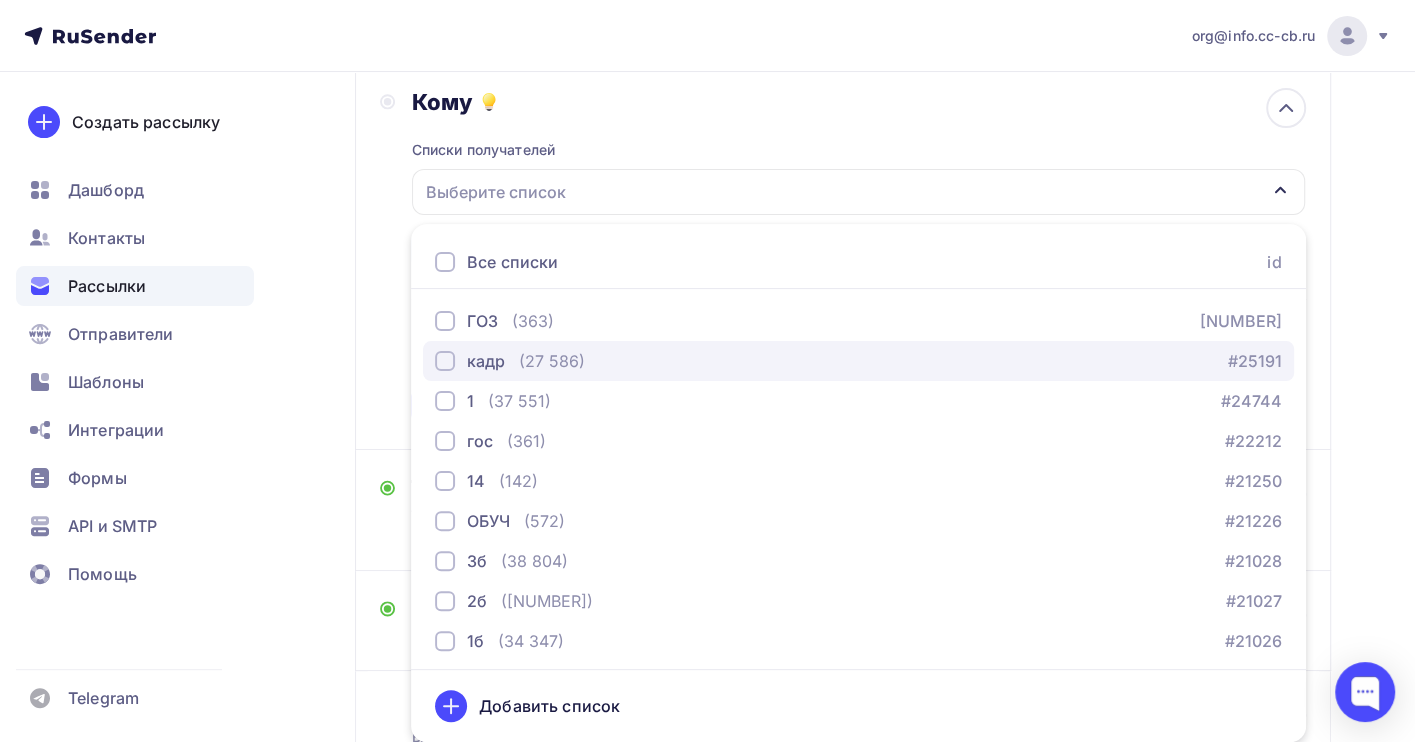 click on "(27 586)" at bounding box center (552, 361) 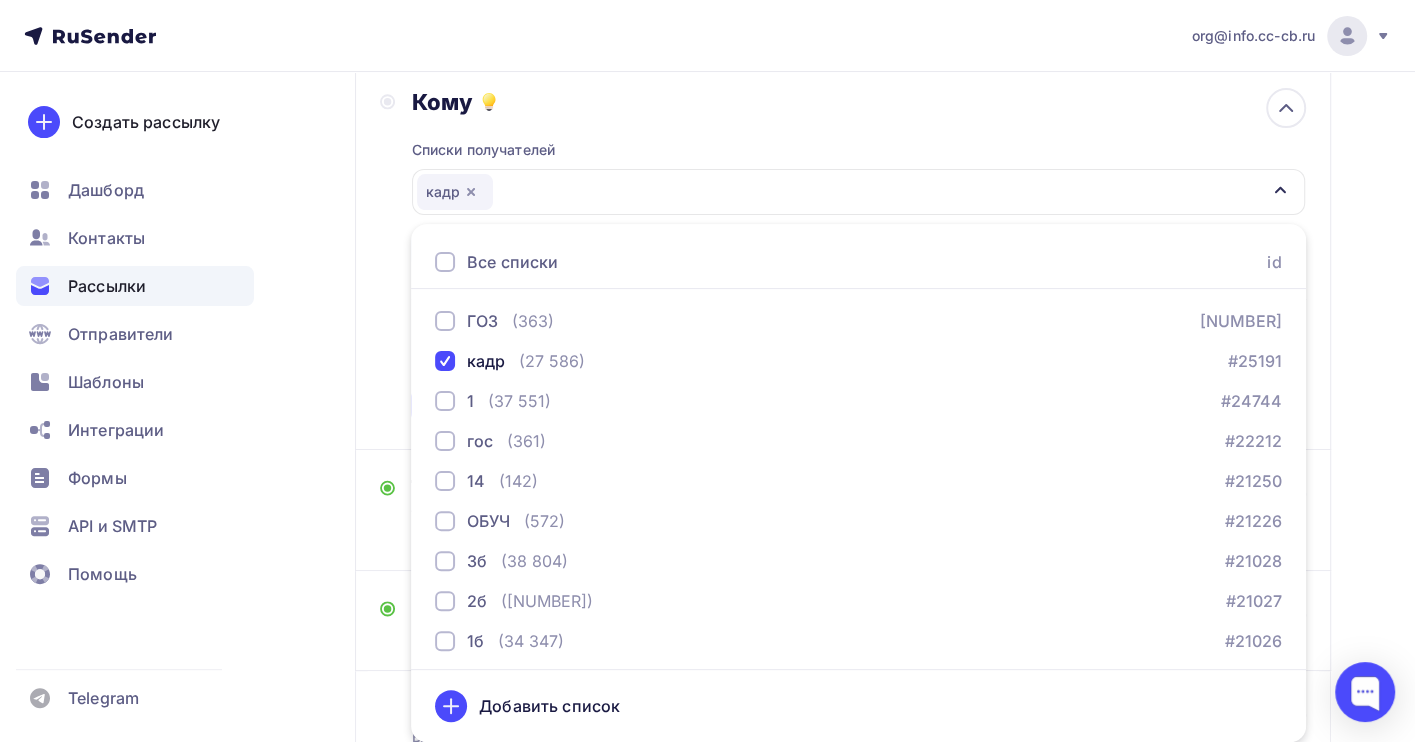 click on "Назад
Копия удаленка
Копия удаленка
Закончить позже
Переименовать рассылку
Удалить
Далее
Отправитель
Бух центр
Email  *
[EMAIL]           [EMAIL]               Добавить отправителя
Рекомендуем  добавить почту на домене , чтобы рассылка не попала в «Спам»
Имя                 Сохранить
Предпросмотр текста
12:45" at bounding box center [707, 376] 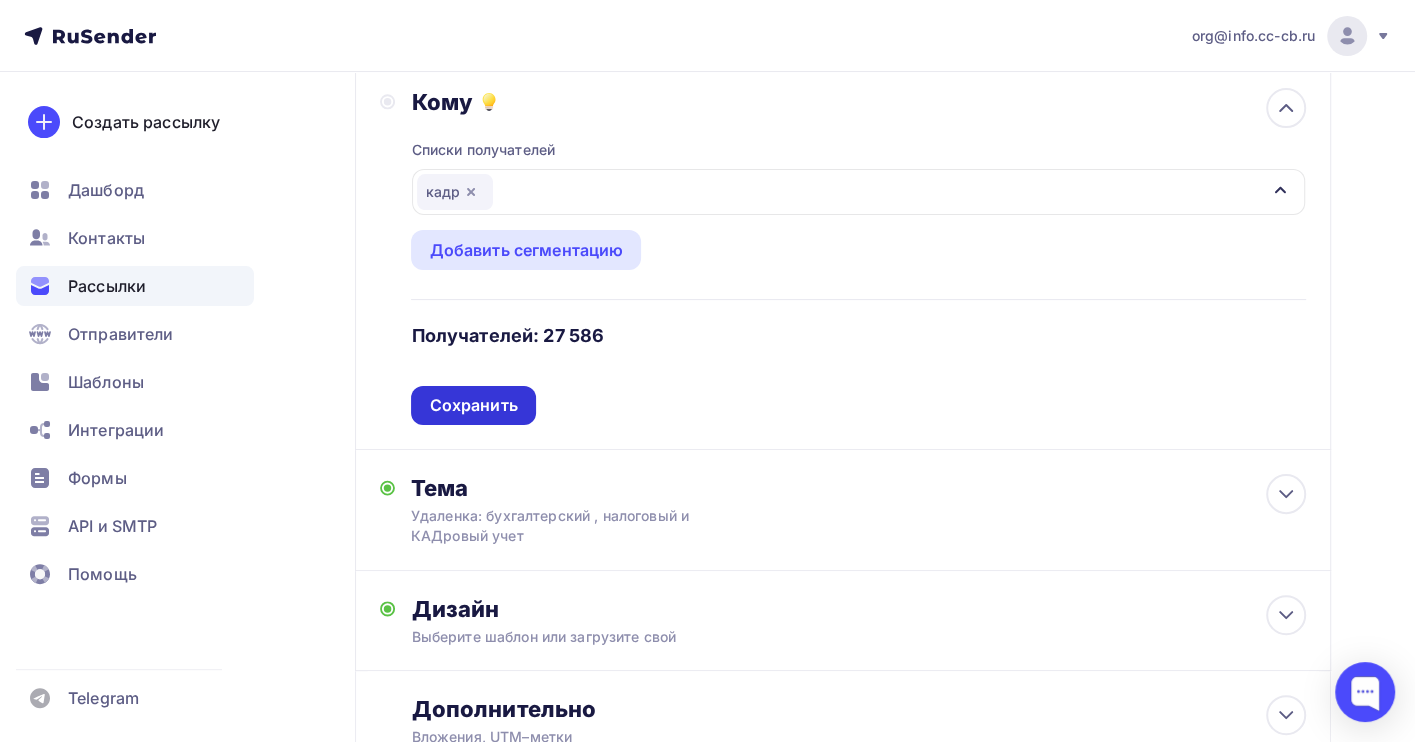 click on "Сохранить" at bounding box center (473, 405) 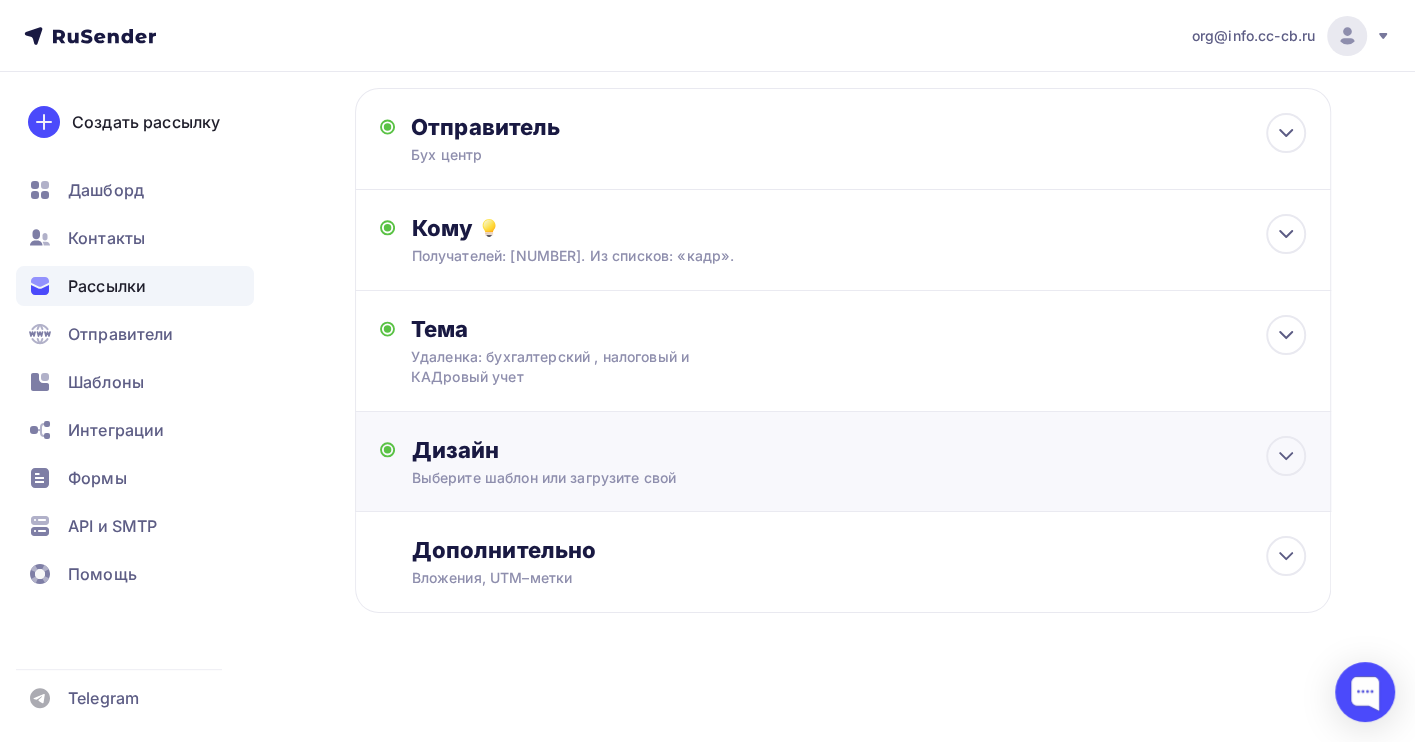 scroll, scrollTop: 0, scrollLeft: 0, axis: both 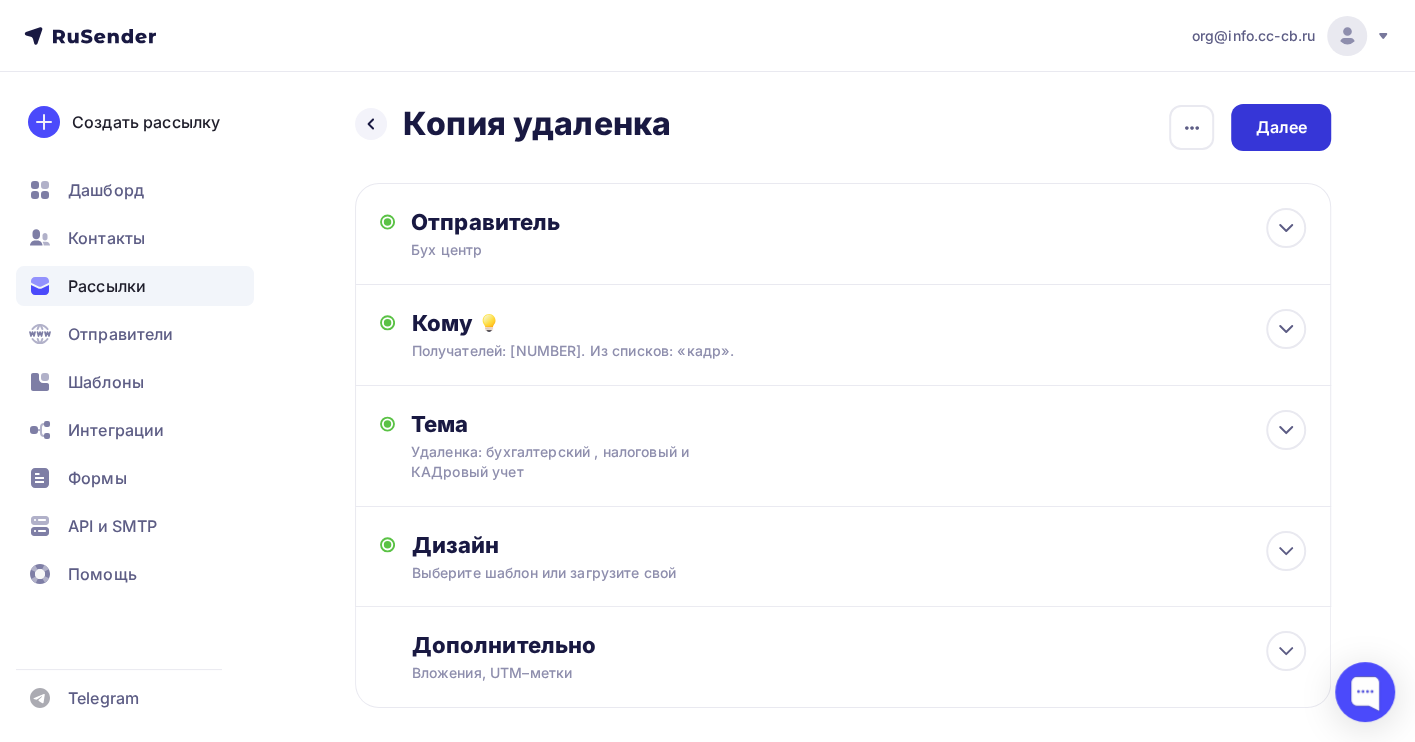 click on "Далее" at bounding box center [1281, 127] 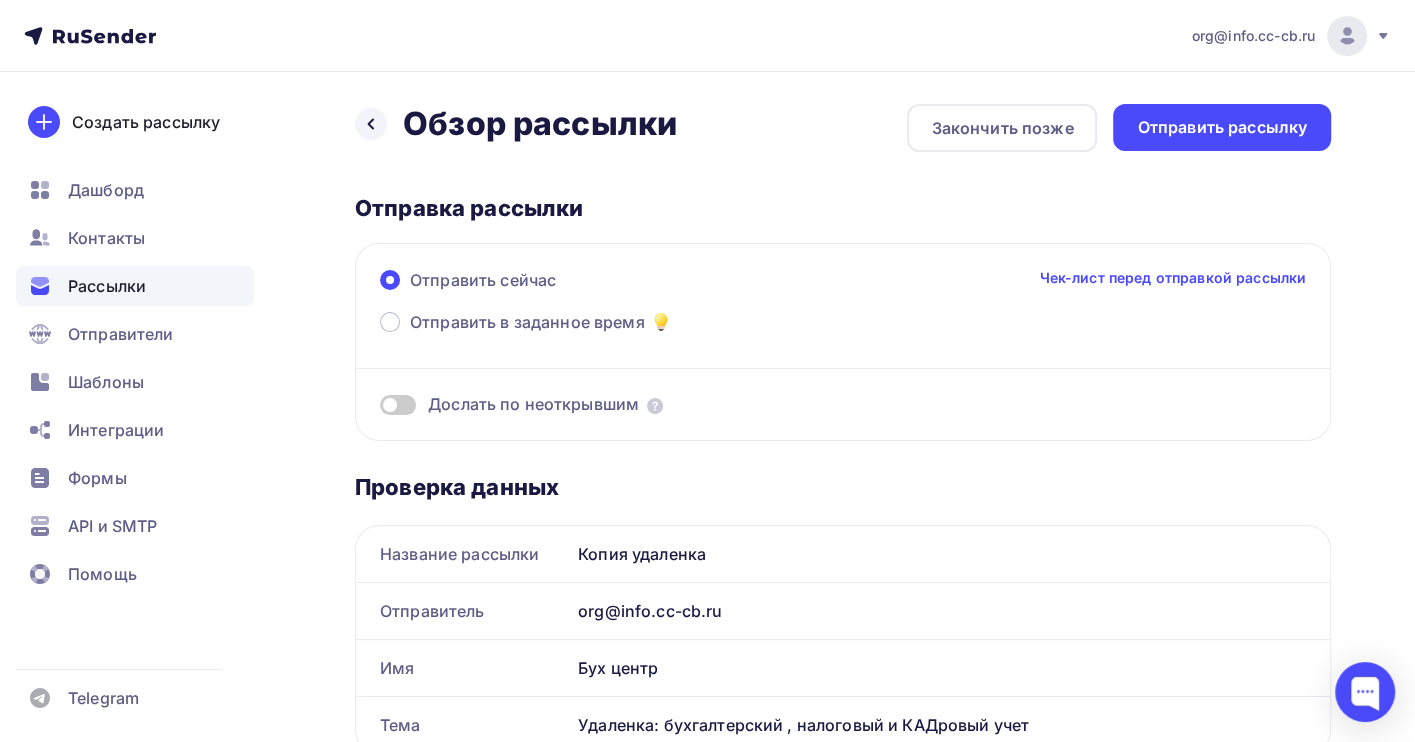 scroll, scrollTop: 0, scrollLeft: 0, axis: both 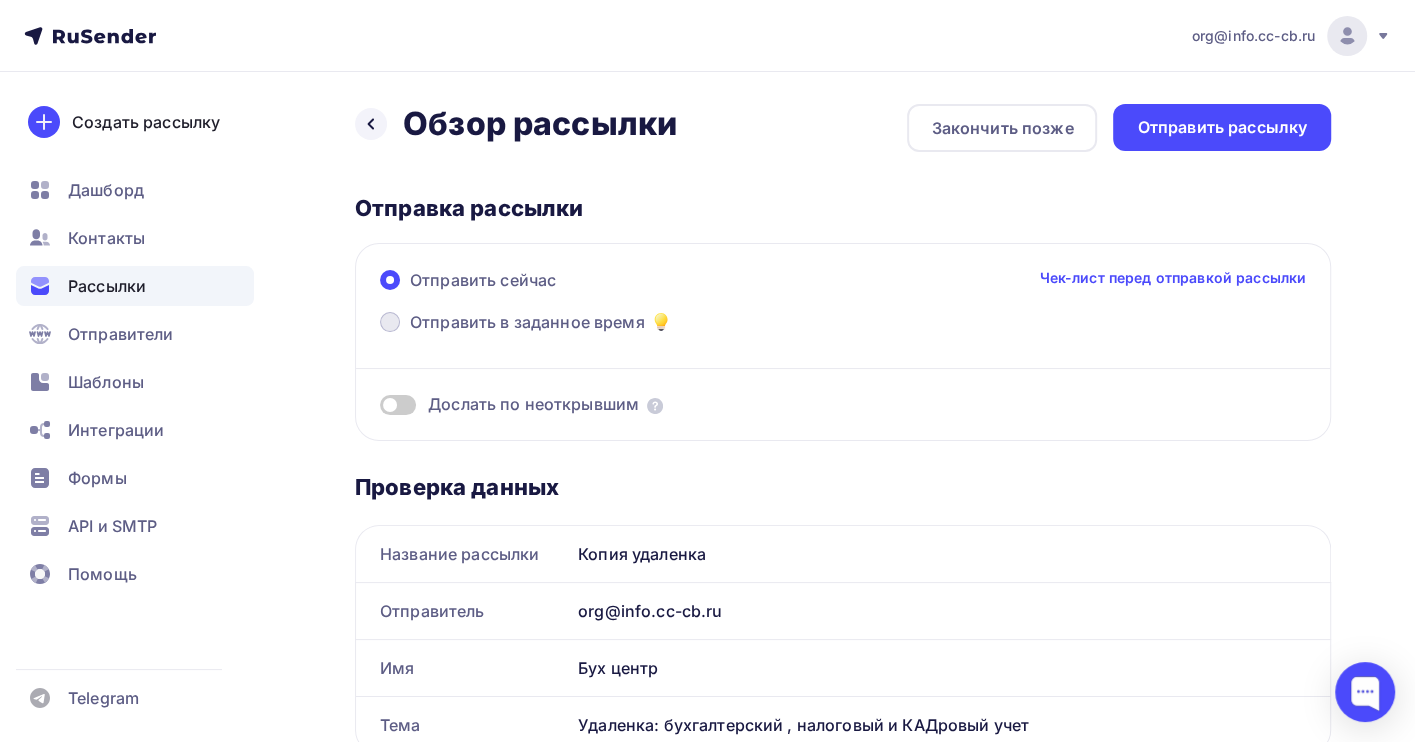 click on "Отправить в заданное время" at bounding box center [527, 322] 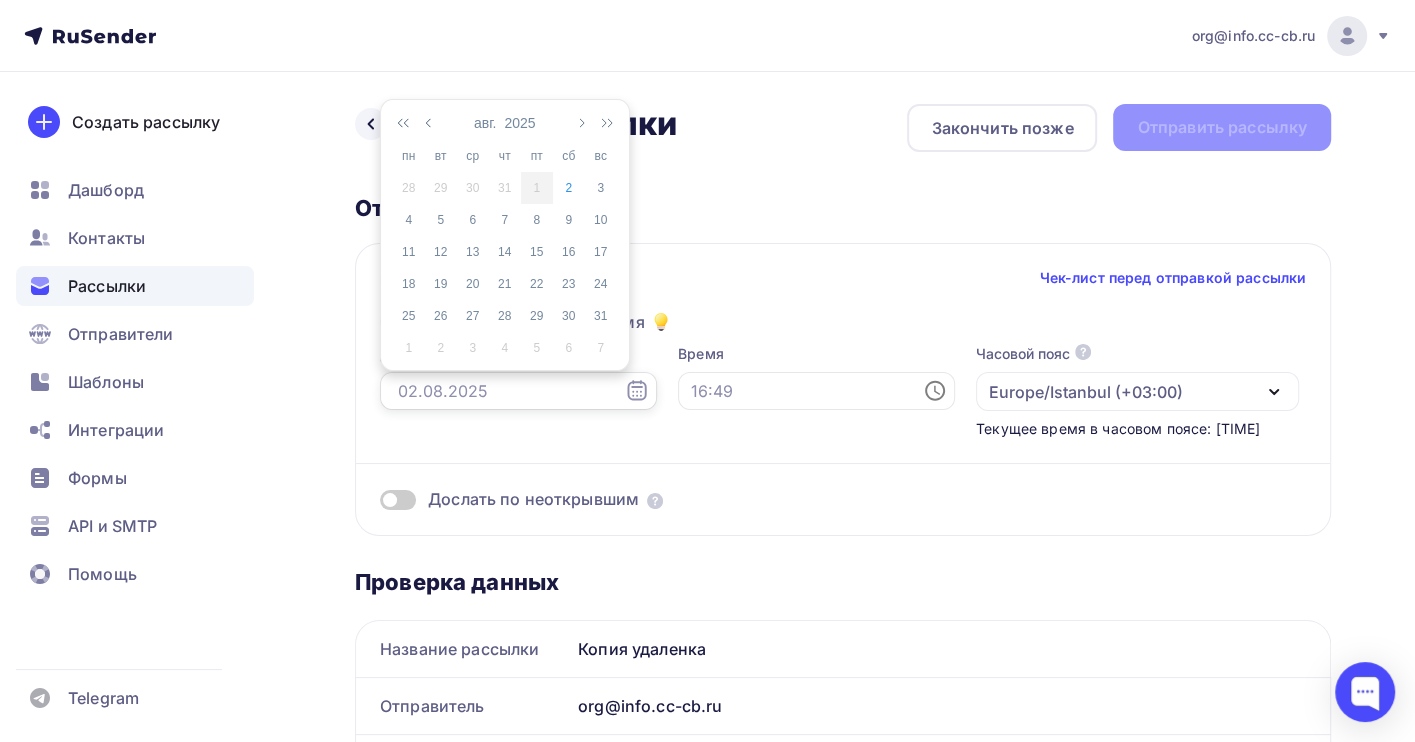 click at bounding box center [518, 391] 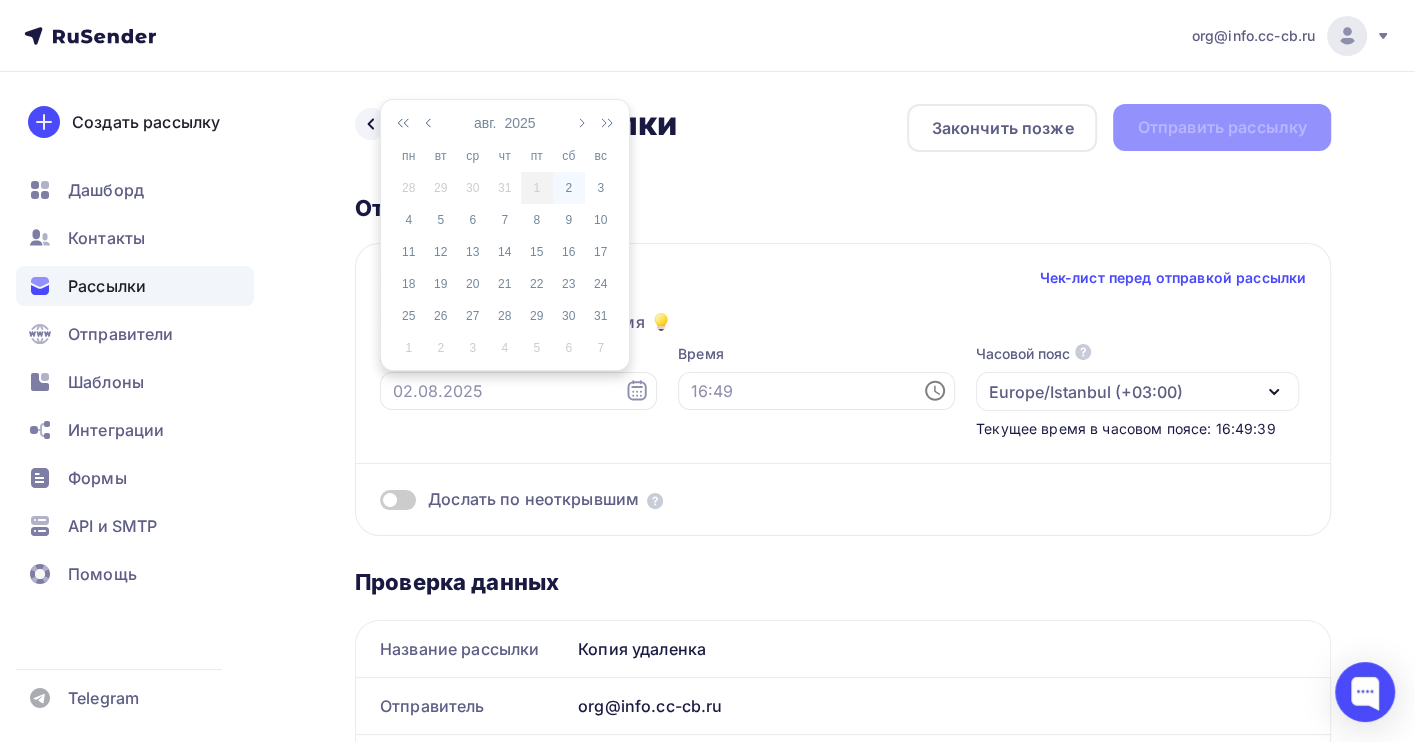 click on "2" at bounding box center [569, 188] 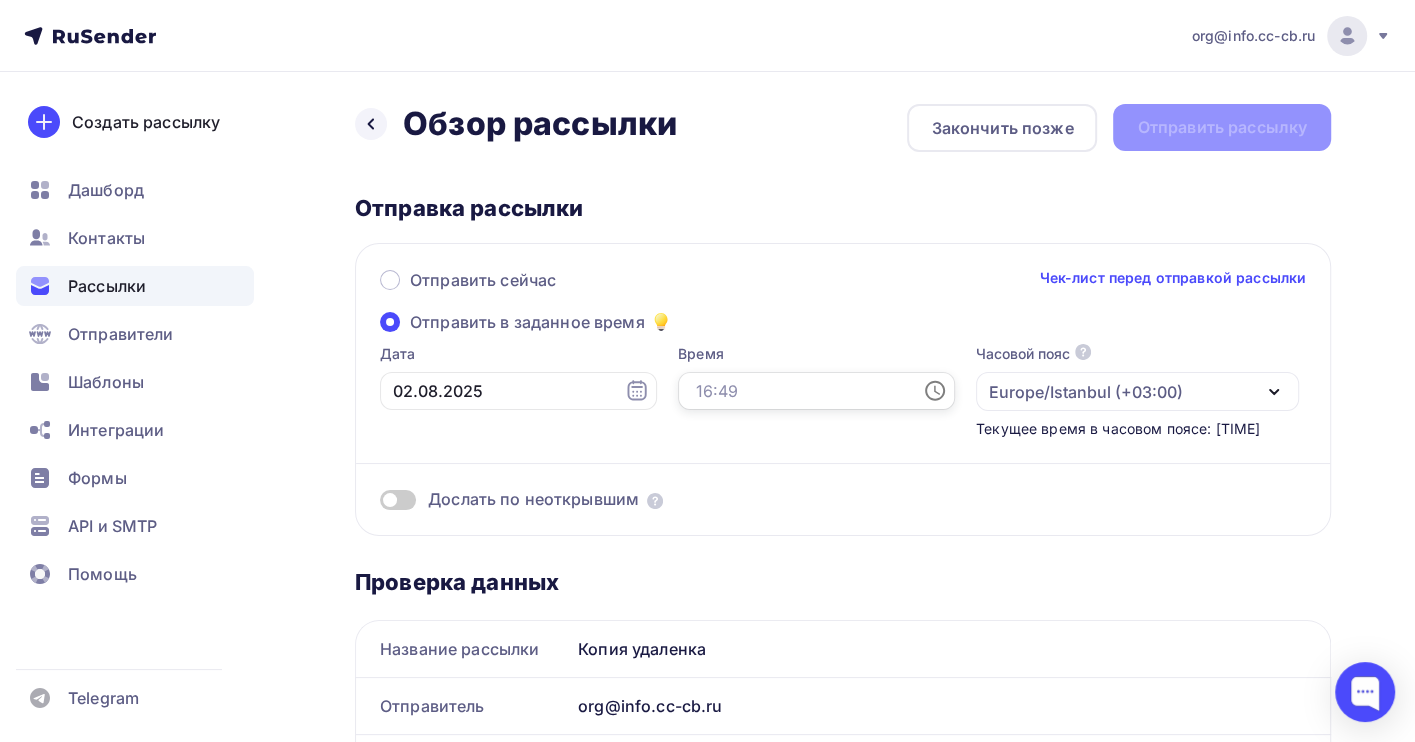 click at bounding box center [816, 391] 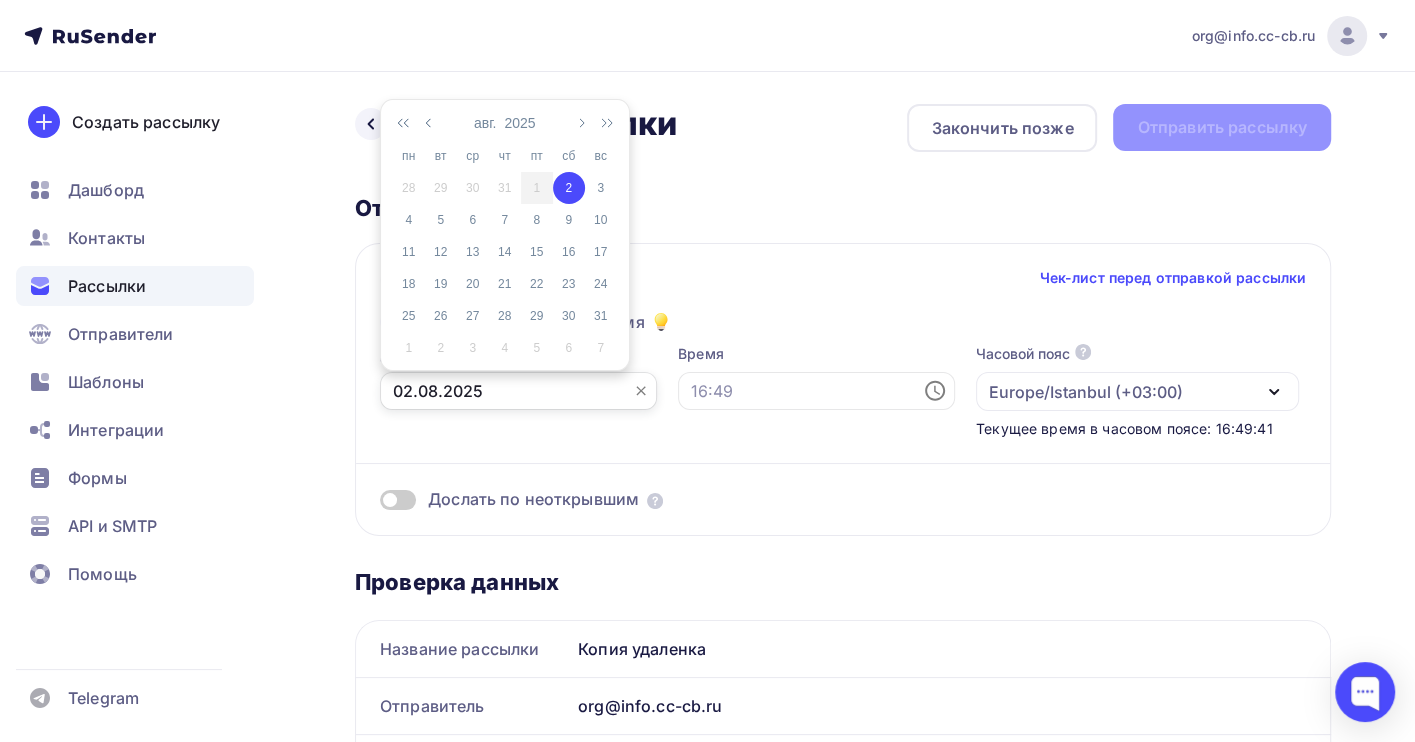 click on "02.08.2025" at bounding box center (518, 391) 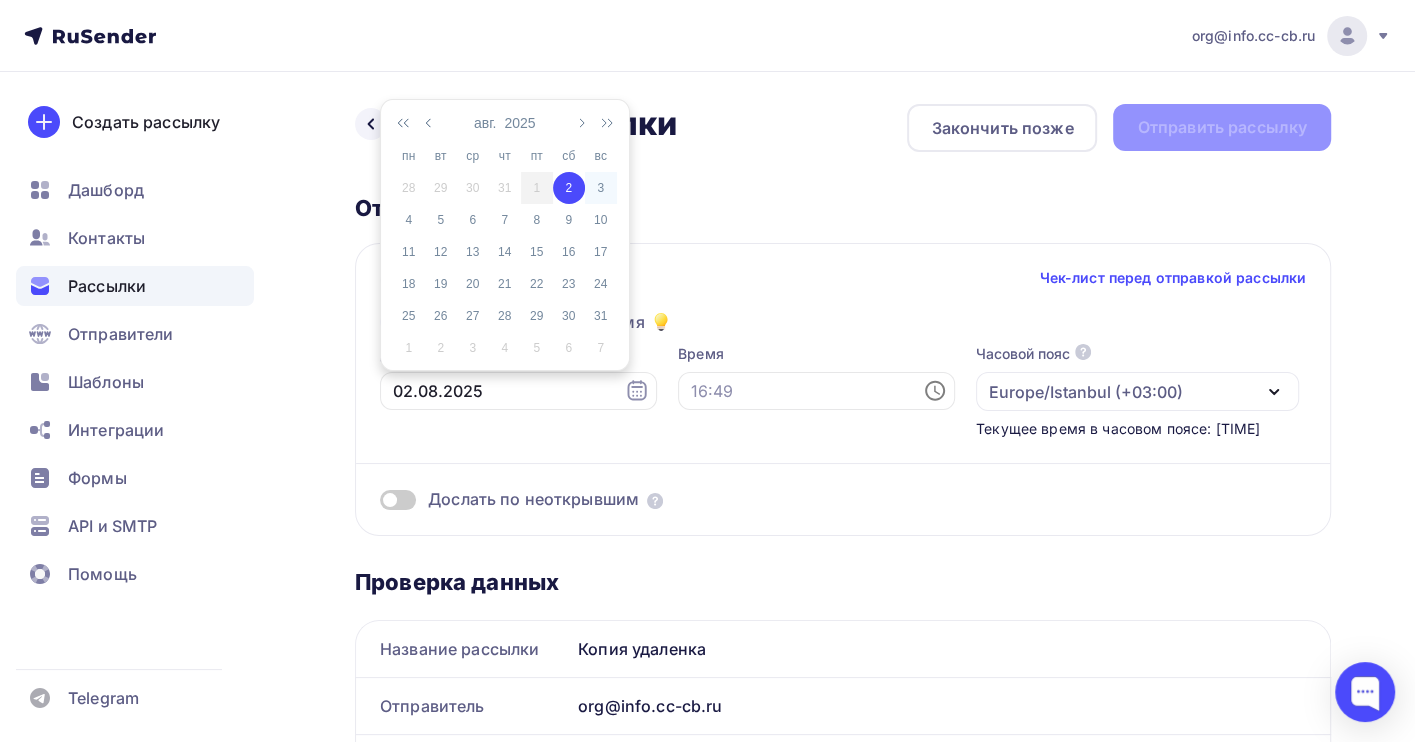 click on "3" at bounding box center [601, 188] 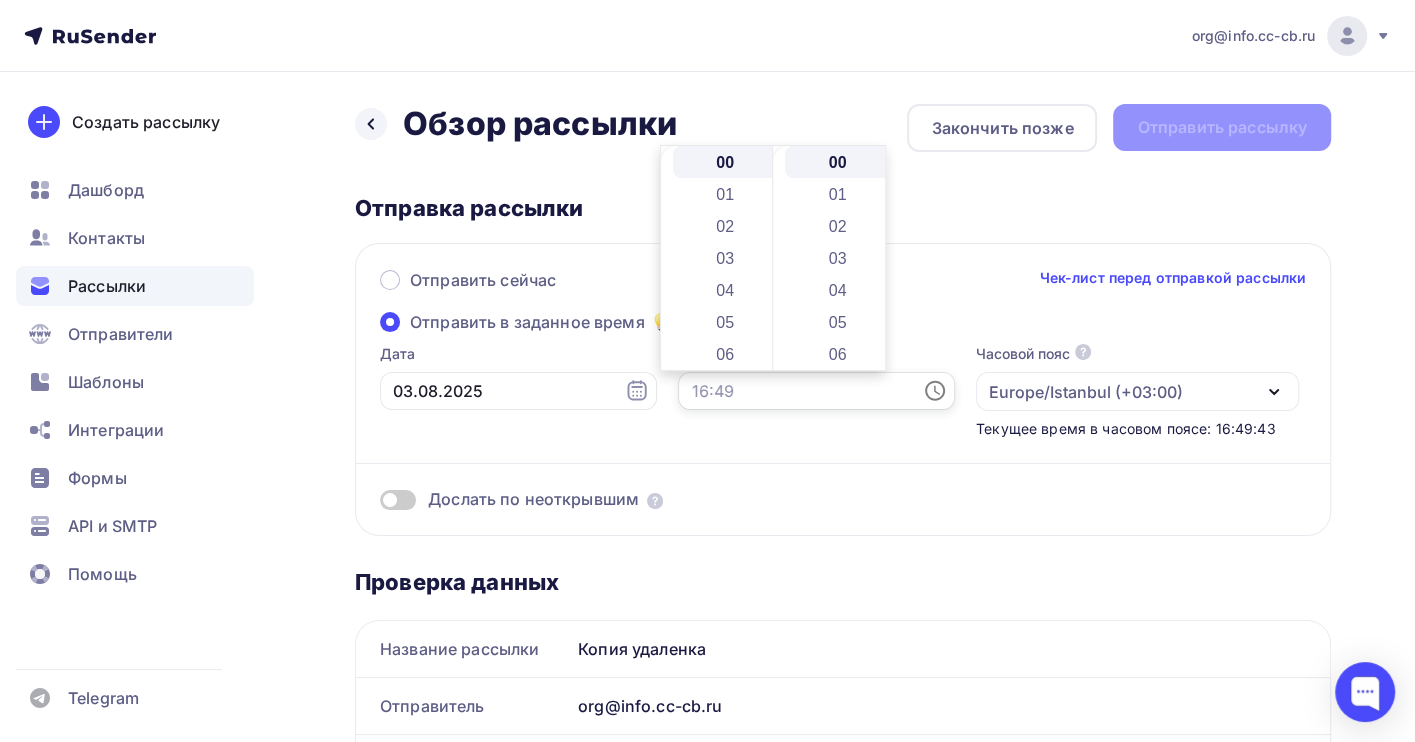 click at bounding box center [816, 391] 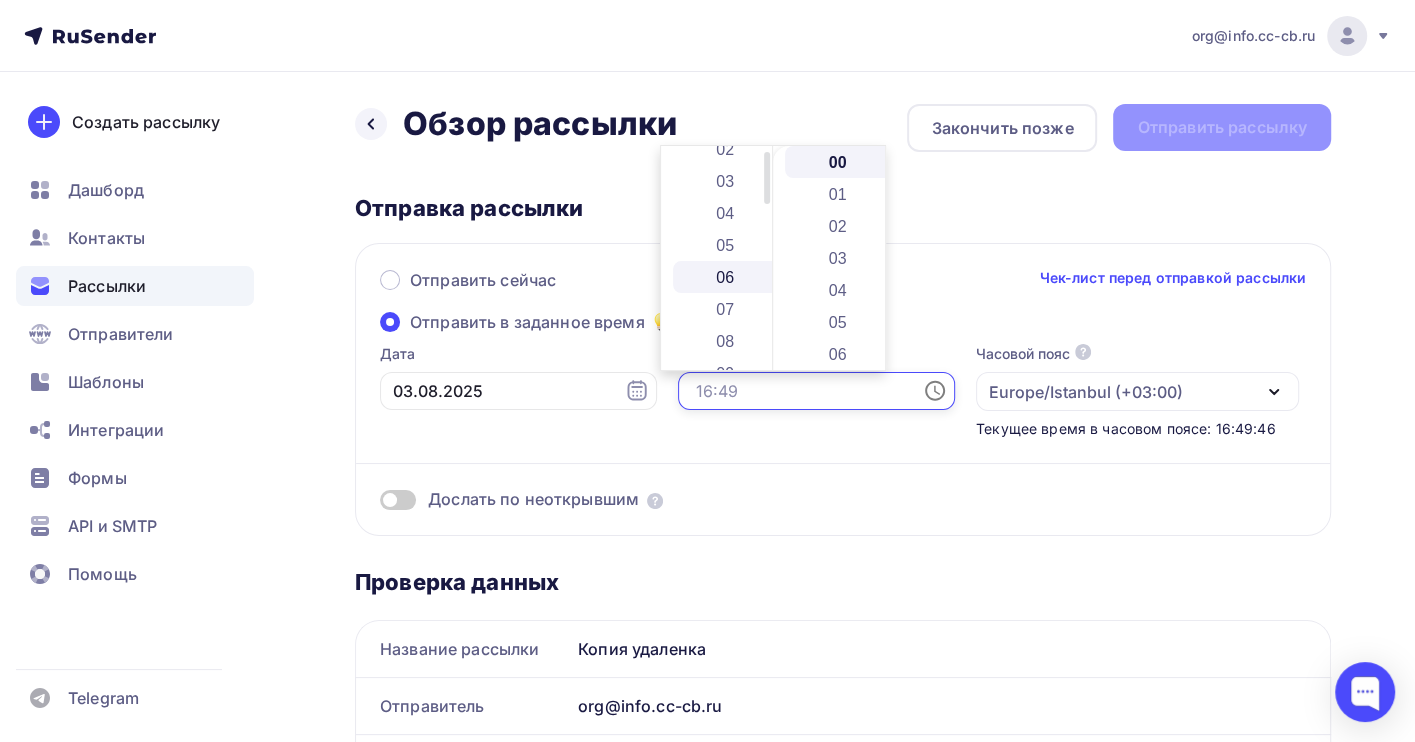 scroll, scrollTop: 133, scrollLeft: 0, axis: vertical 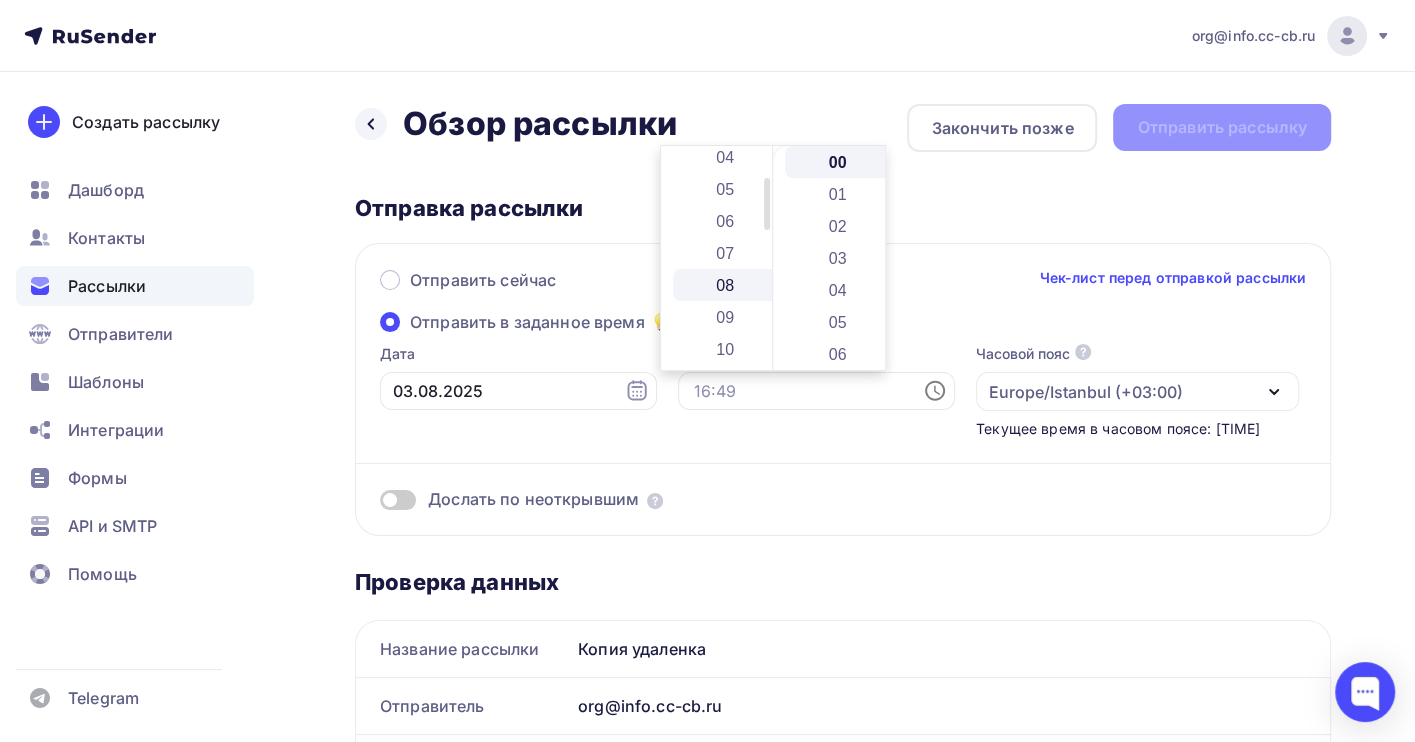 click on "08" at bounding box center (727, 285) 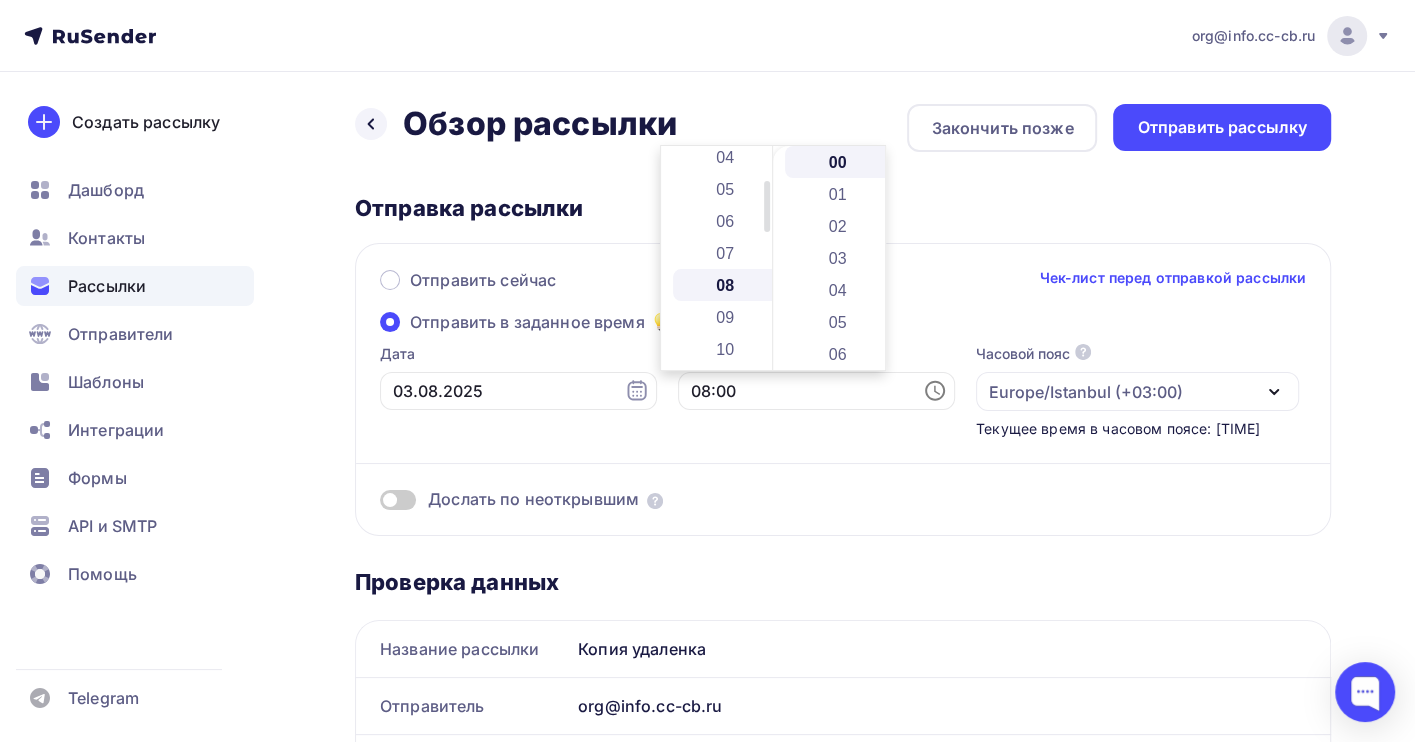 scroll, scrollTop: 256, scrollLeft: 0, axis: vertical 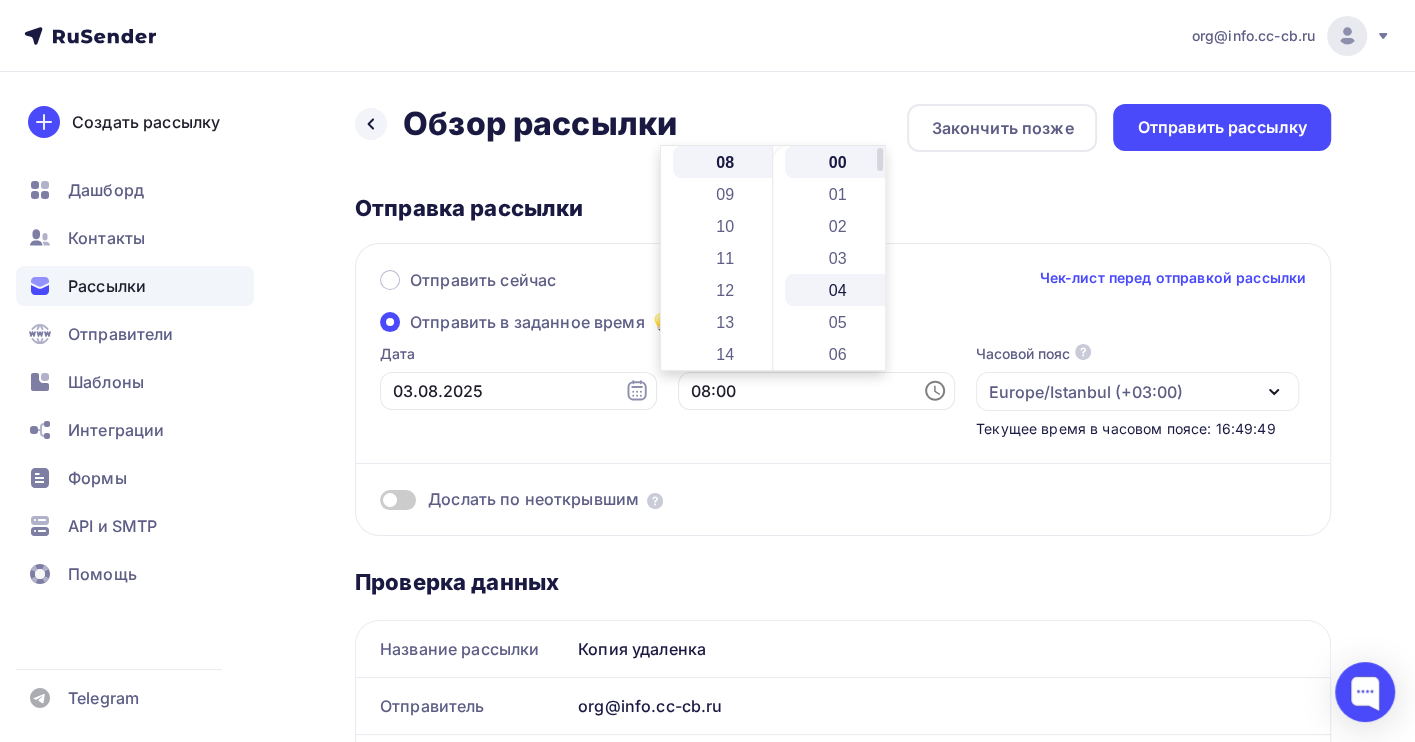 click on "03" at bounding box center (839, 258) 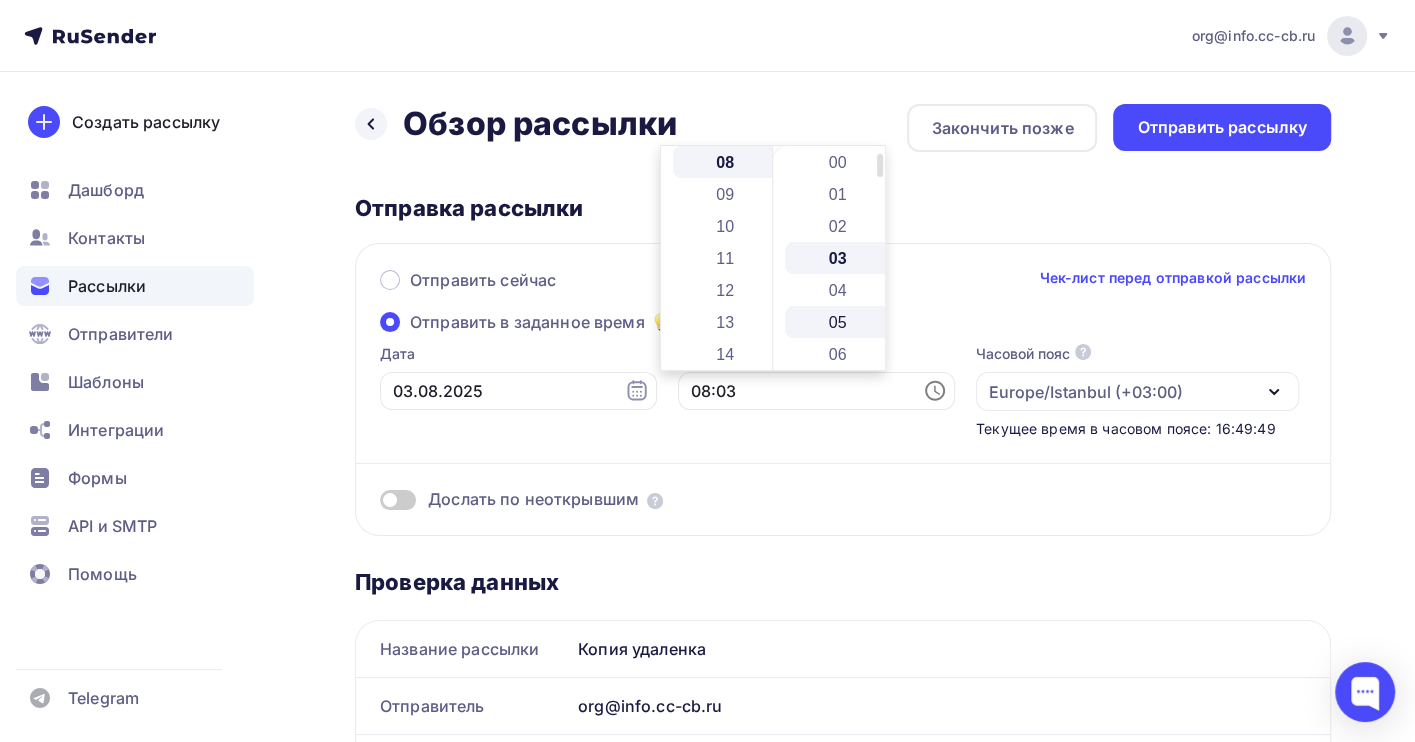 scroll, scrollTop: 96, scrollLeft: 0, axis: vertical 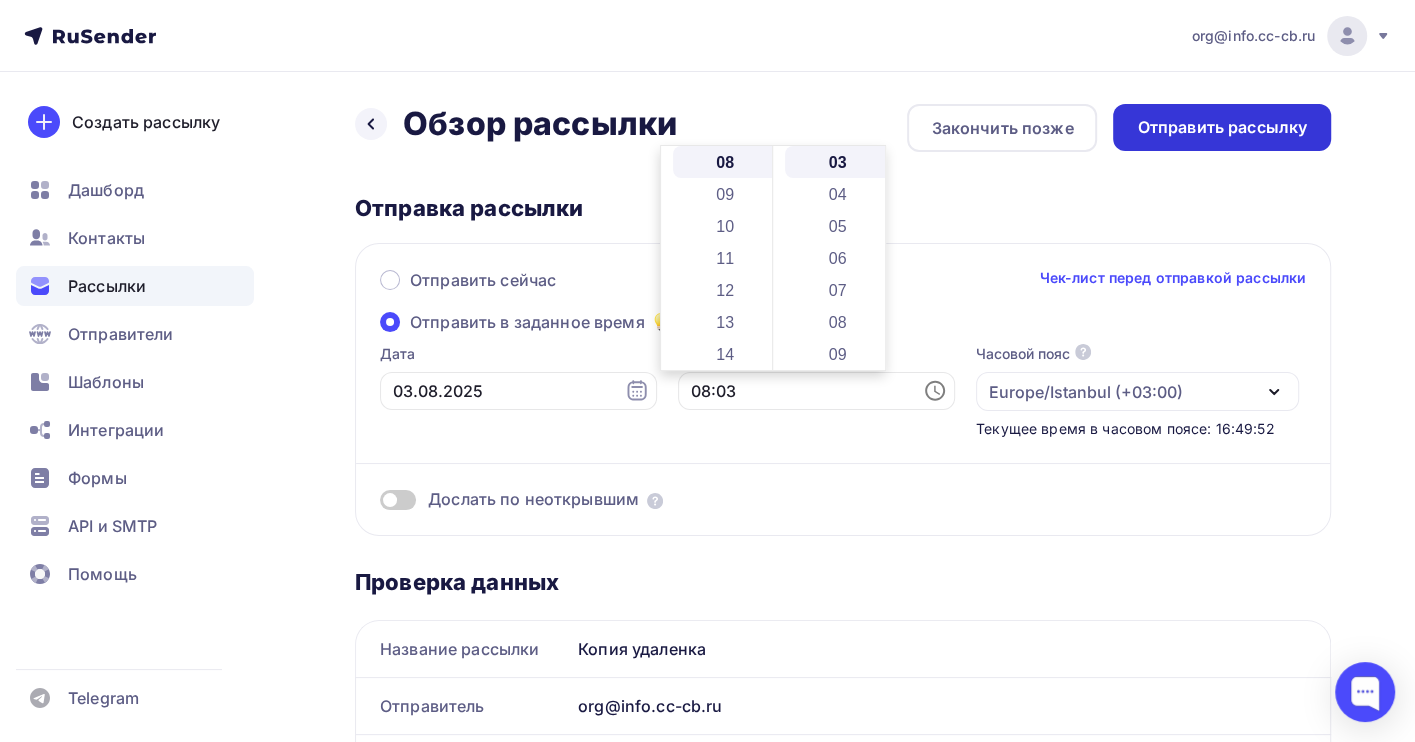 click on "Отправить рассылку" at bounding box center [1222, 127] 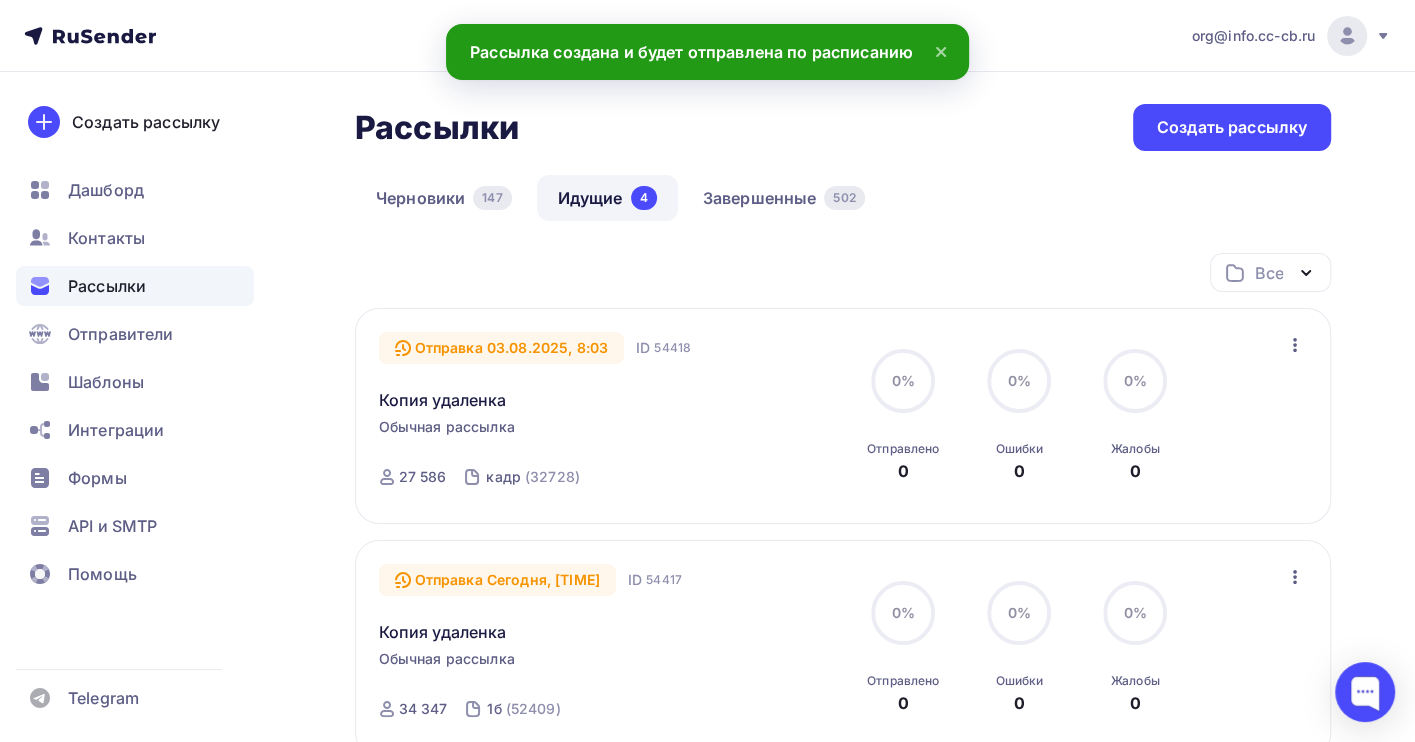 click on "Черновики
147
Идущие
4
Завершенные
502" at bounding box center (843, 214) 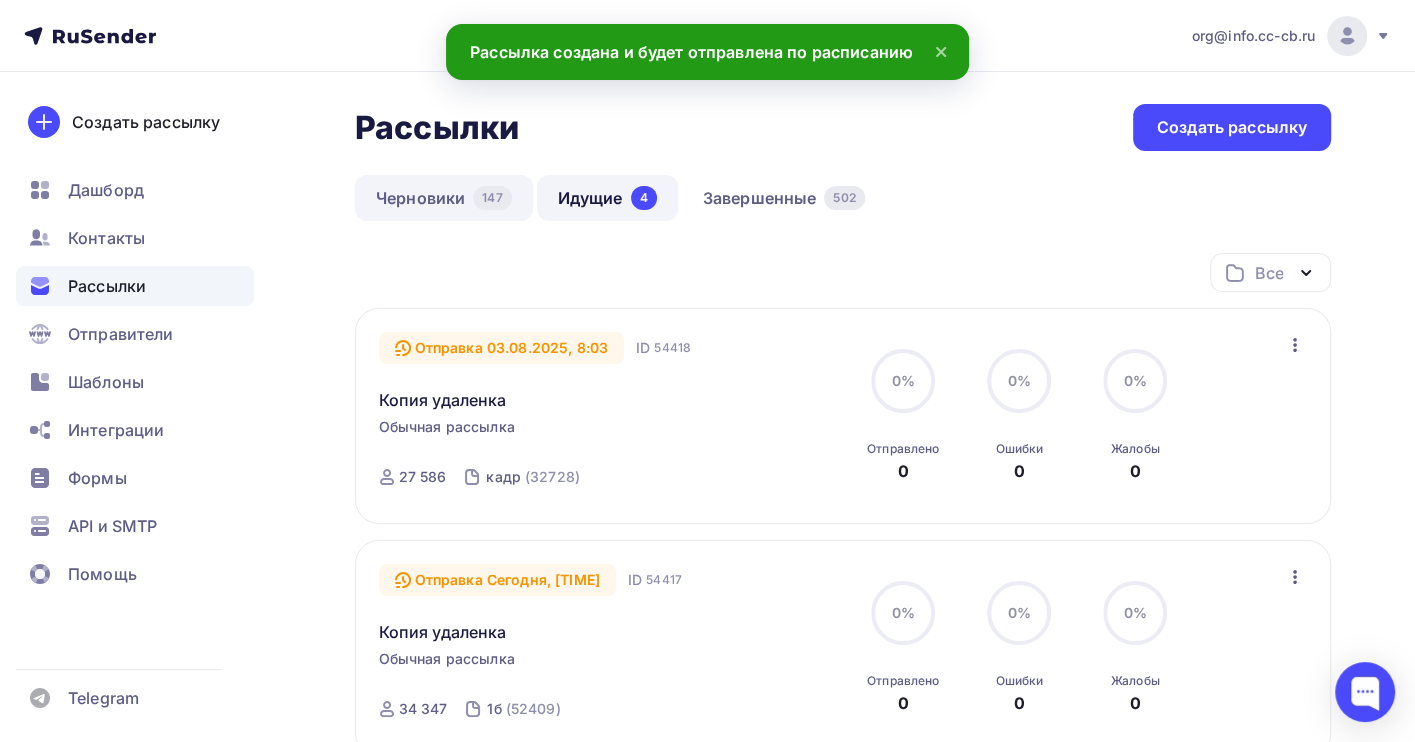 click on "Черновики
147" at bounding box center (444, 198) 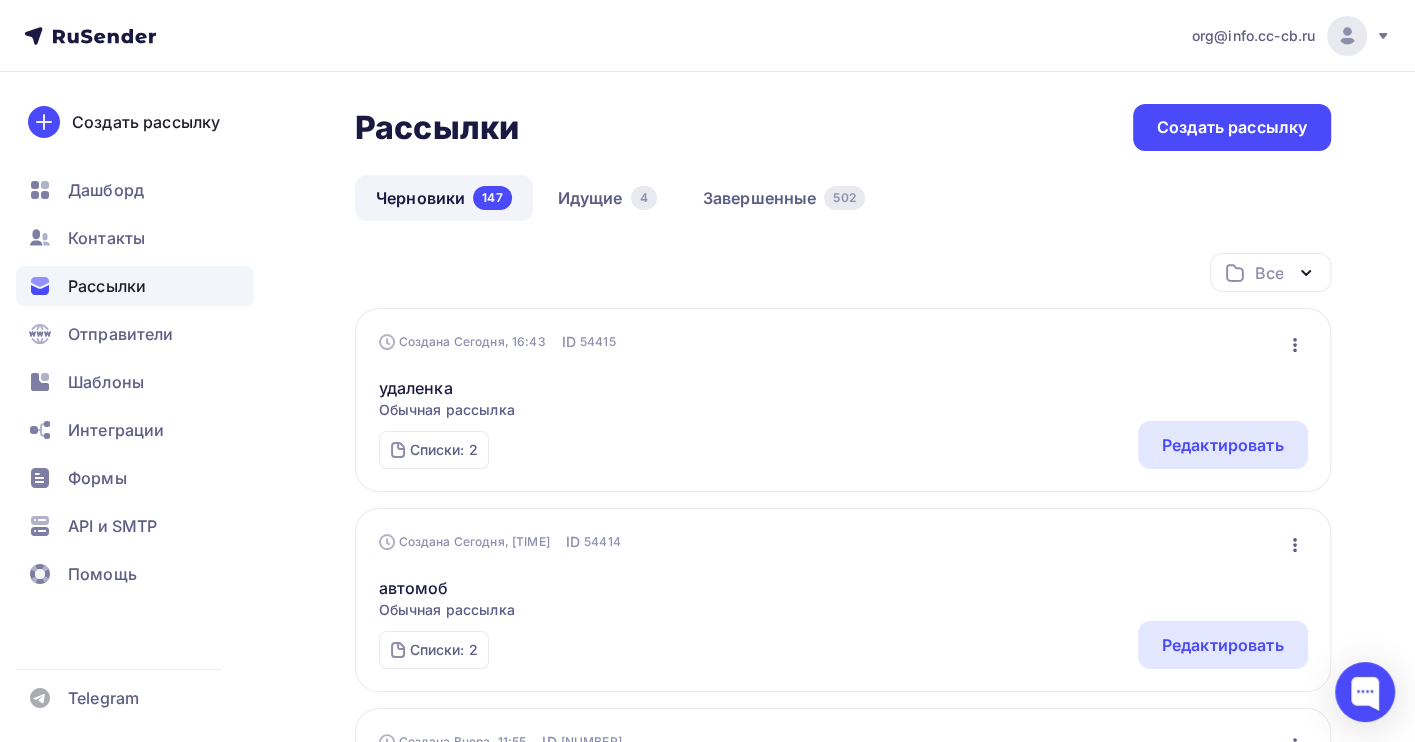 click 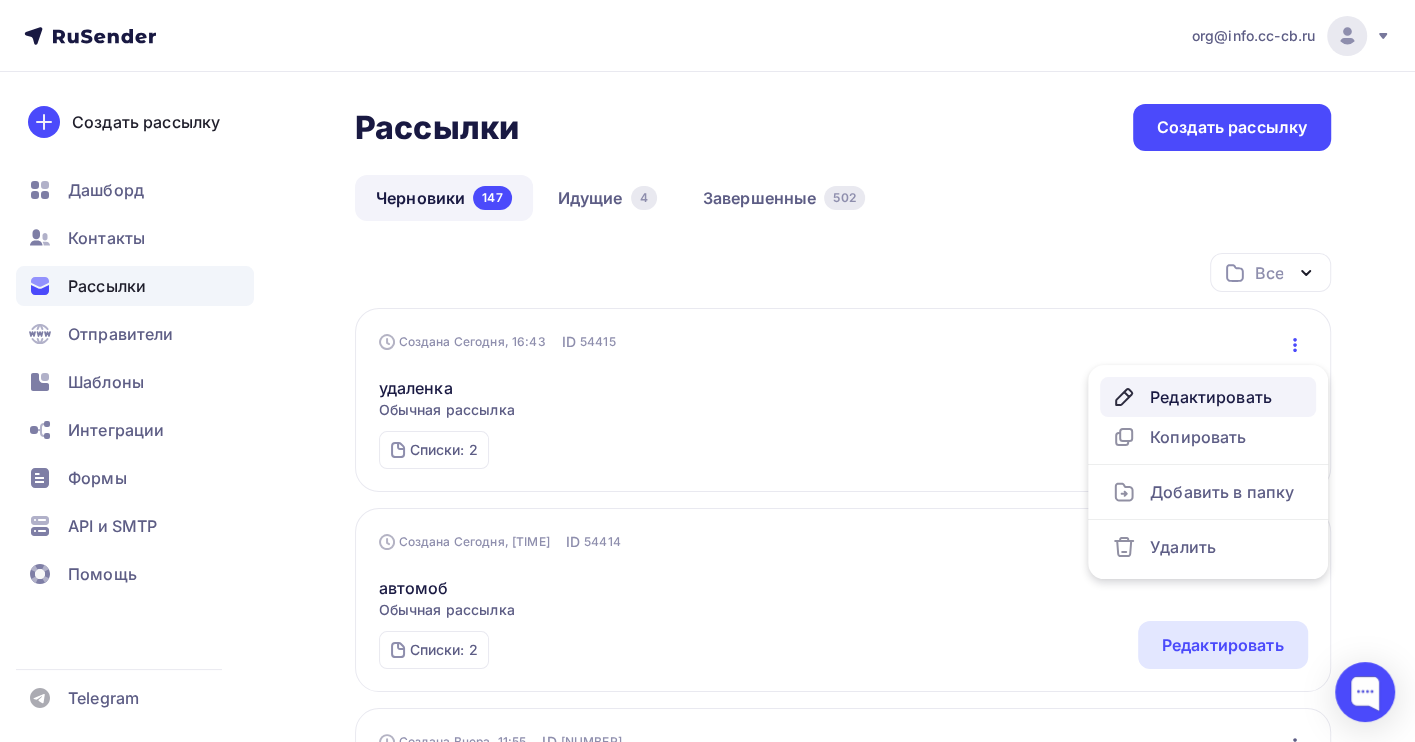 click on "Редактировать" at bounding box center (1208, 397) 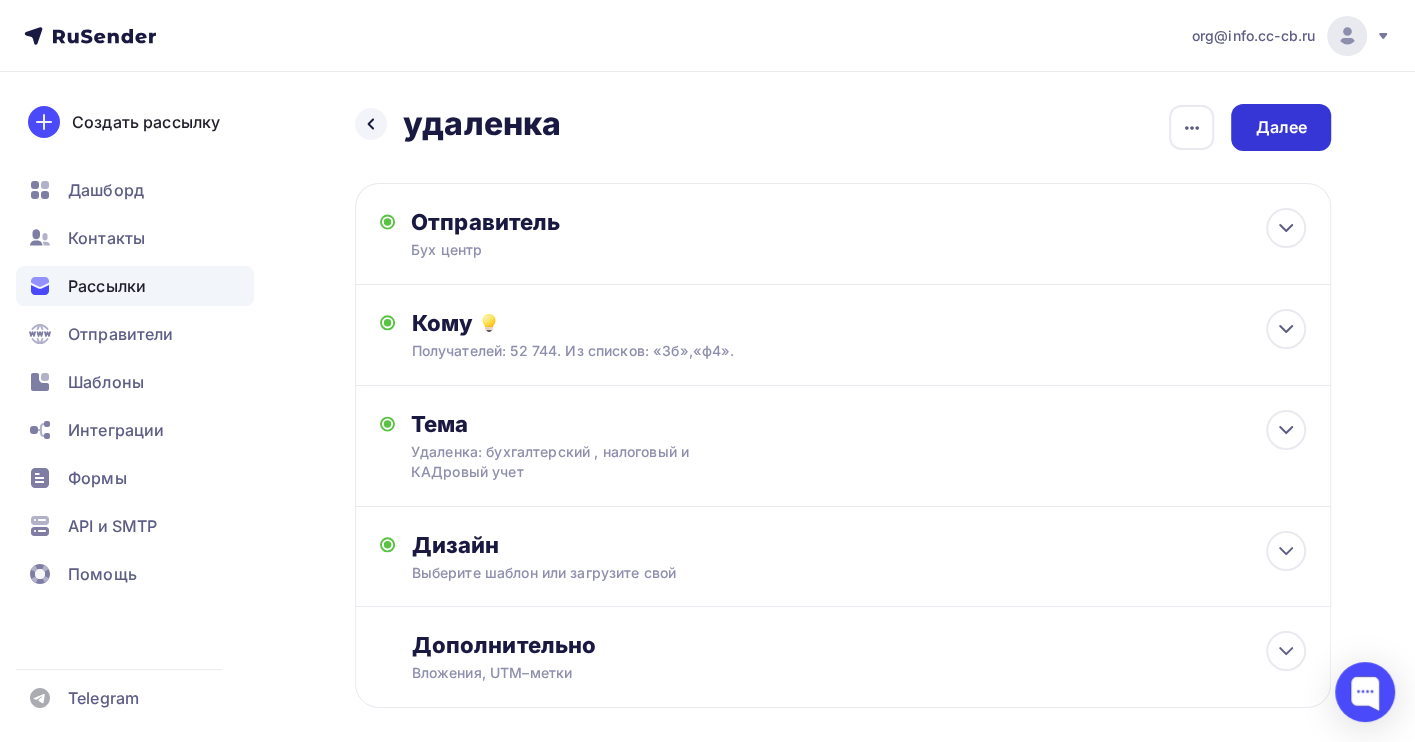 click on "Далее" at bounding box center [1281, 127] 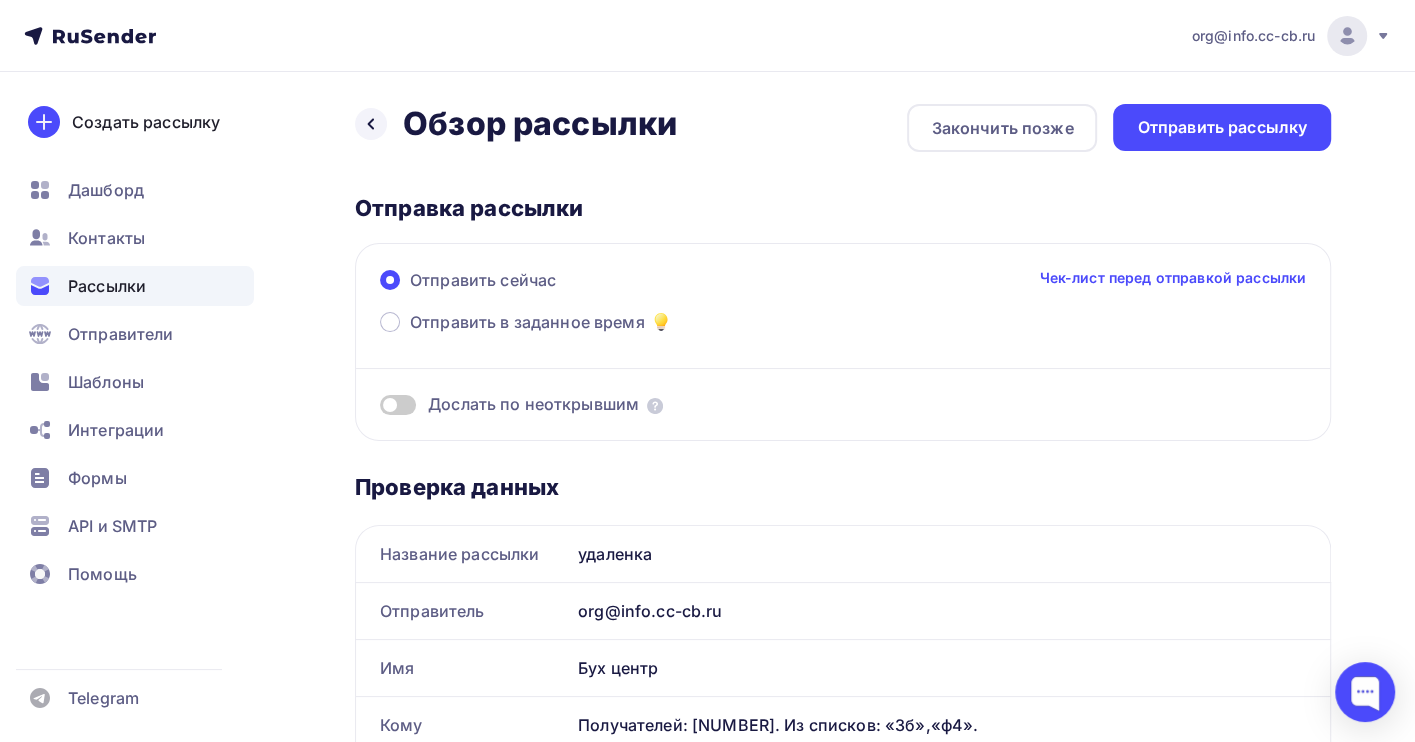 scroll, scrollTop: 0, scrollLeft: 0, axis: both 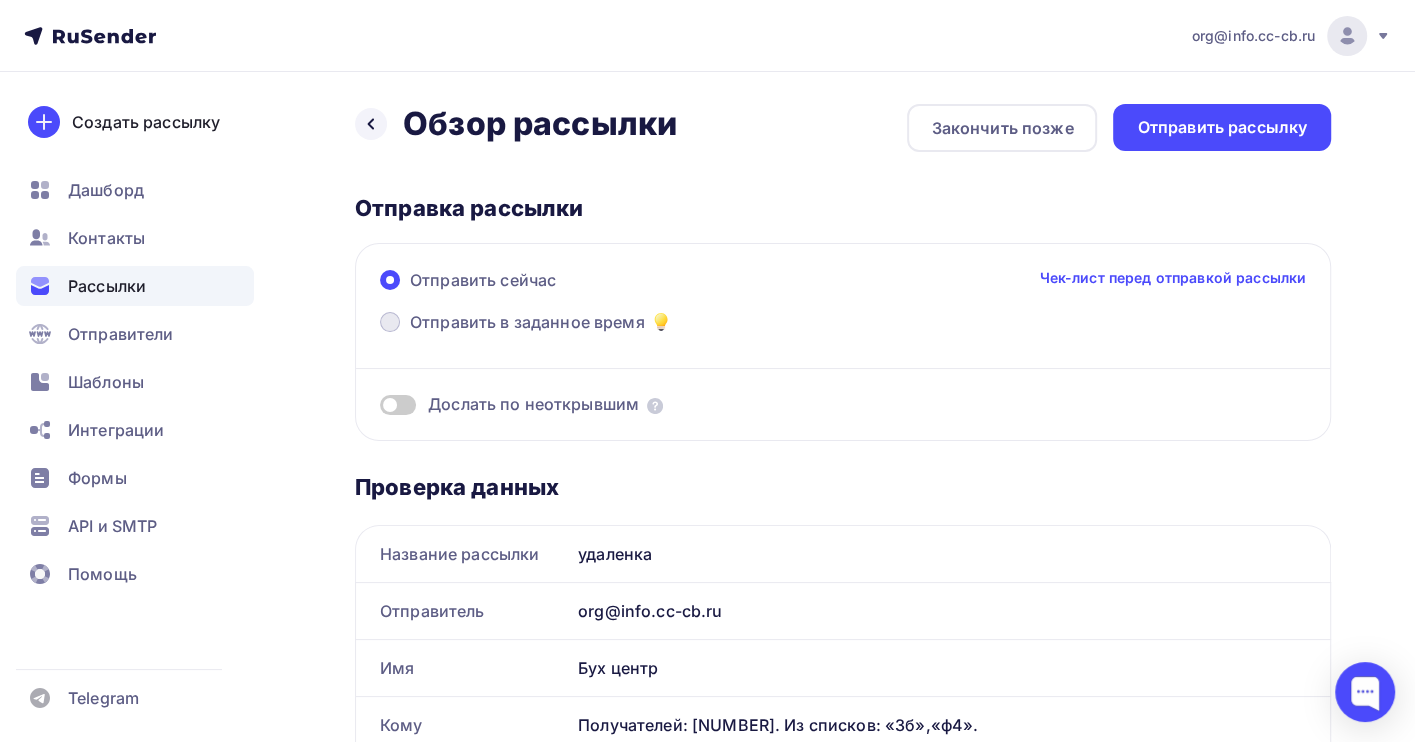 click on "Отправить в заданное время" at bounding box center (527, 322) 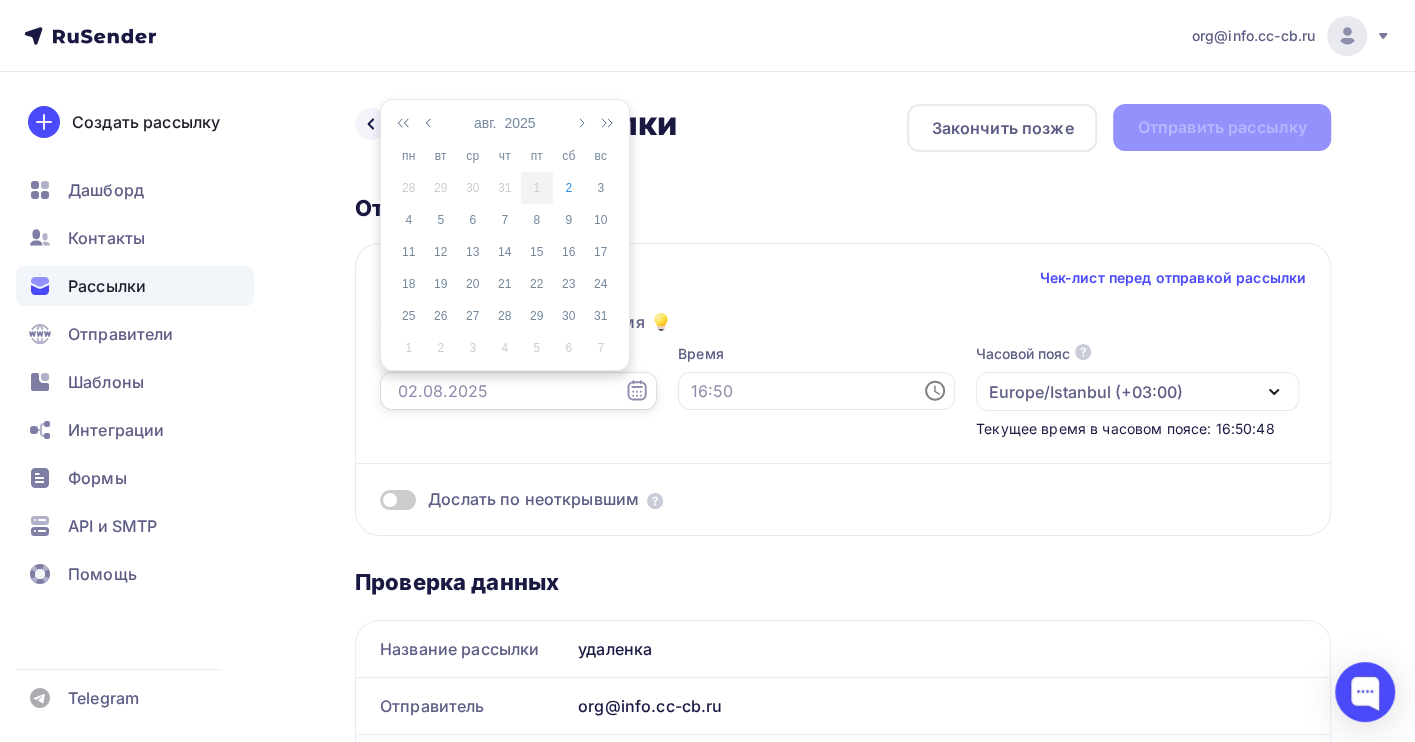 click at bounding box center [518, 391] 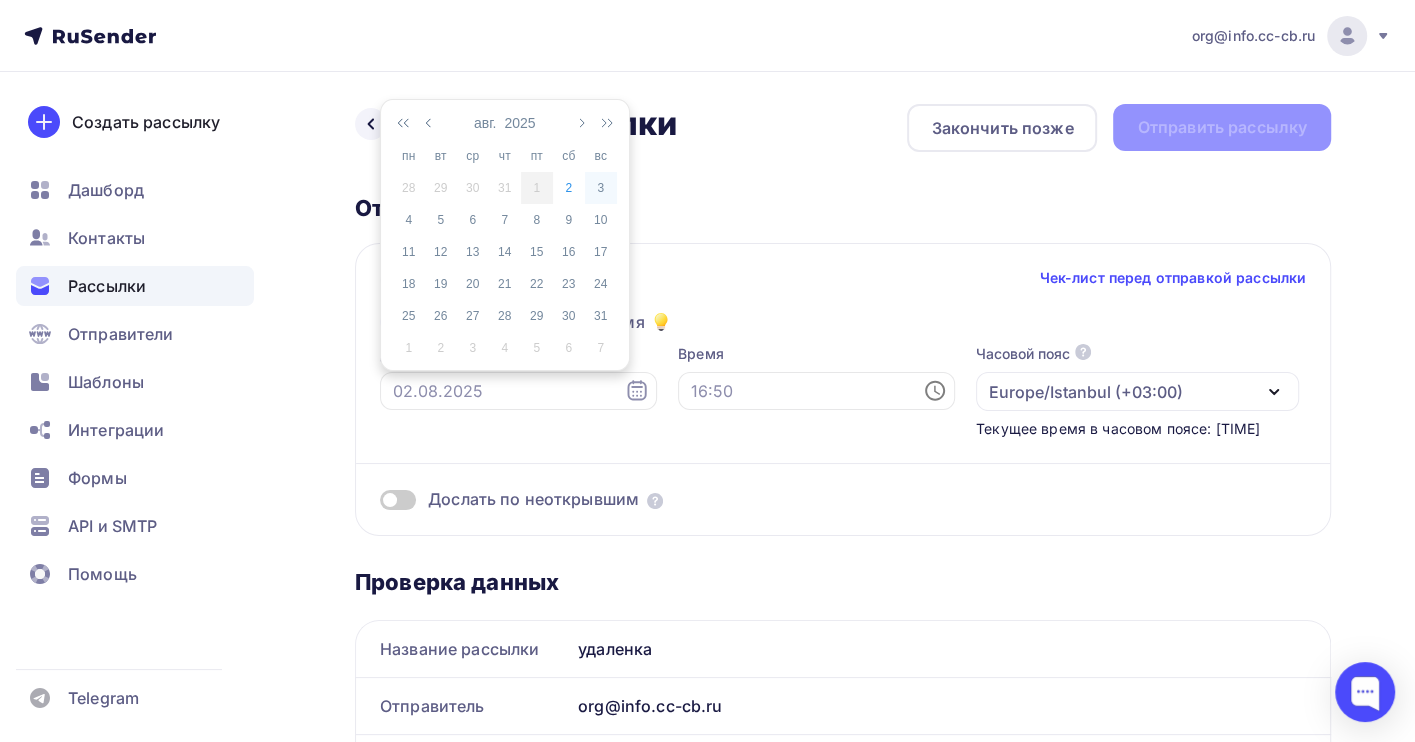 click on "3" at bounding box center (601, 188) 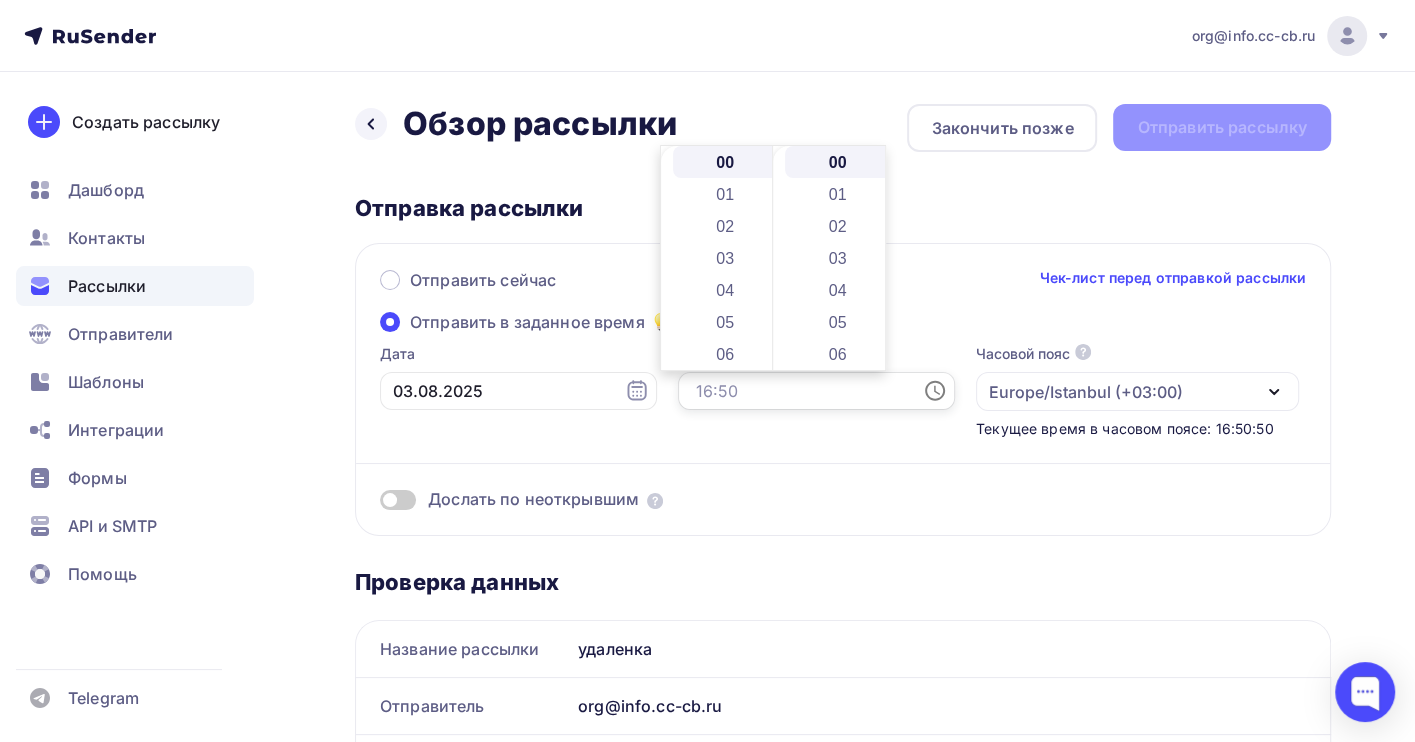 click at bounding box center [816, 391] 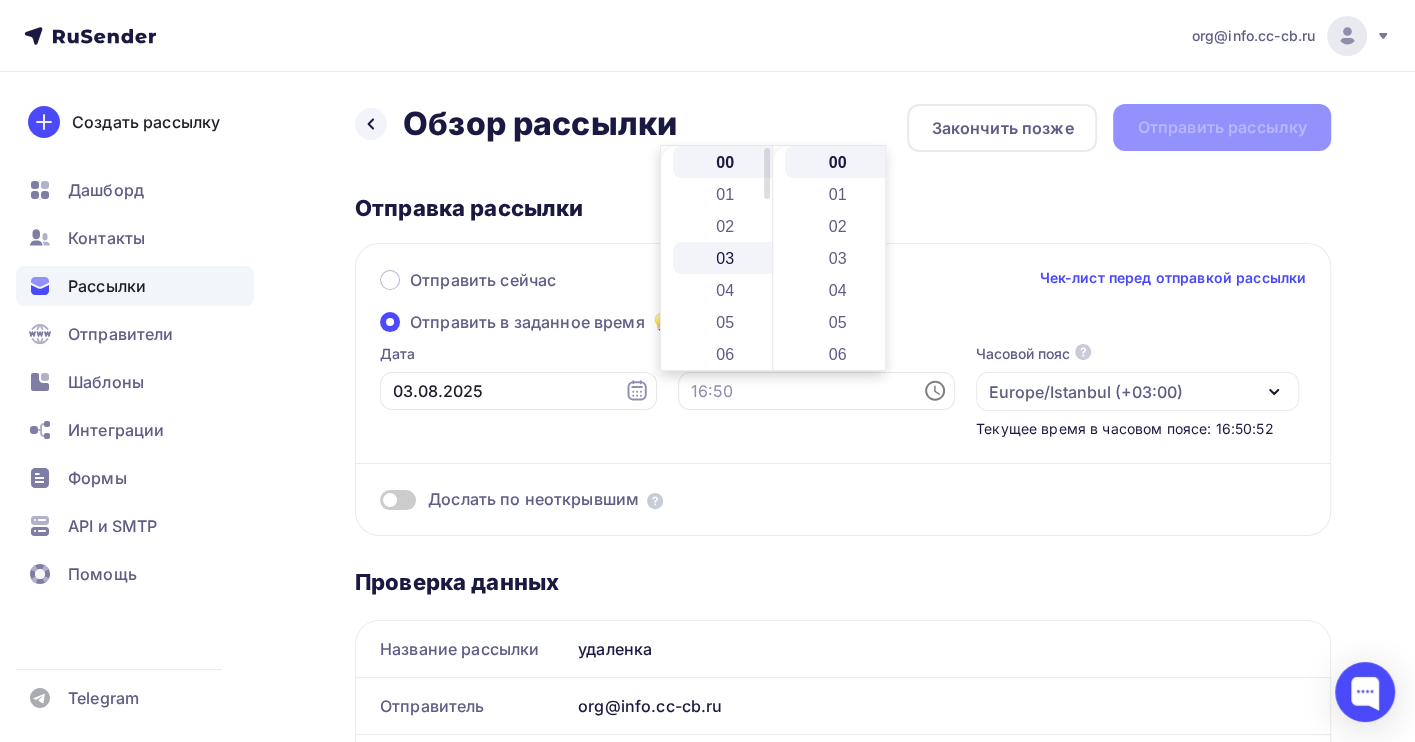 click on "03" at bounding box center (727, 258) 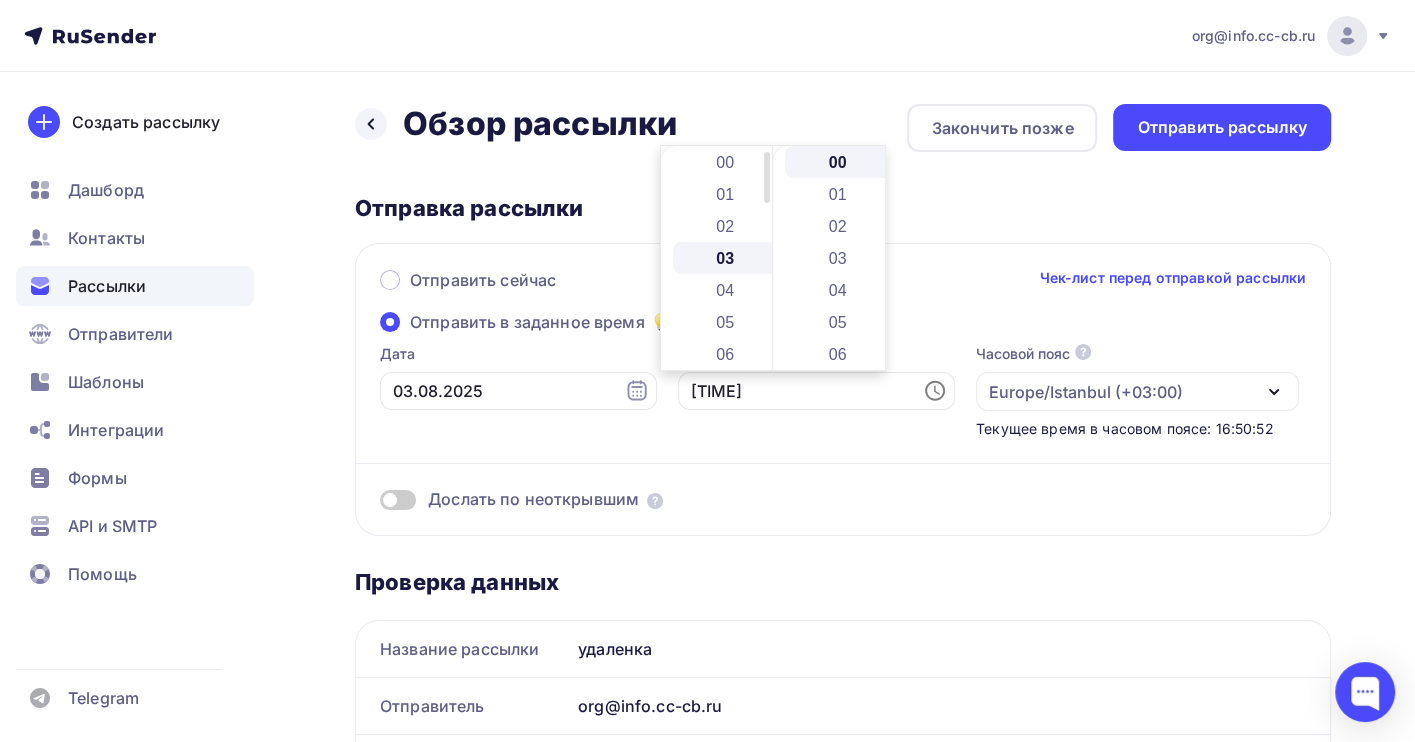 scroll, scrollTop: 96, scrollLeft: 0, axis: vertical 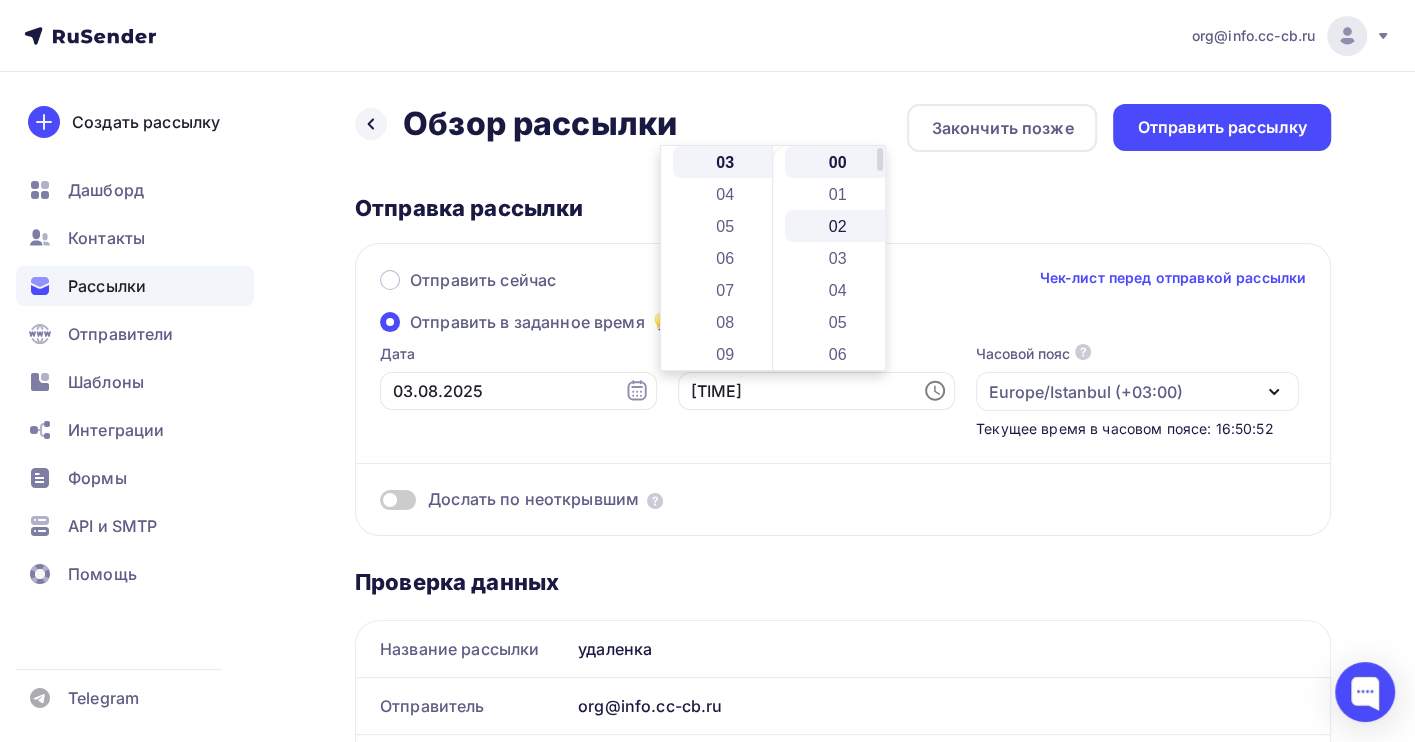 click on "02" at bounding box center (839, 226) 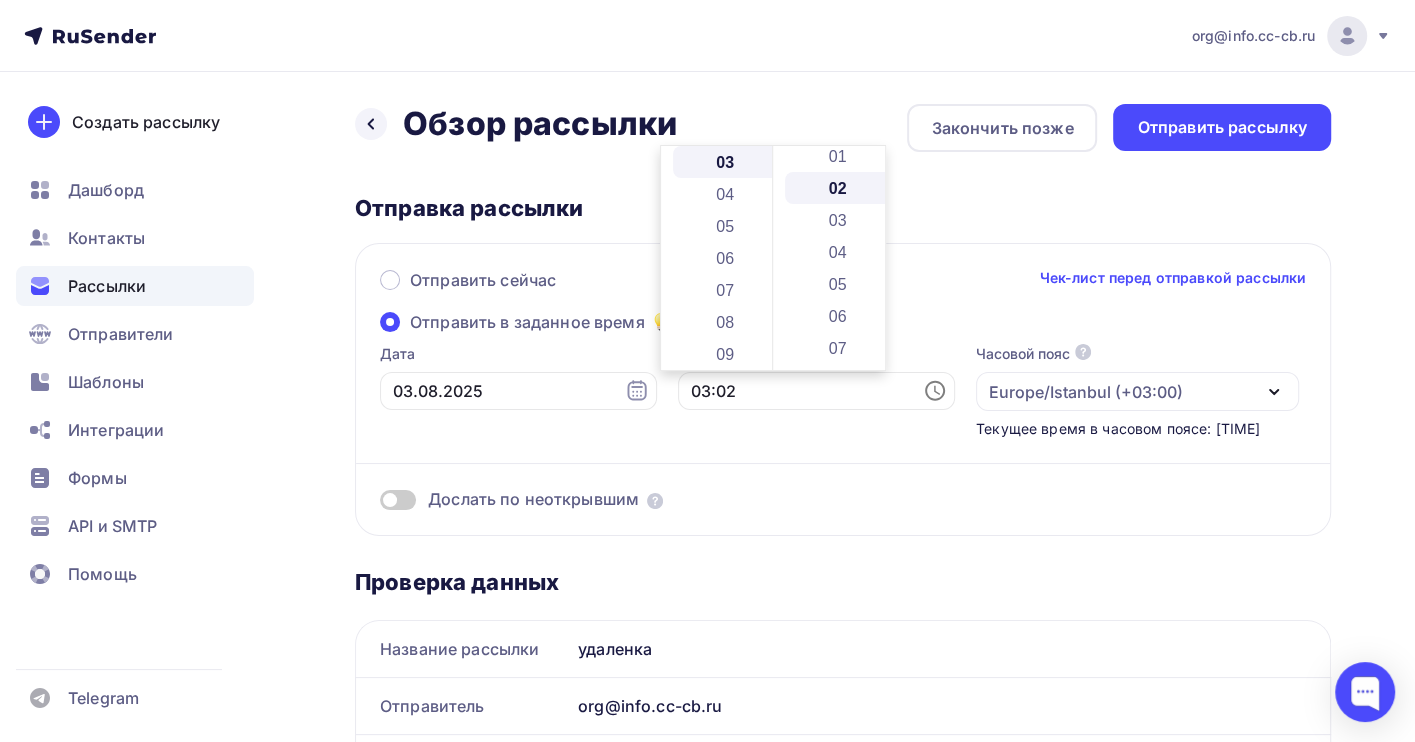 scroll, scrollTop: 64, scrollLeft: 0, axis: vertical 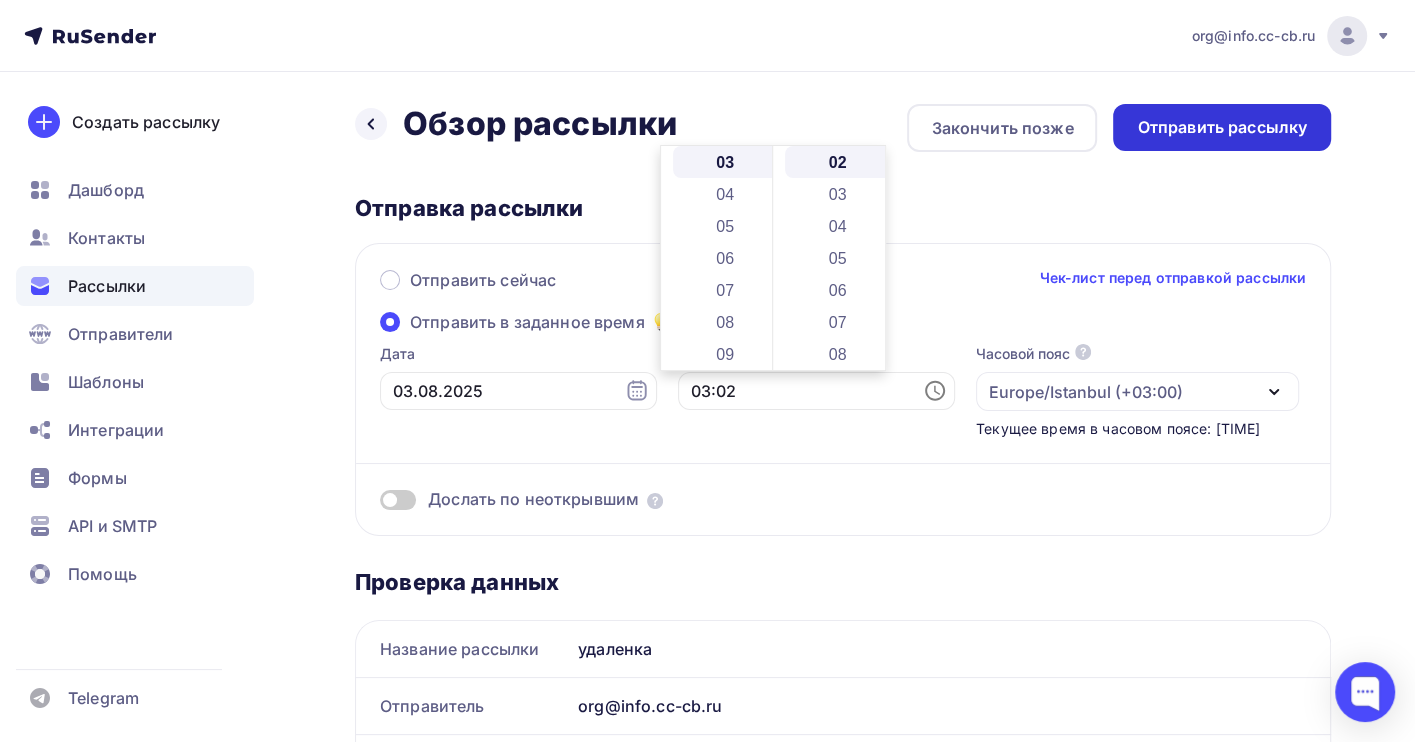 click on "Отправить рассылку" at bounding box center (1222, 127) 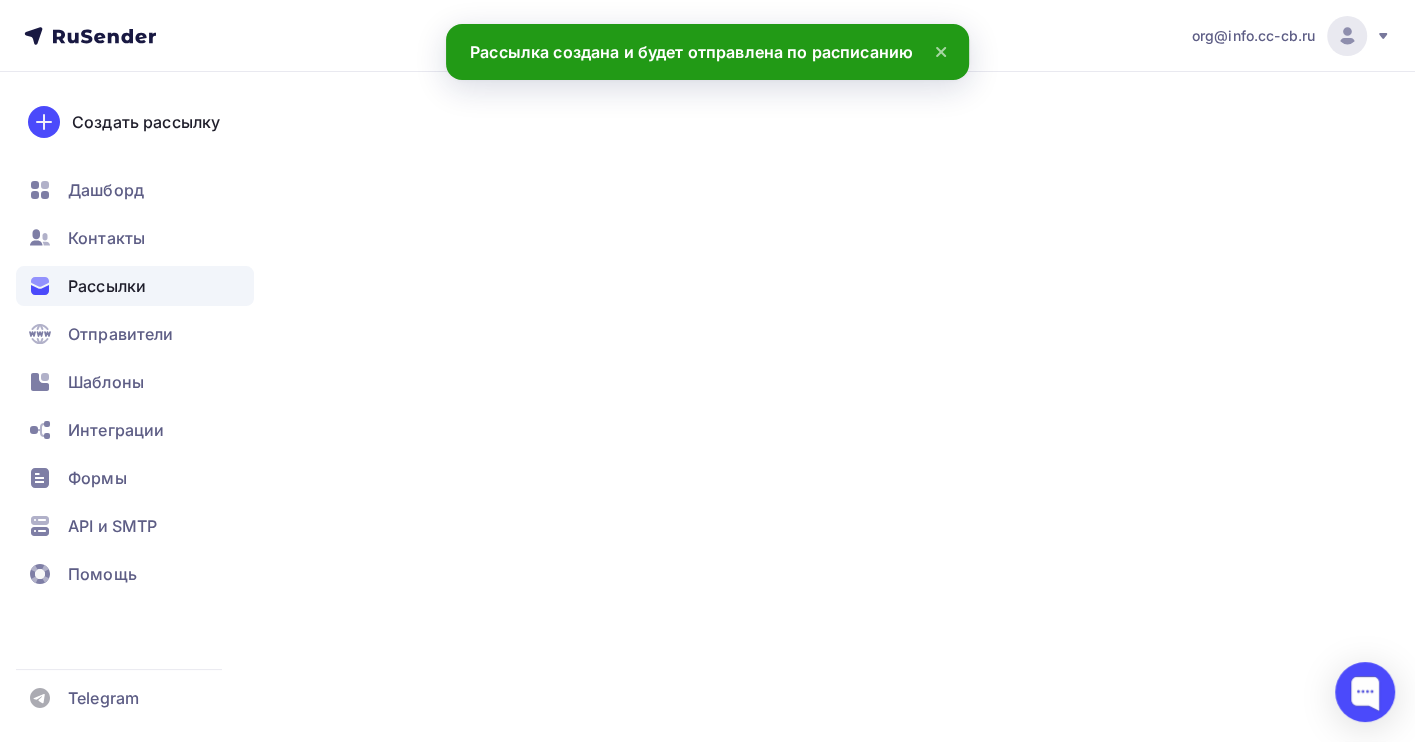 scroll, scrollTop: 0, scrollLeft: 0, axis: both 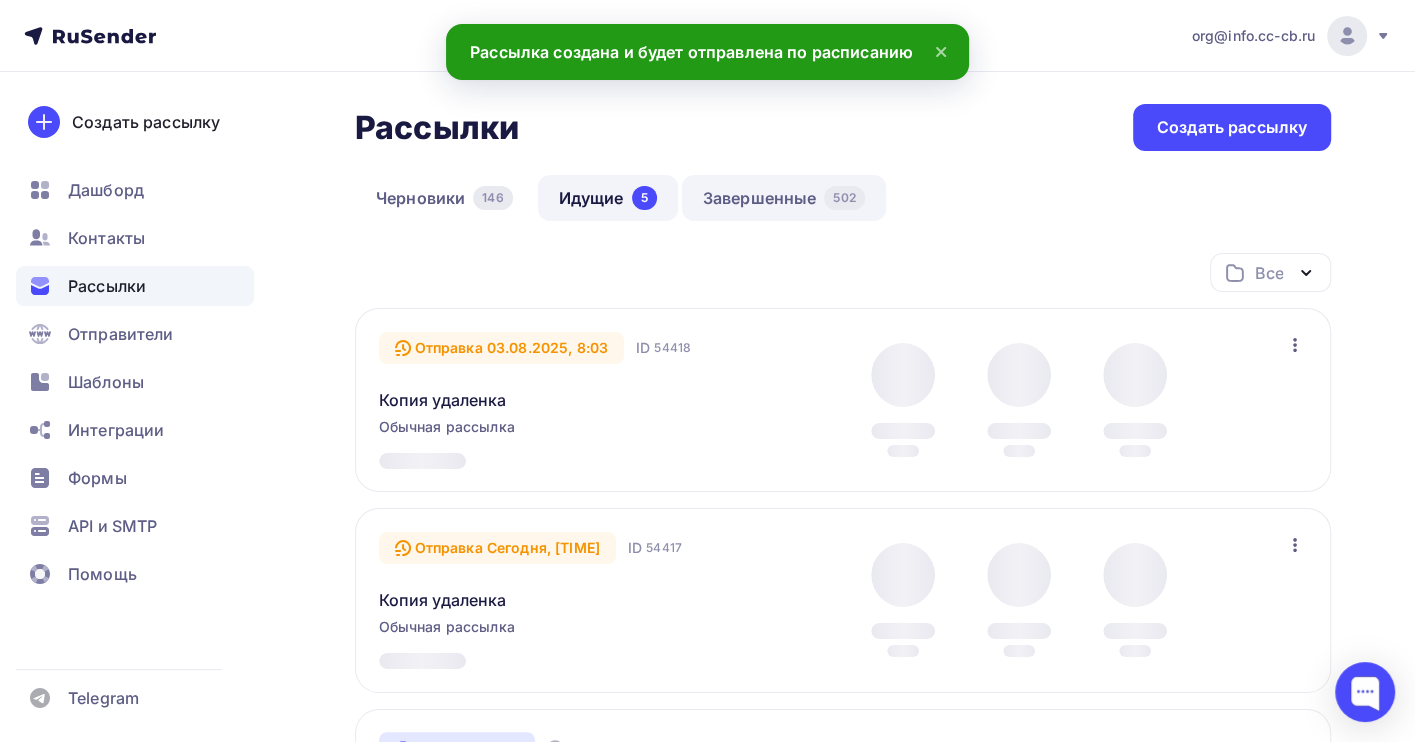 click on "Завершенные
502" at bounding box center (784, 198) 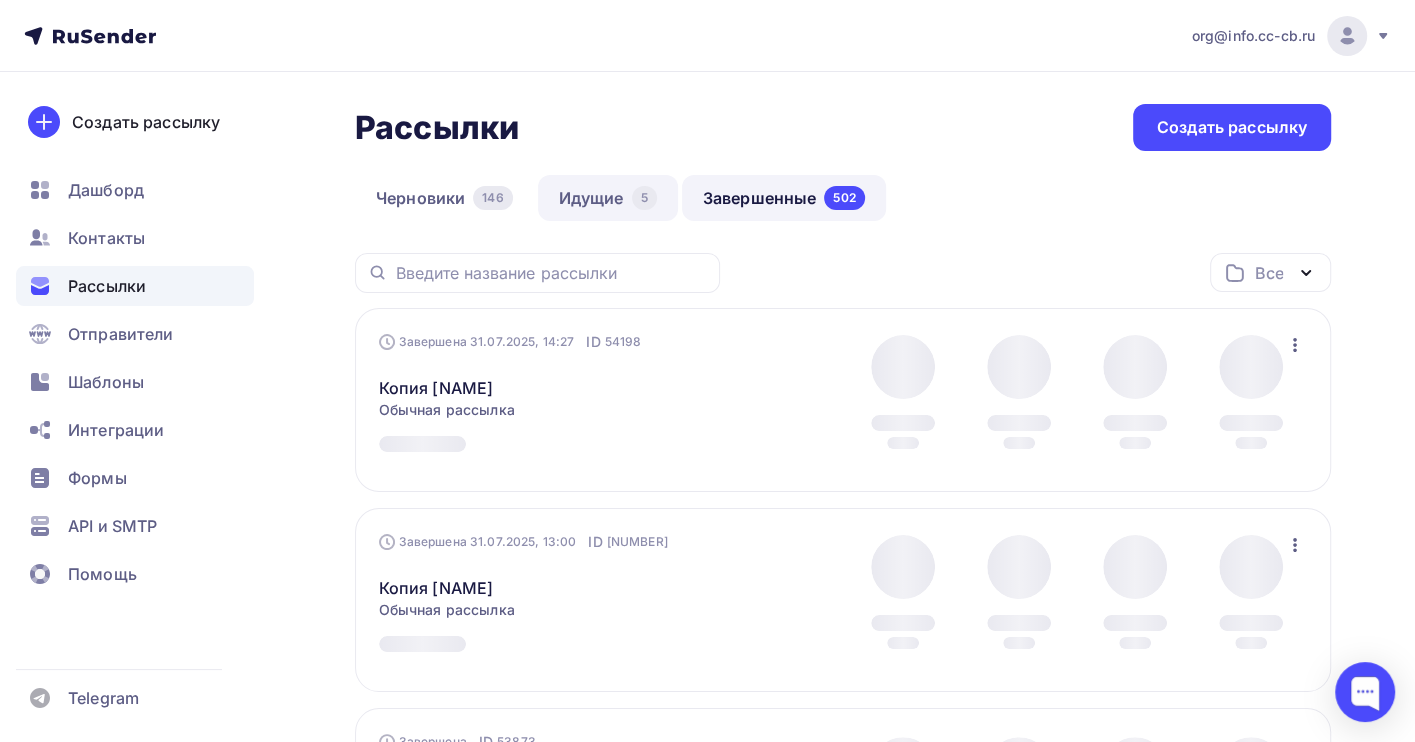click on "Идущие
5" at bounding box center [608, 198] 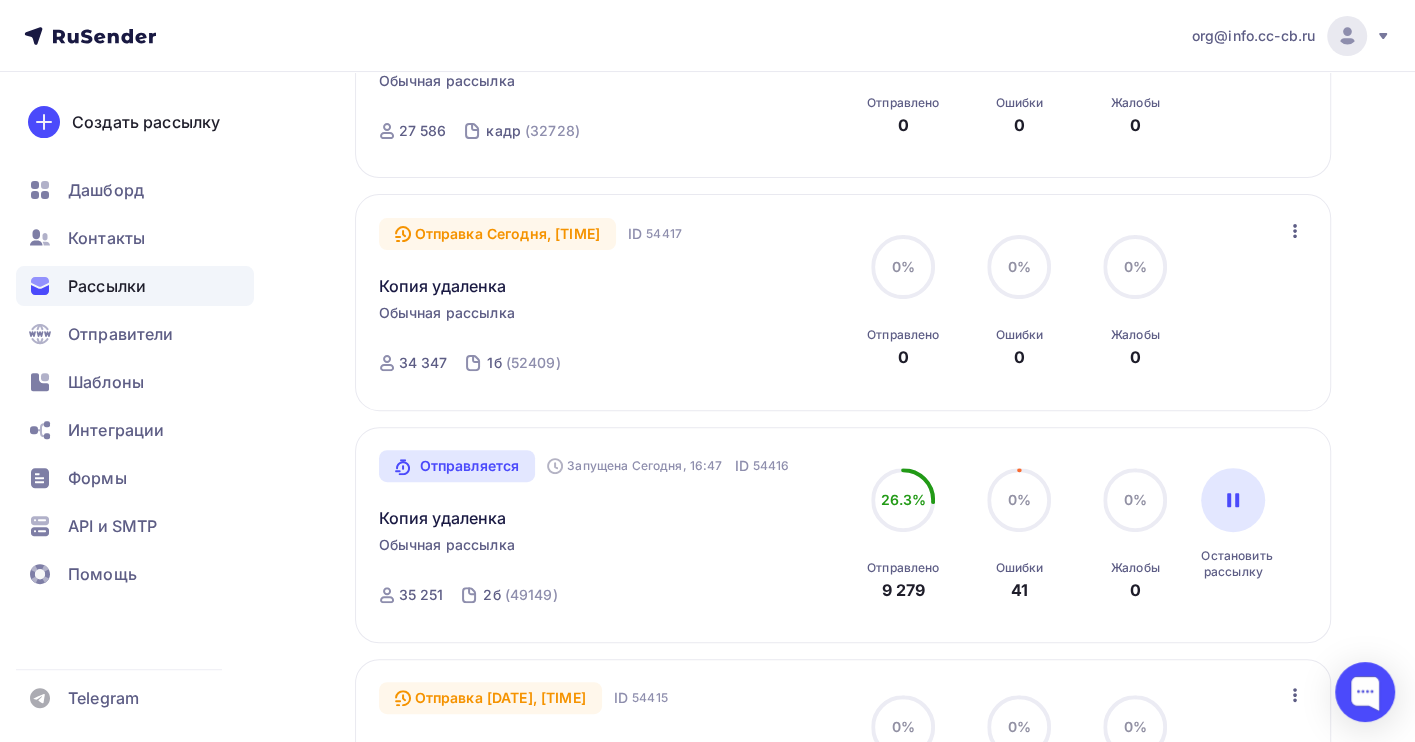 scroll, scrollTop: 533, scrollLeft: 0, axis: vertical 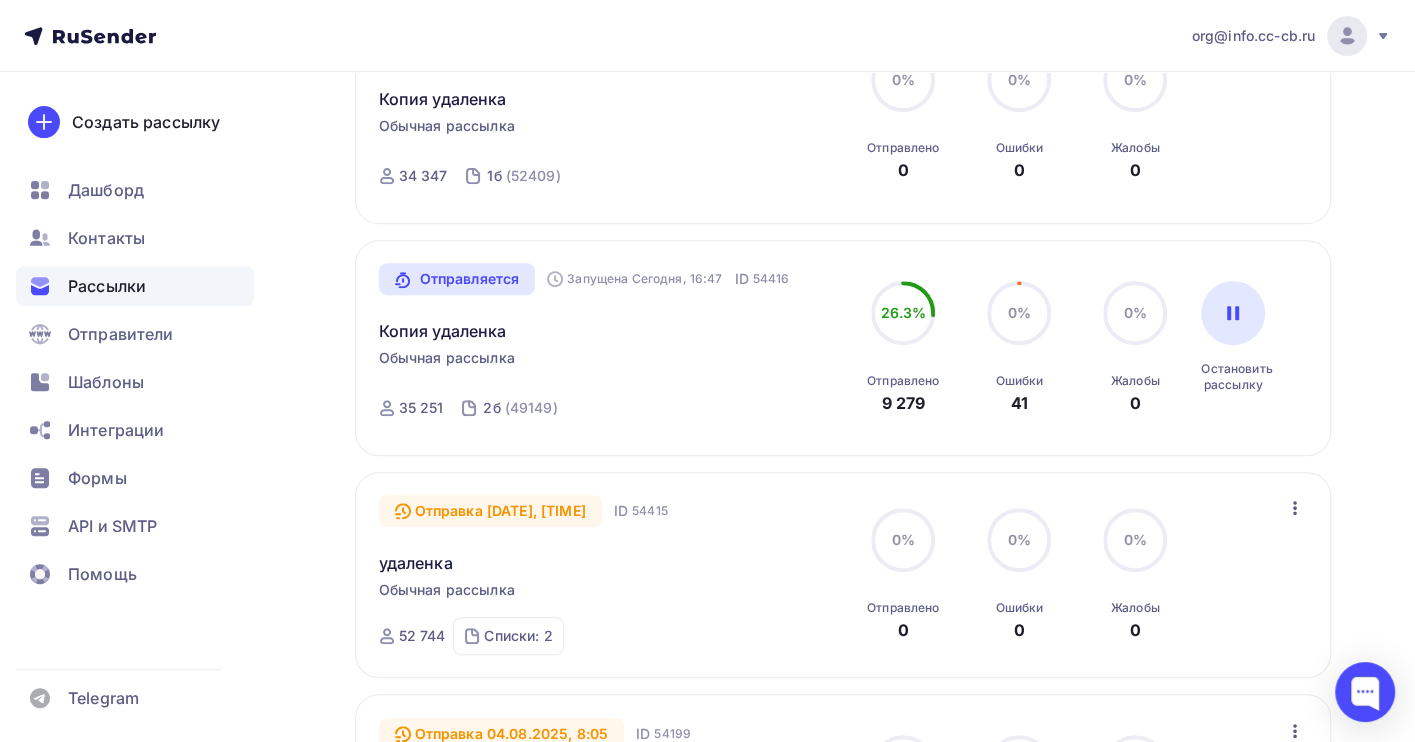 click on "Рассылки" at bounding box center (107, 286) 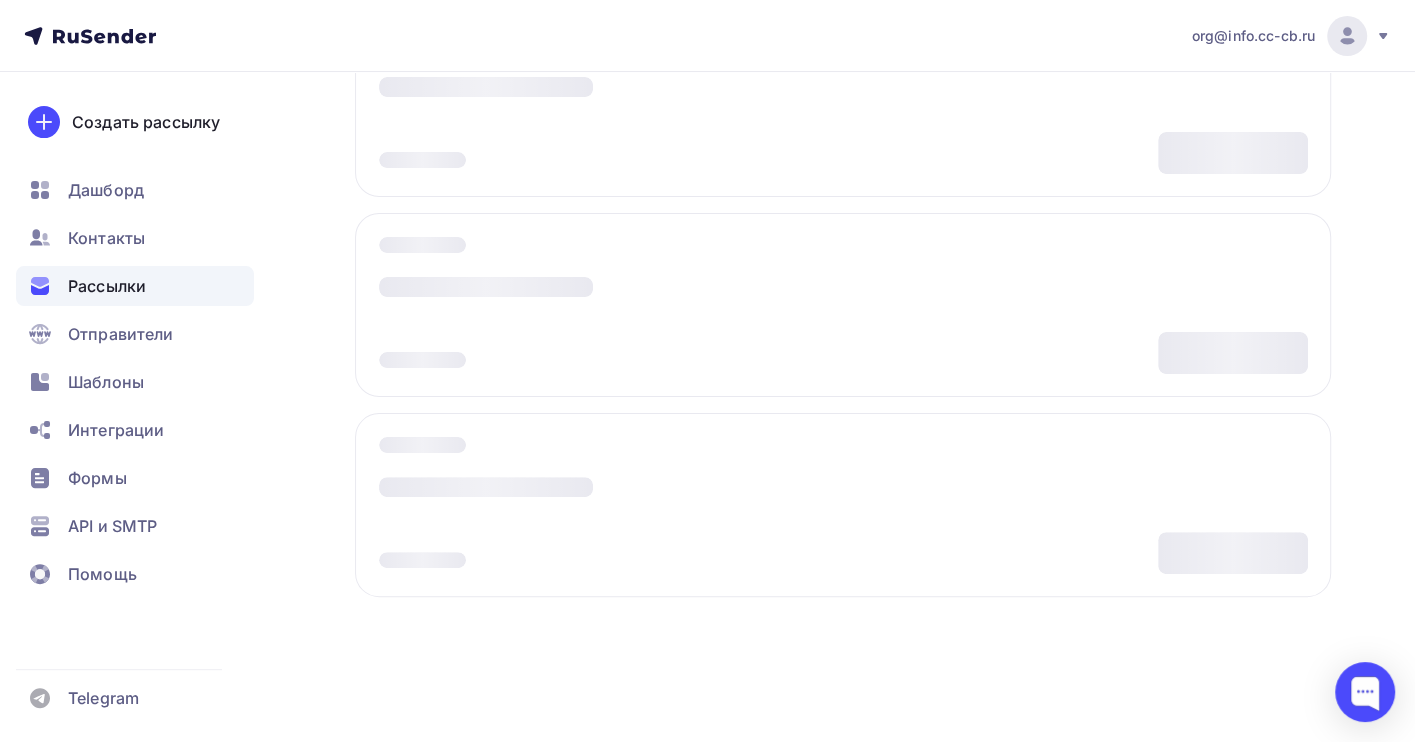 scroll, scrollTop: 0, scrollLeft: 0, axis: both 